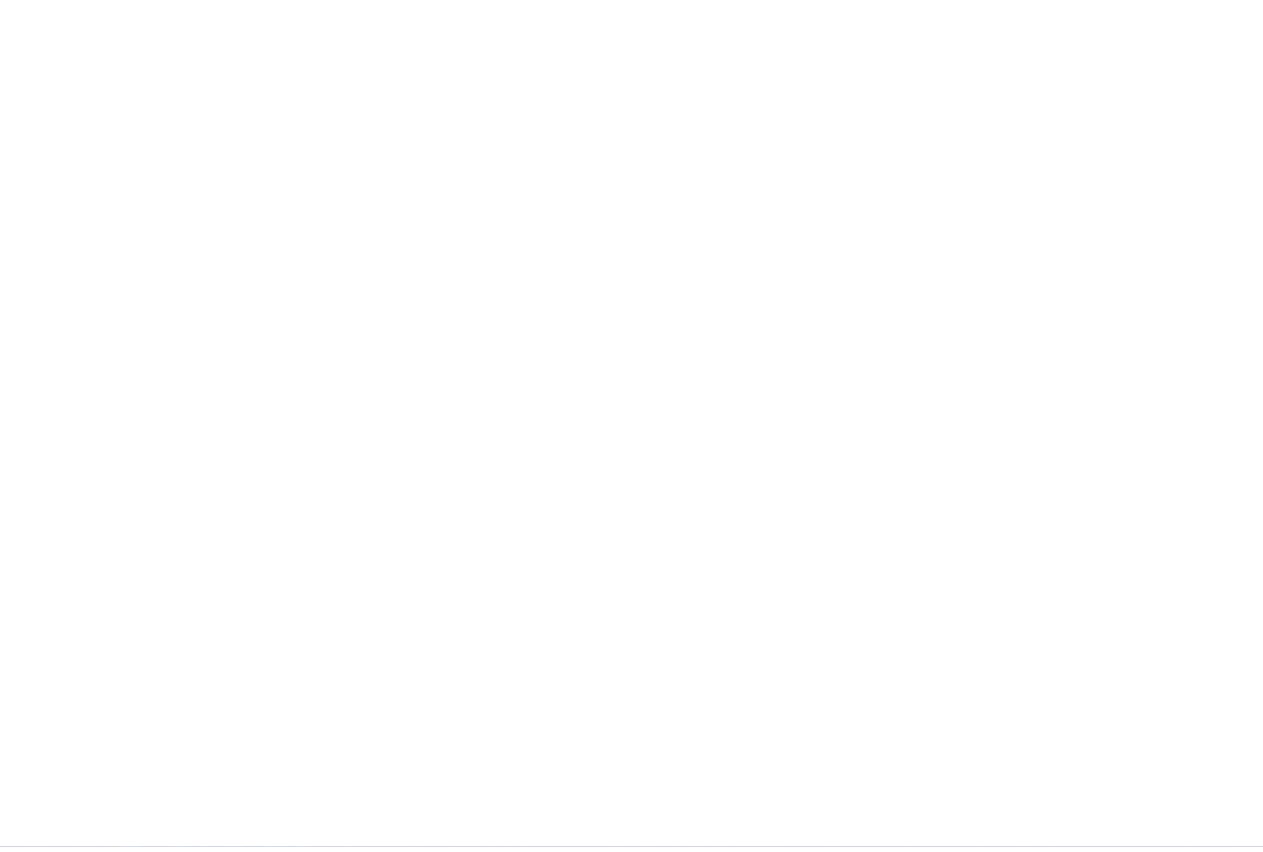 scroll, scrollTop: 0, scrollLeft: 0, axis: both 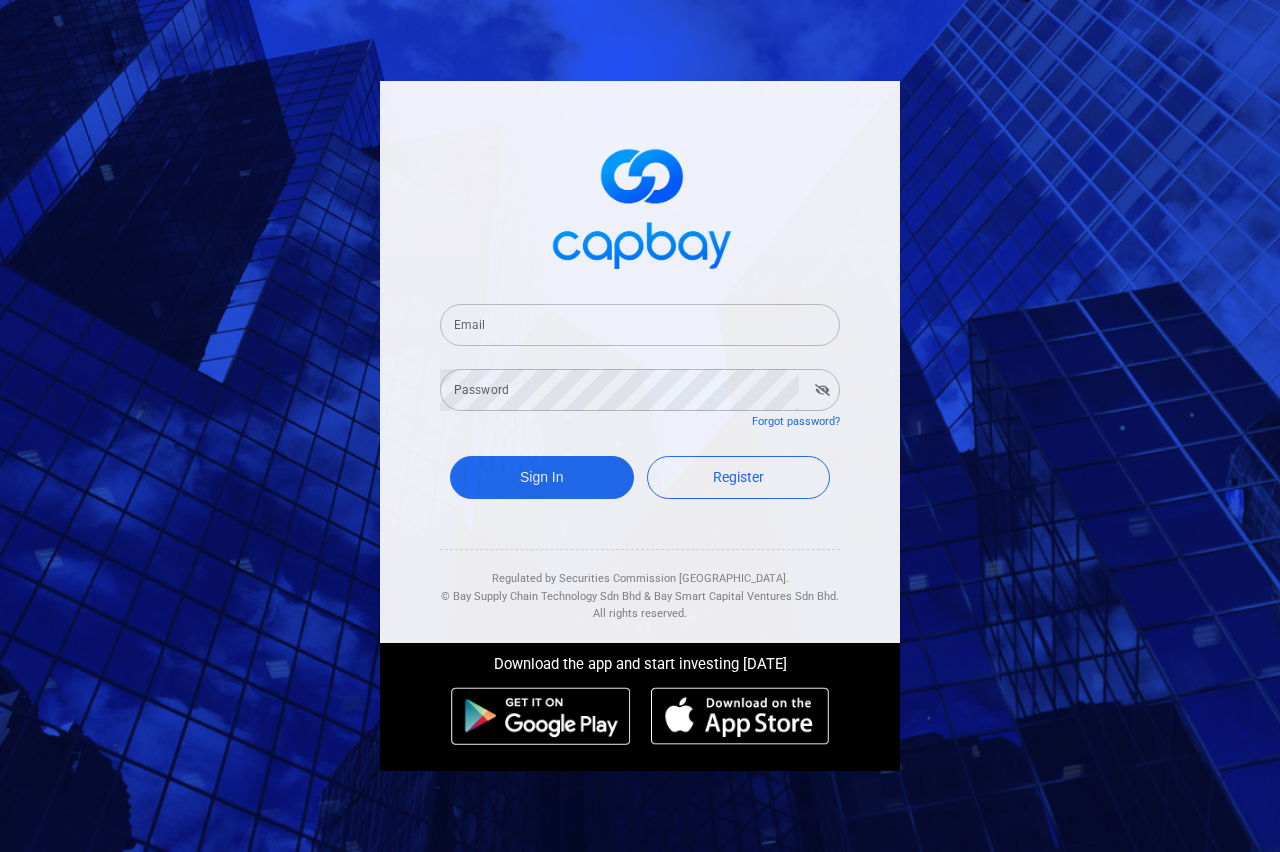 click on "Email" at bounding box center (640, 325) 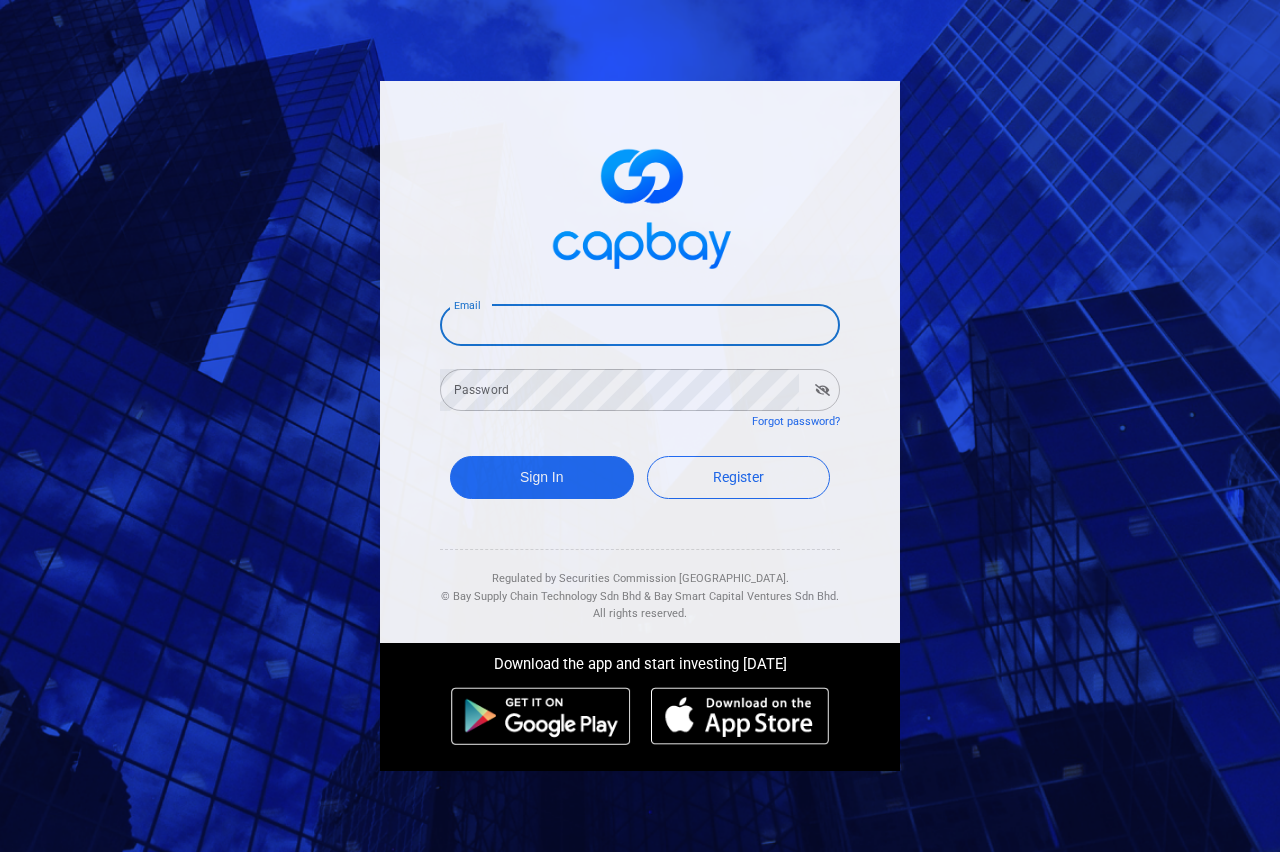 click on "Email" at bounding box center (640, 325) 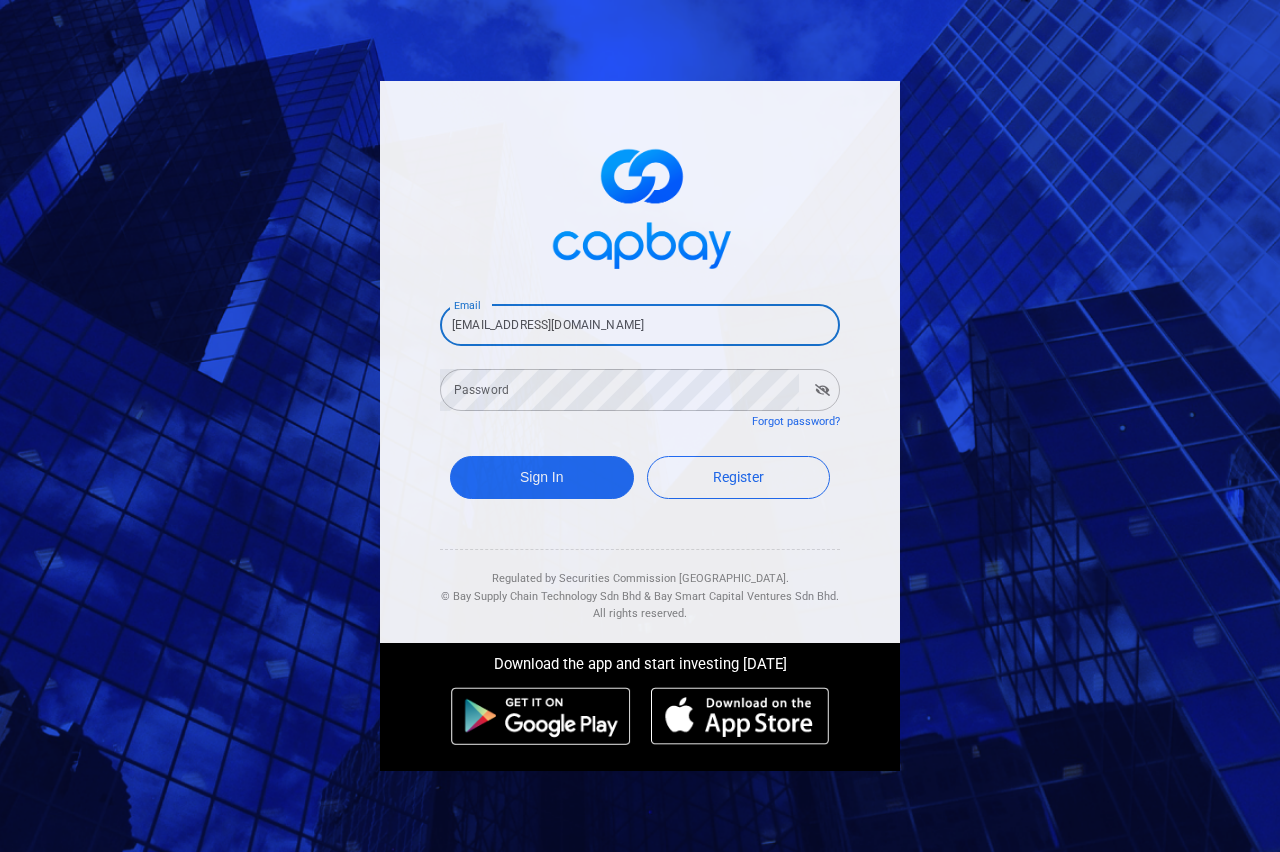 type on "[EMAIL_ADDRESS][DOMAIN_NAME]" 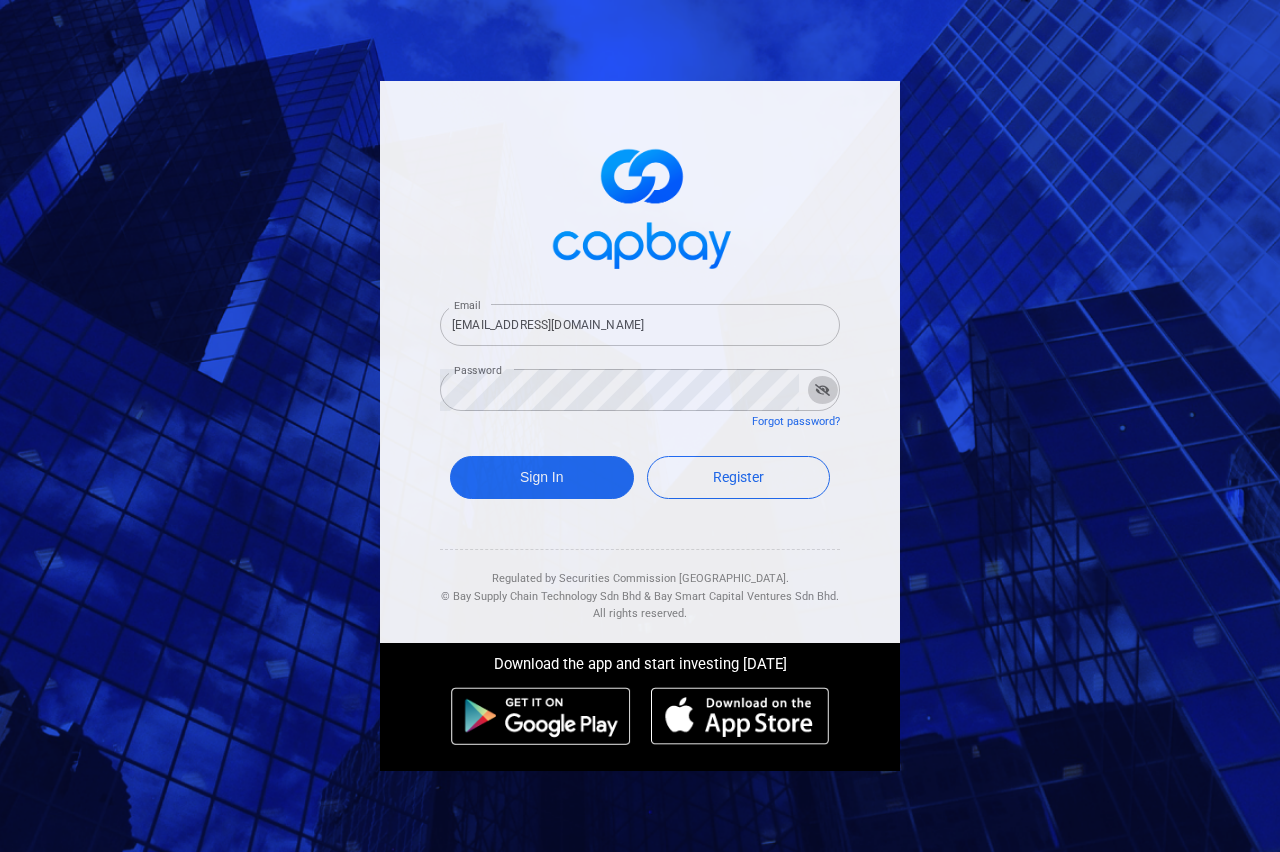 click 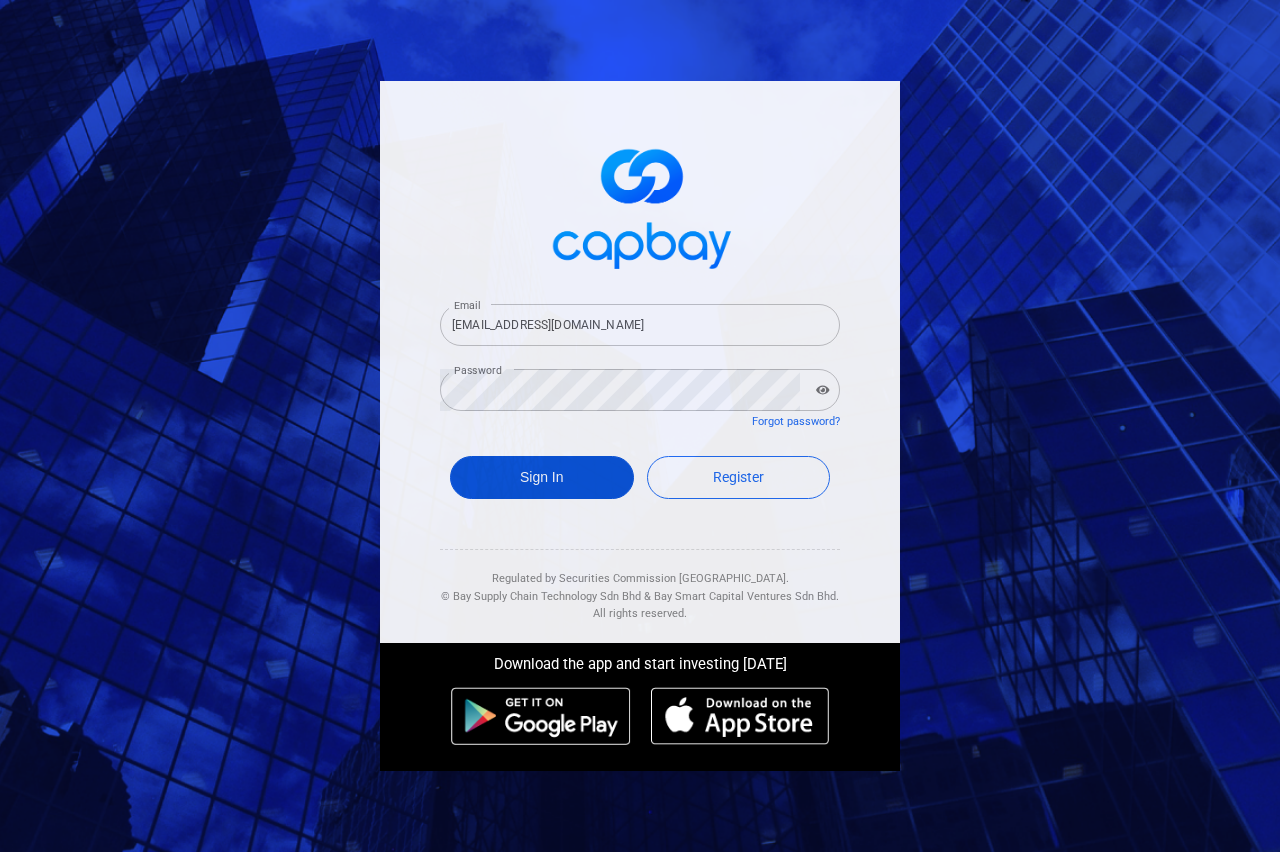 click on "Sign In" at bounding box center [542, 477] 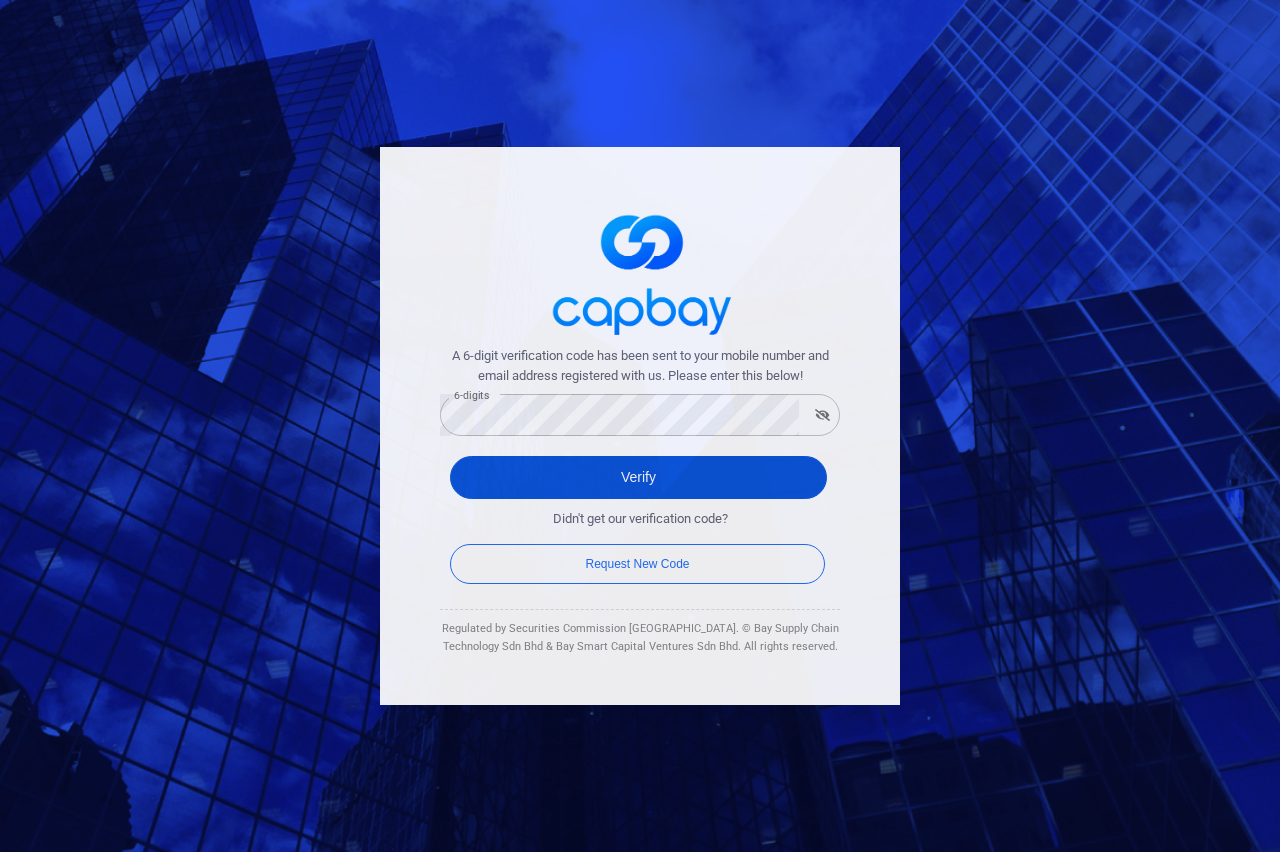 click on "Verify" at bounding box center [638, 477] 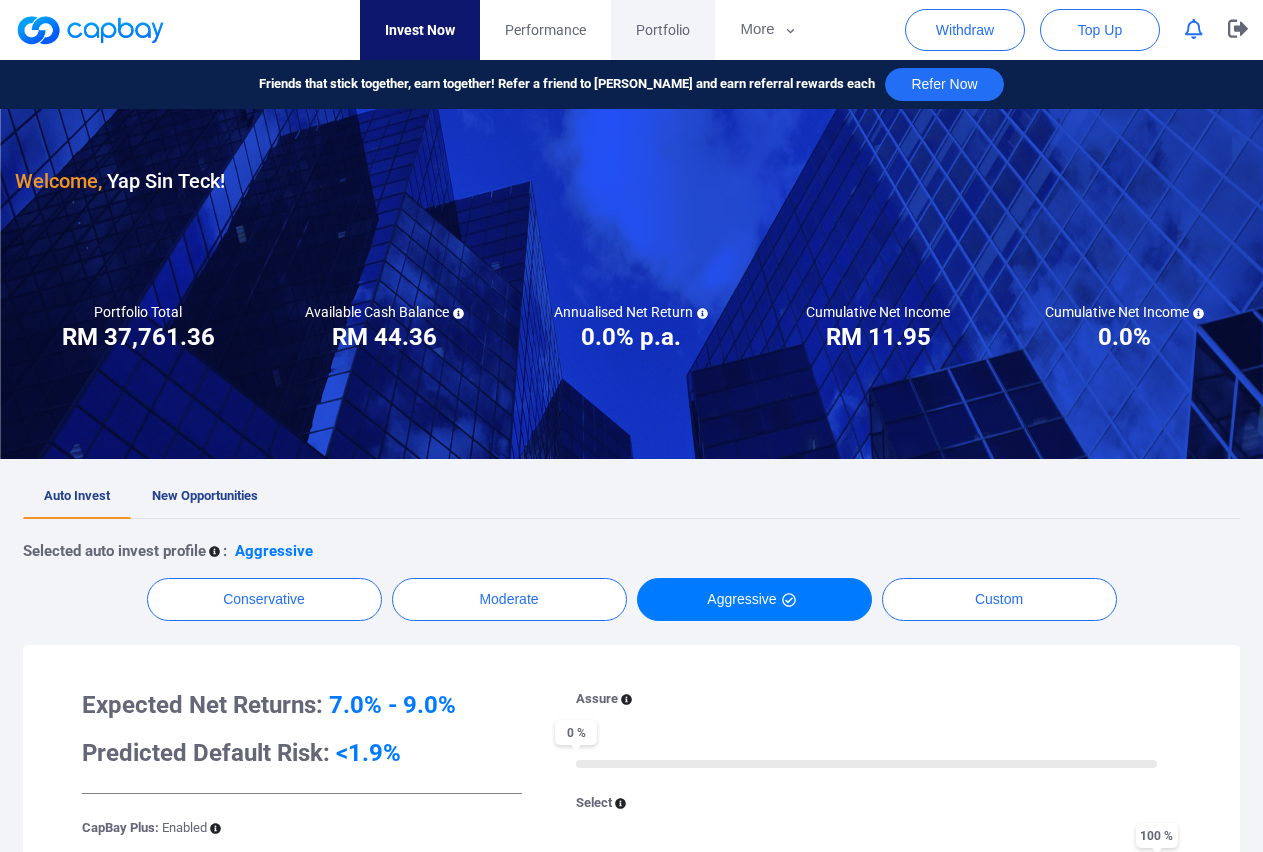 click on "Portfolio" at bounding box center (663, 30) 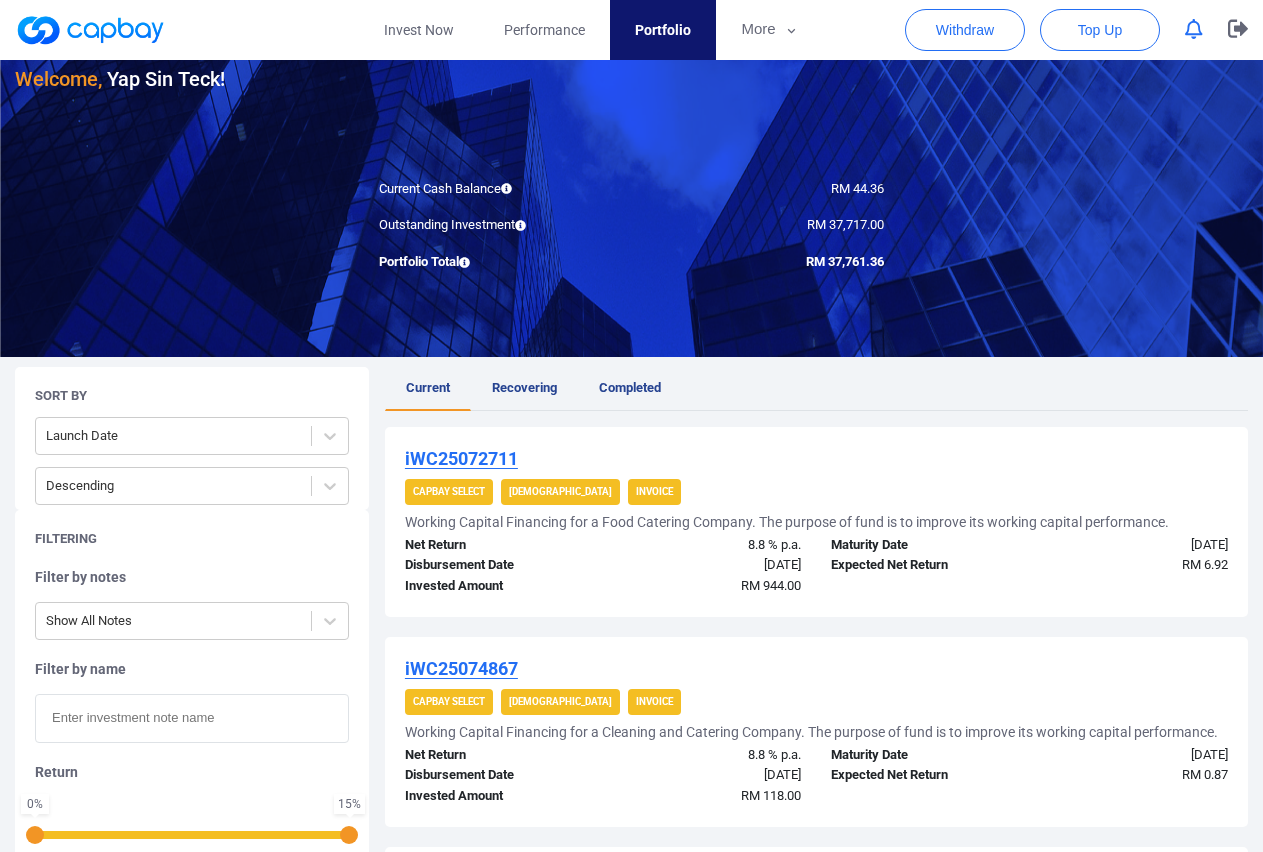 scroll, scrollTop: 0, scrollLeft: 0, axis: both 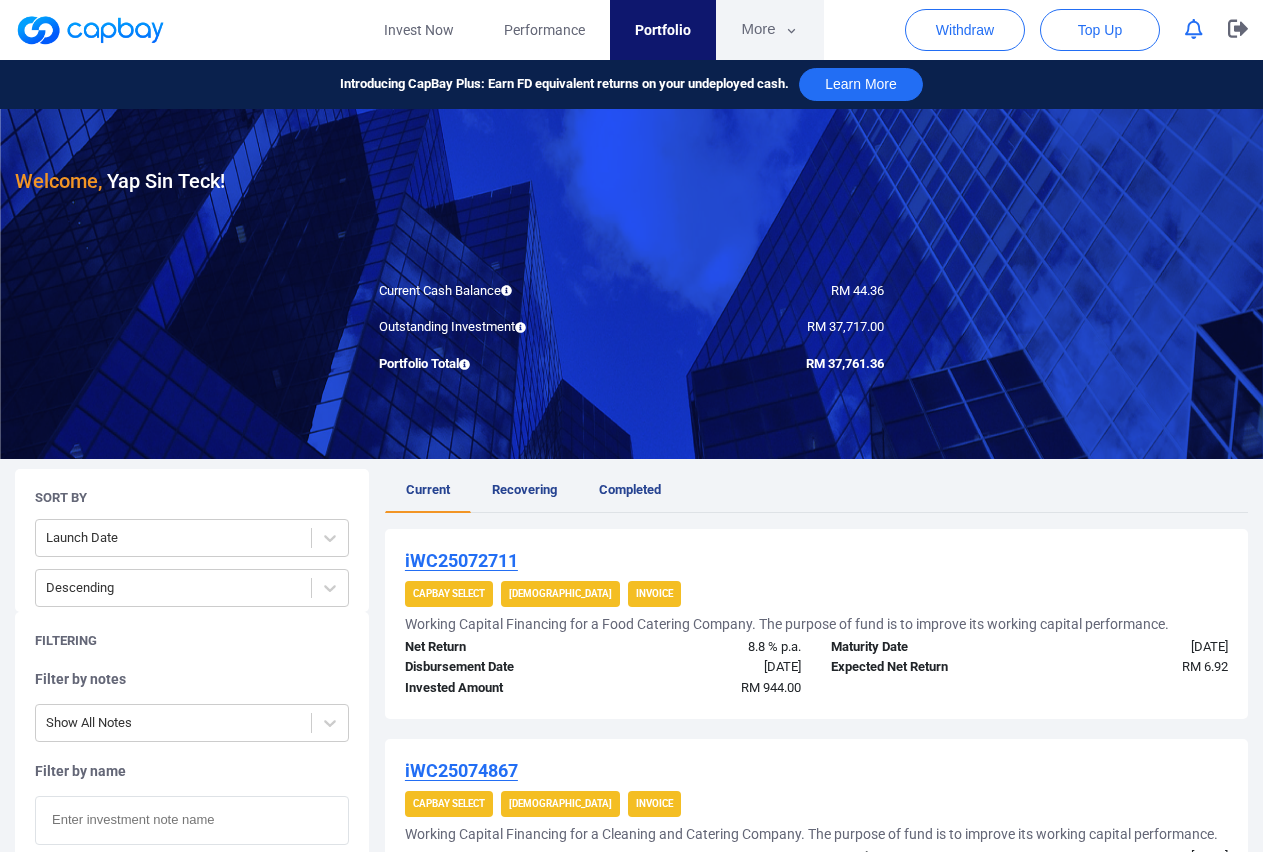 click 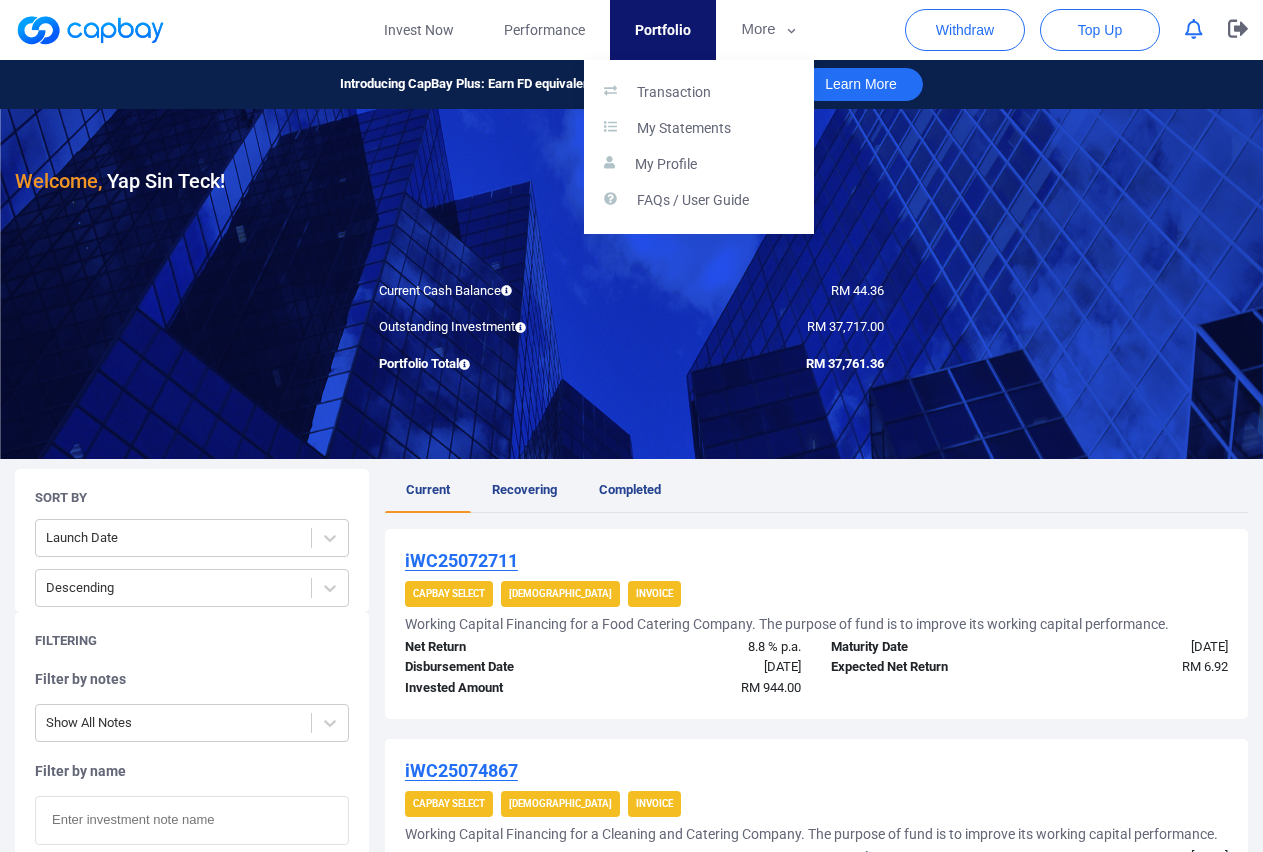 click at bounding box center (631, 426) 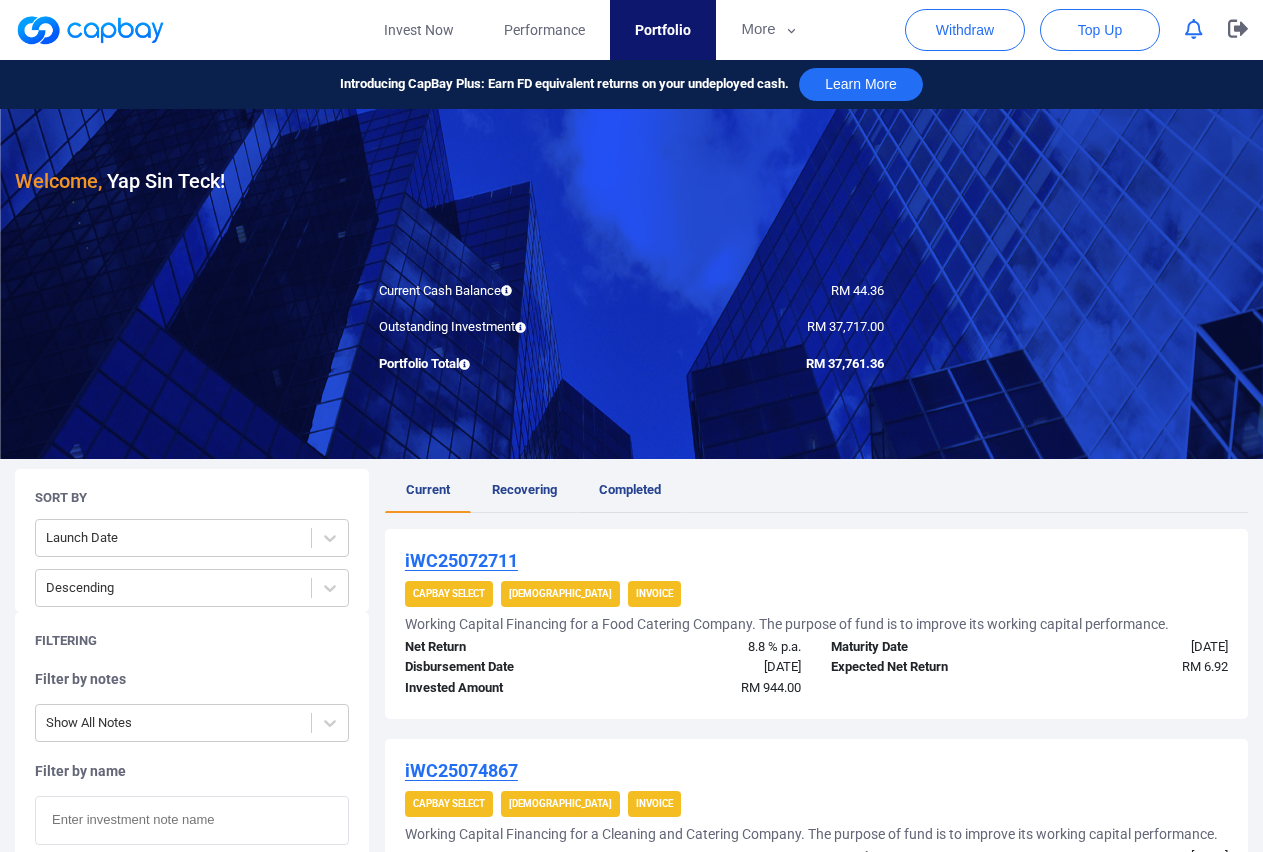 click on "Completed" at bounding box center [630, 489] 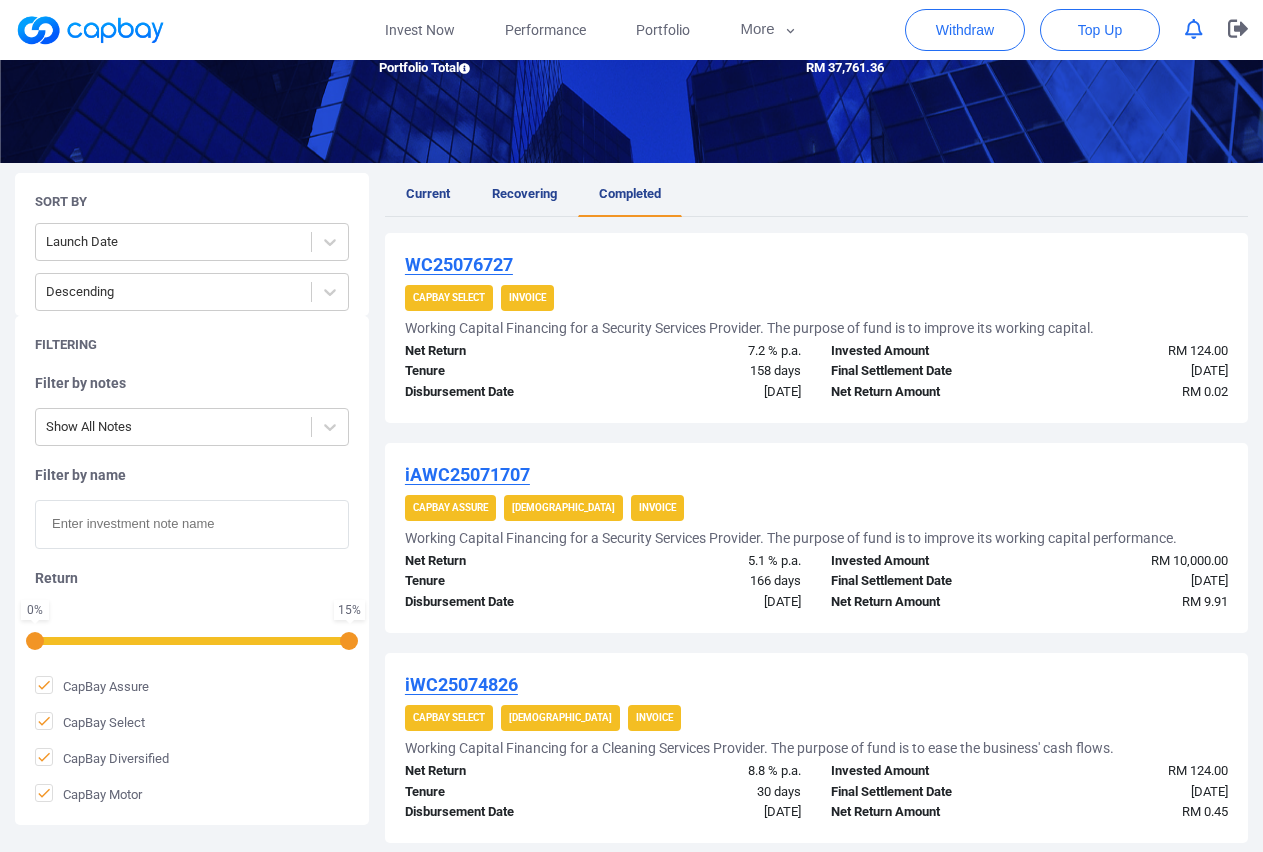scroll, scrollTop: 0, scrollLeft: 0, axis: both 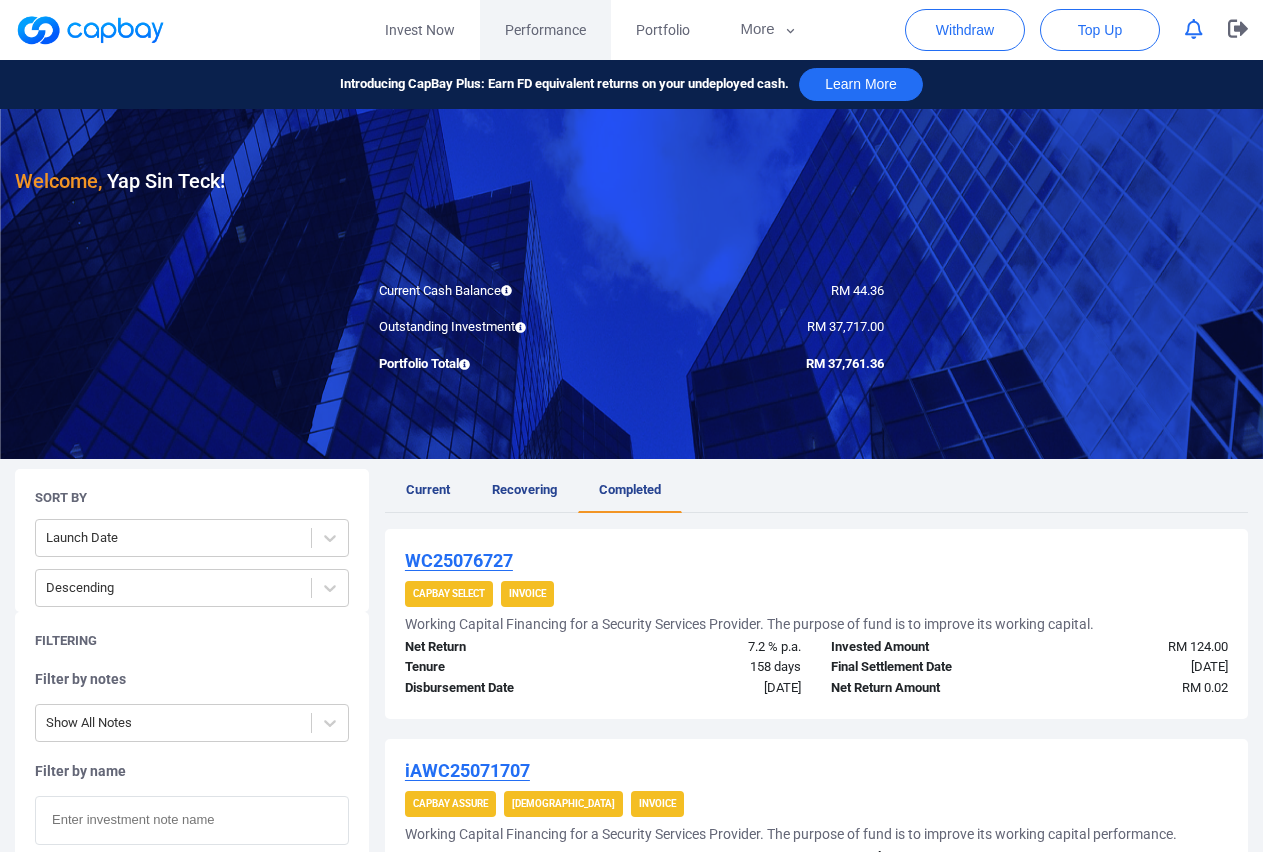 click on "Performance" at bounding box center (545, 30) 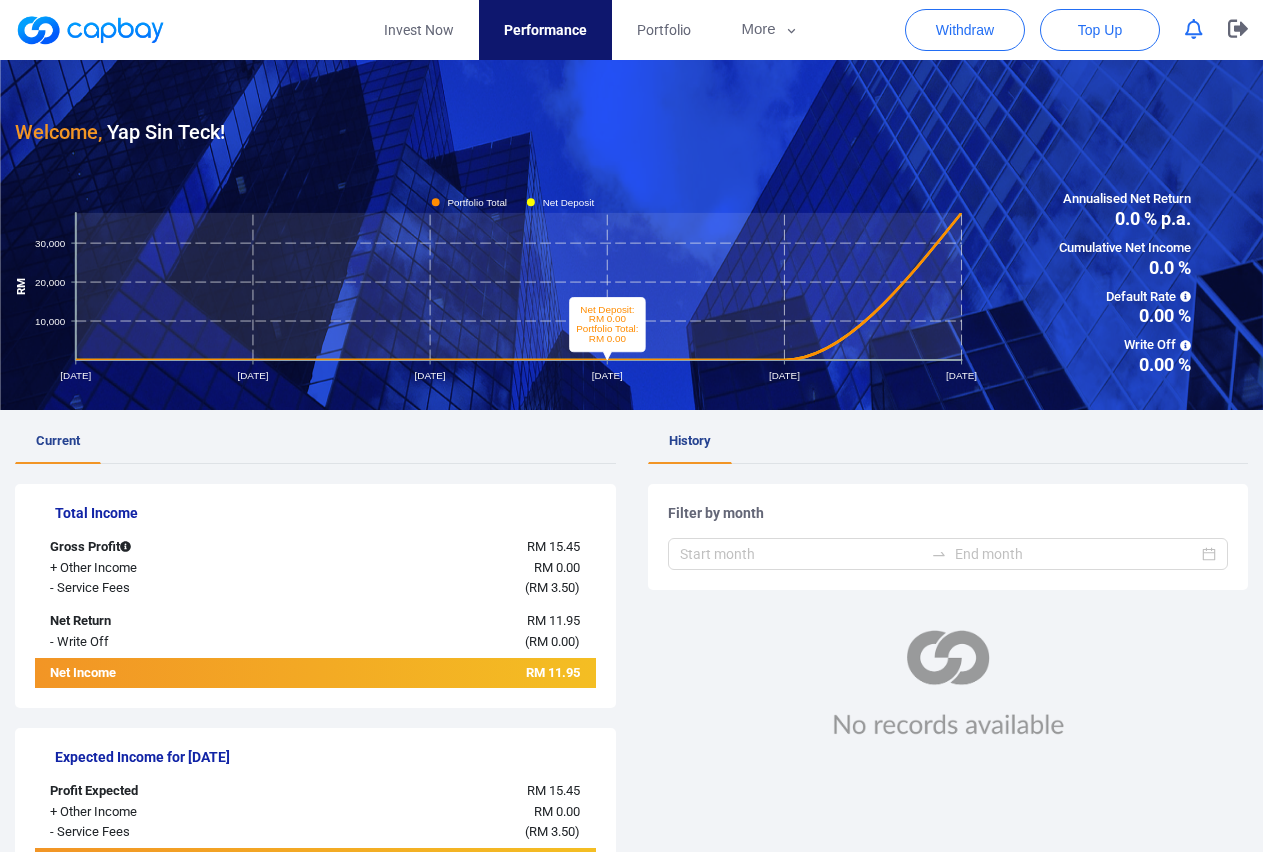 click on "Net Deposit" 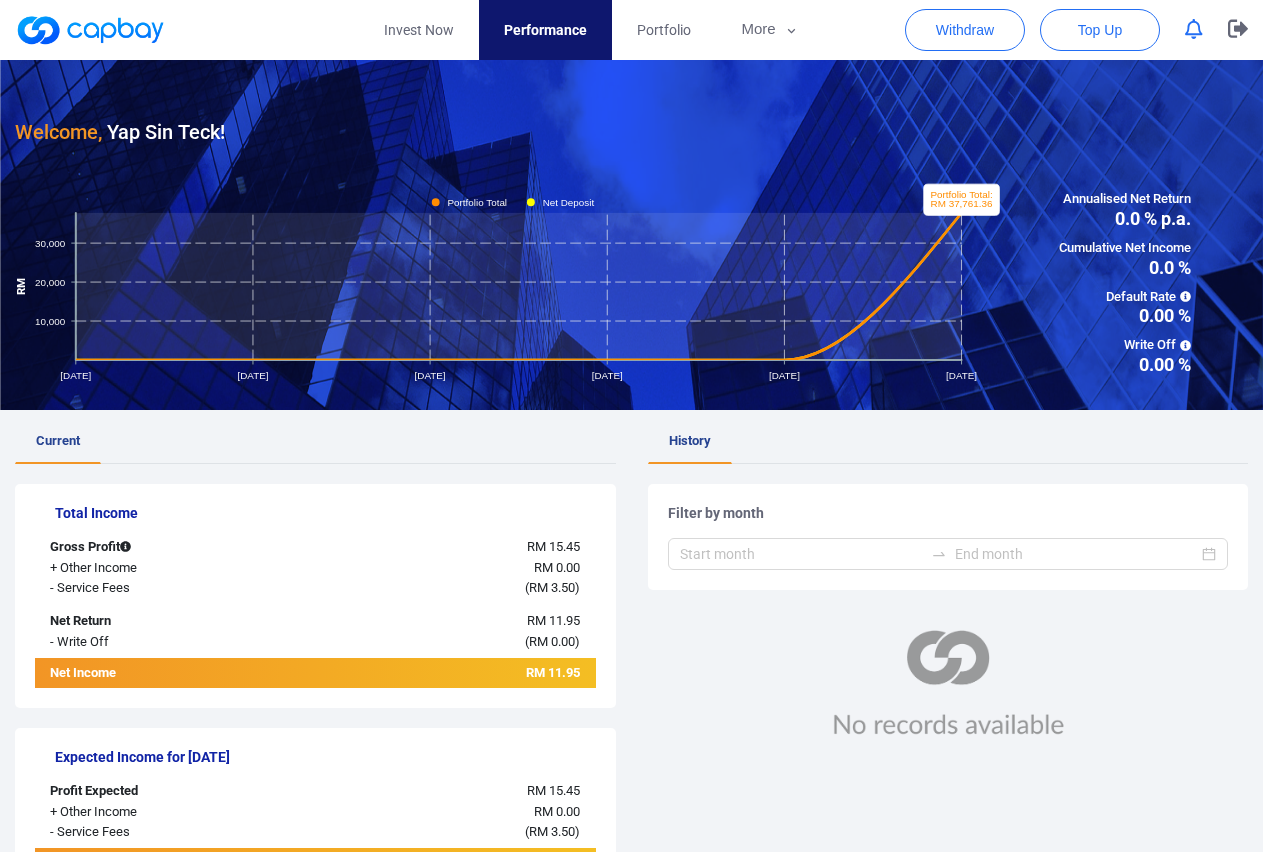 click on "[DATE] [DATE] [DATE] [DATE] [DATE] [DATE] RM 10,000 20,000 30,000 Portfolio Total Net Deposit Portfolio Total: RM 37,761.36" 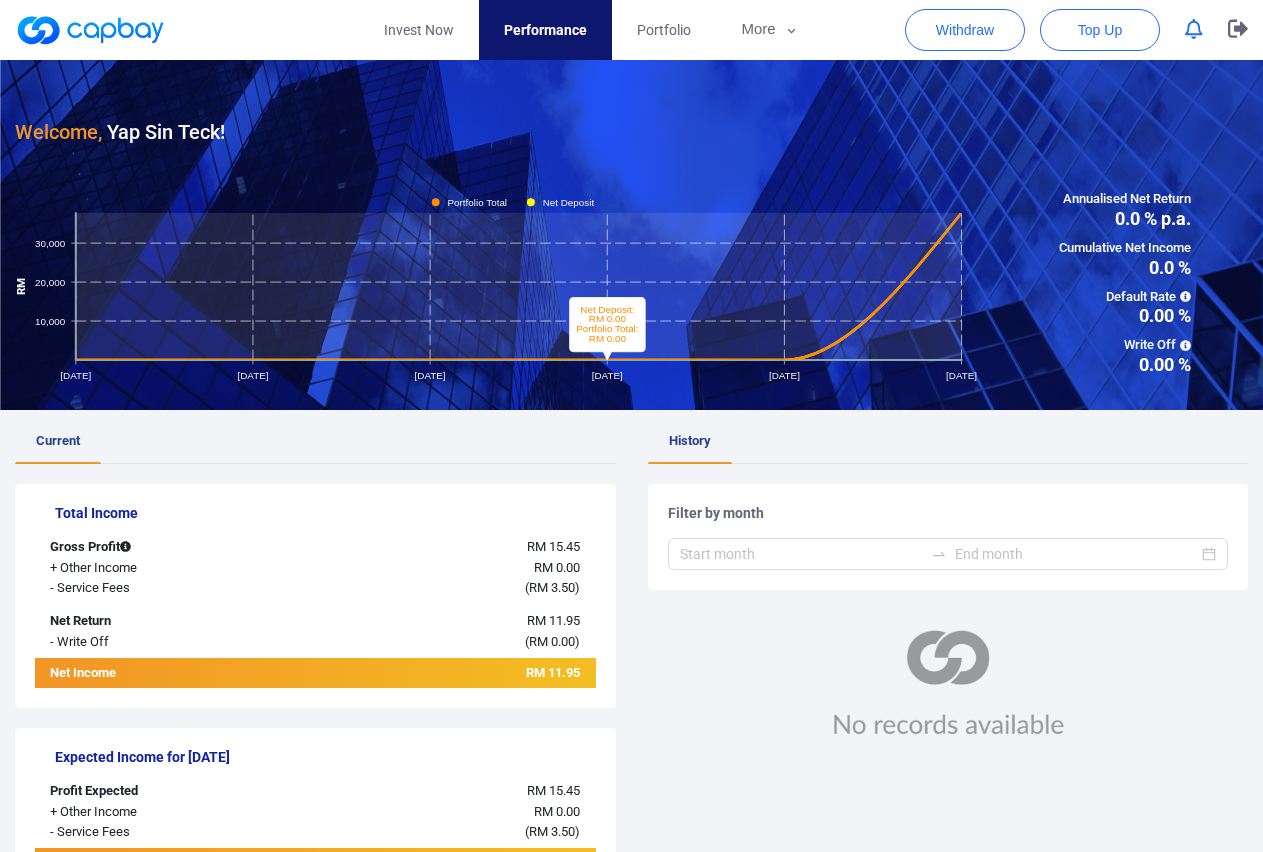 click 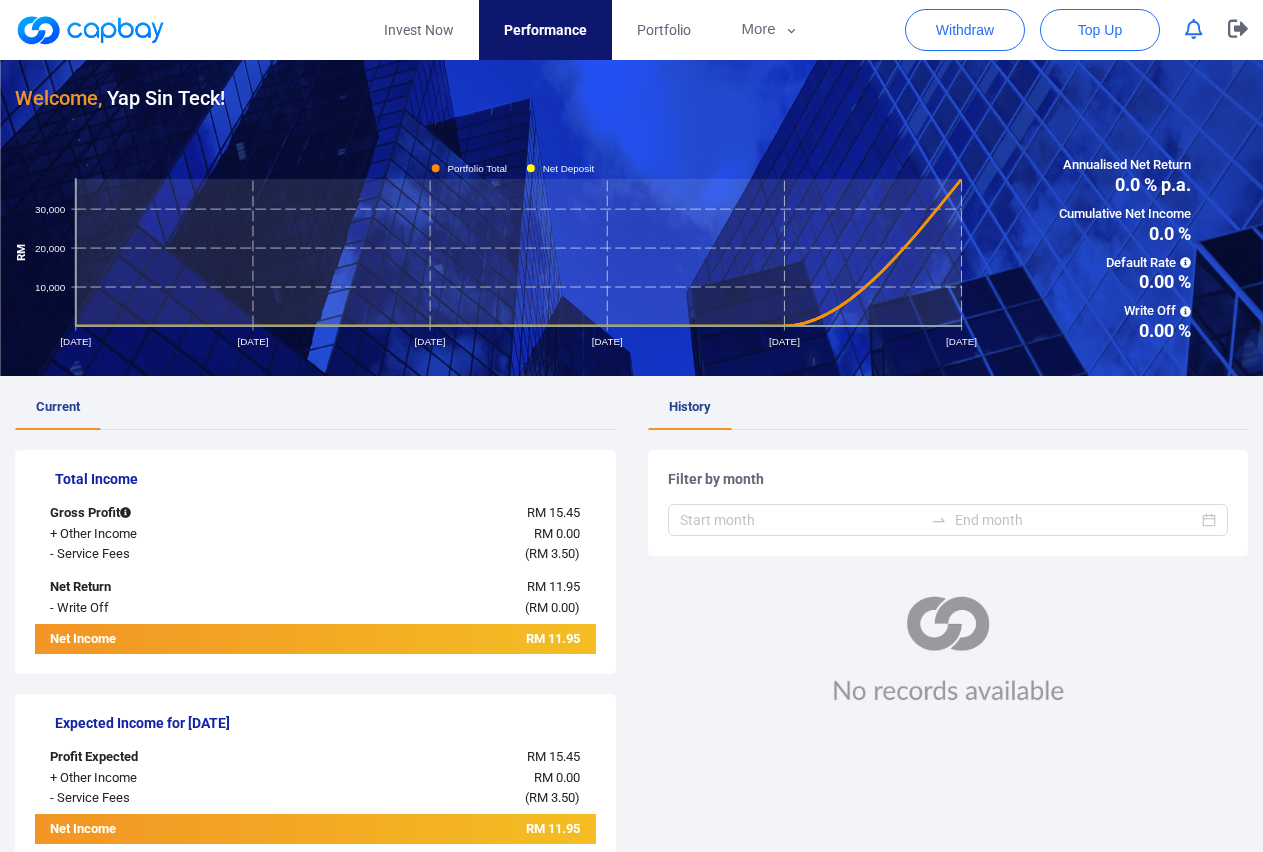 scroll, scrollTop: 0, scrollLeft: 0, axis: both 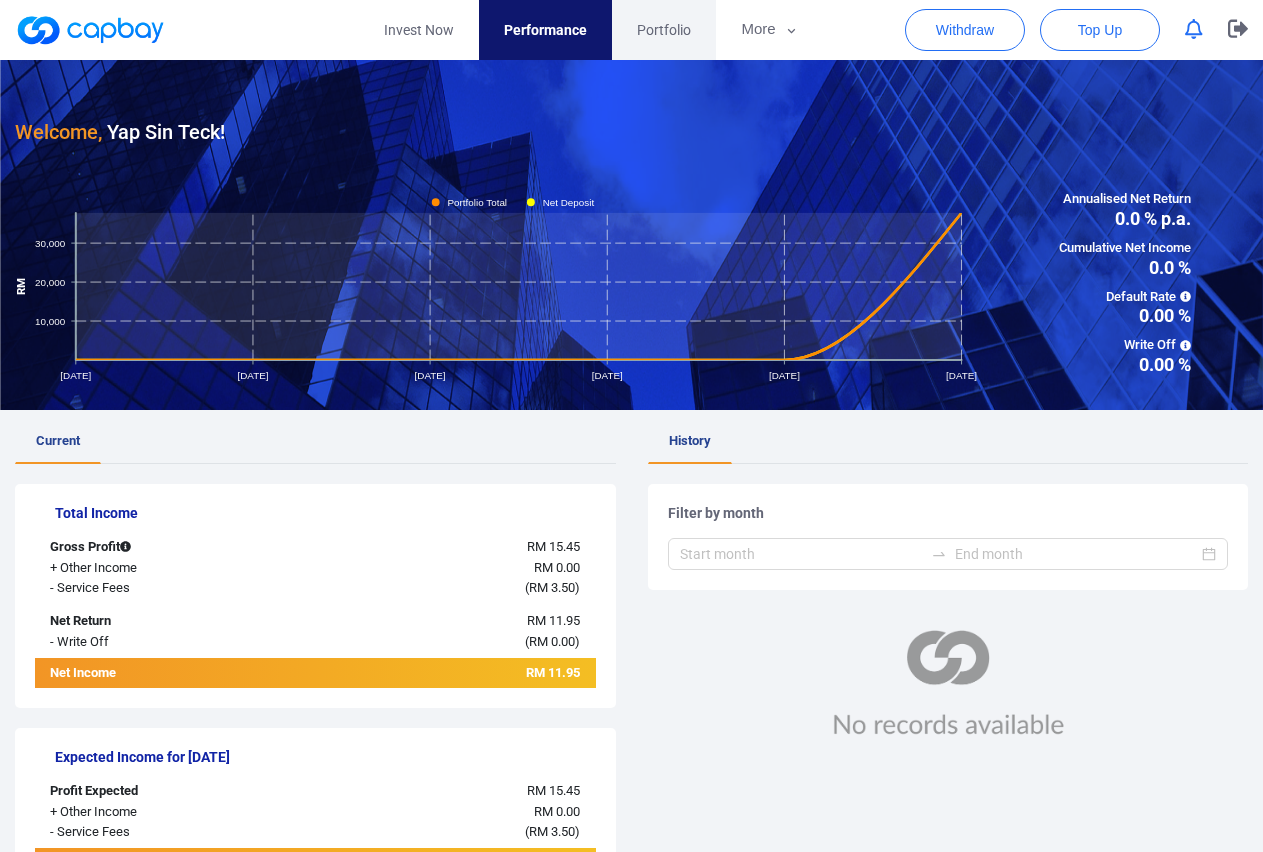 click on "Portfolio" at bounding box center [664, 30] 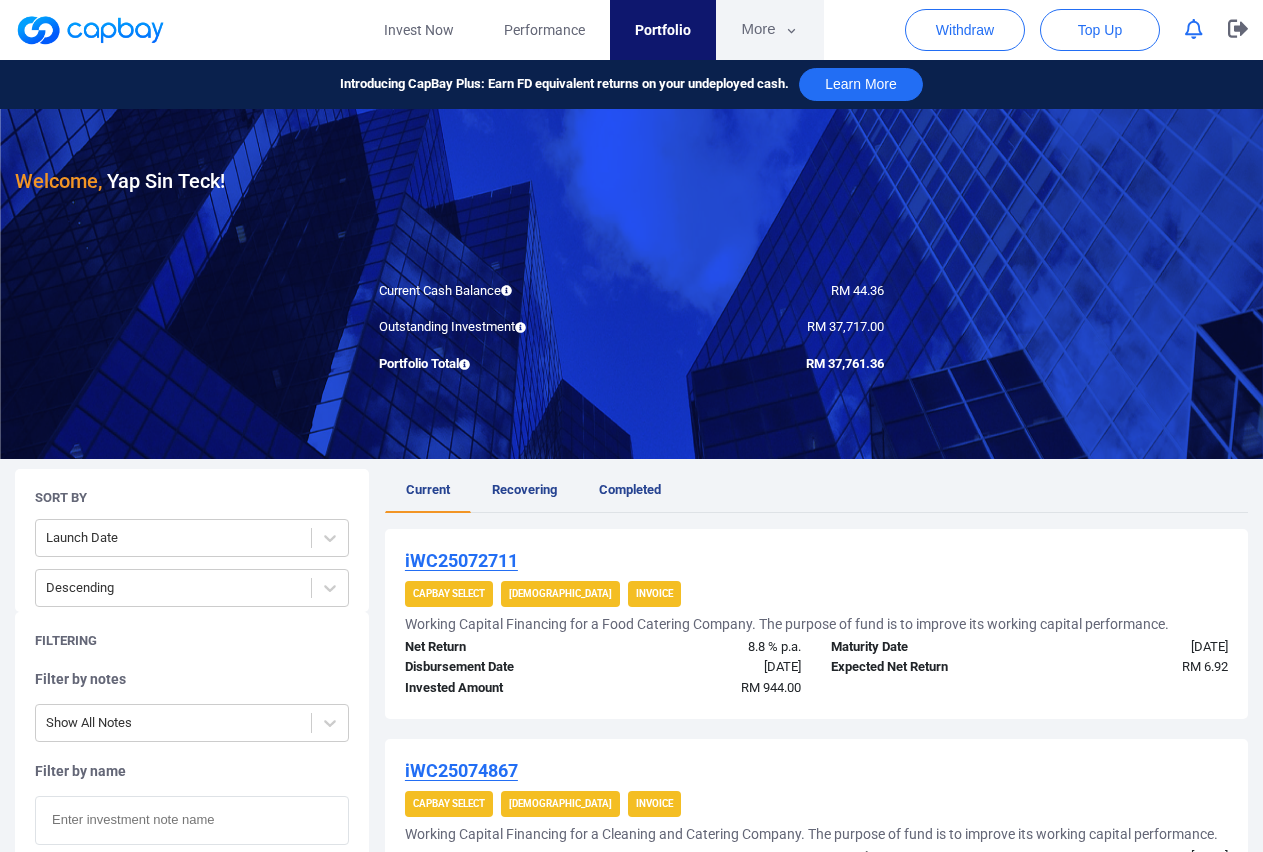 click on "More" at bounding box center [769, 30] 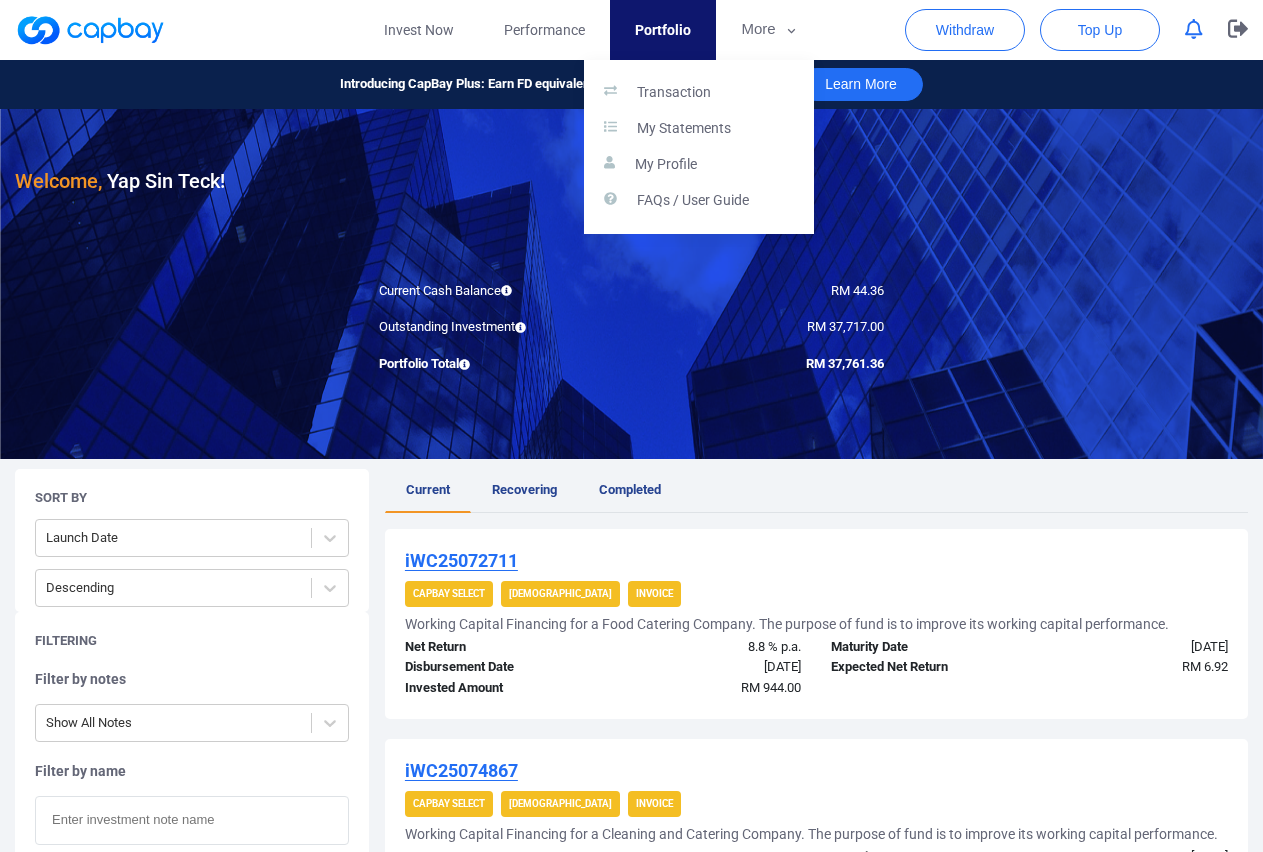 click at bounding box center [631, 426] 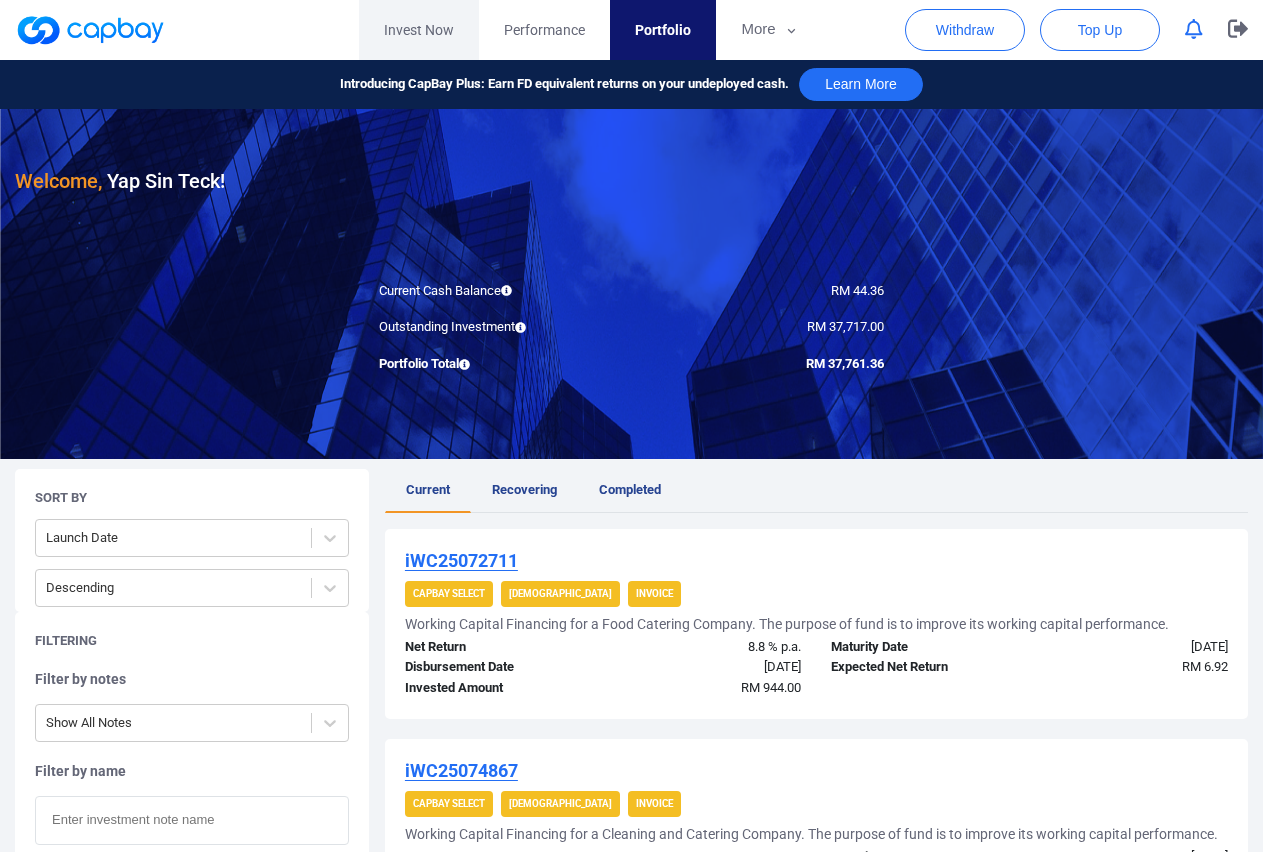 click on "Invest Now" at bounding box center [419, 30] 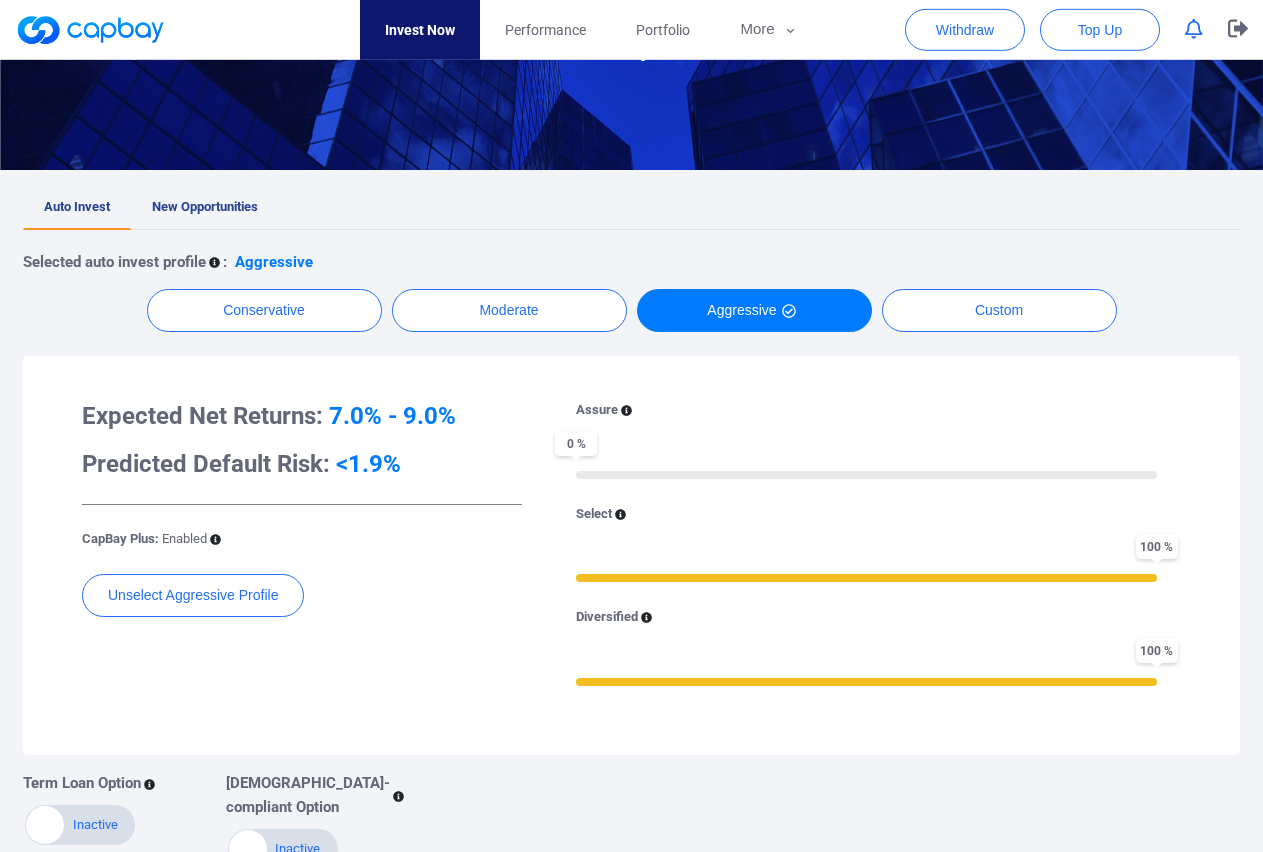scroll, scrollTop: 0, scrollLeft: 0, axis: both 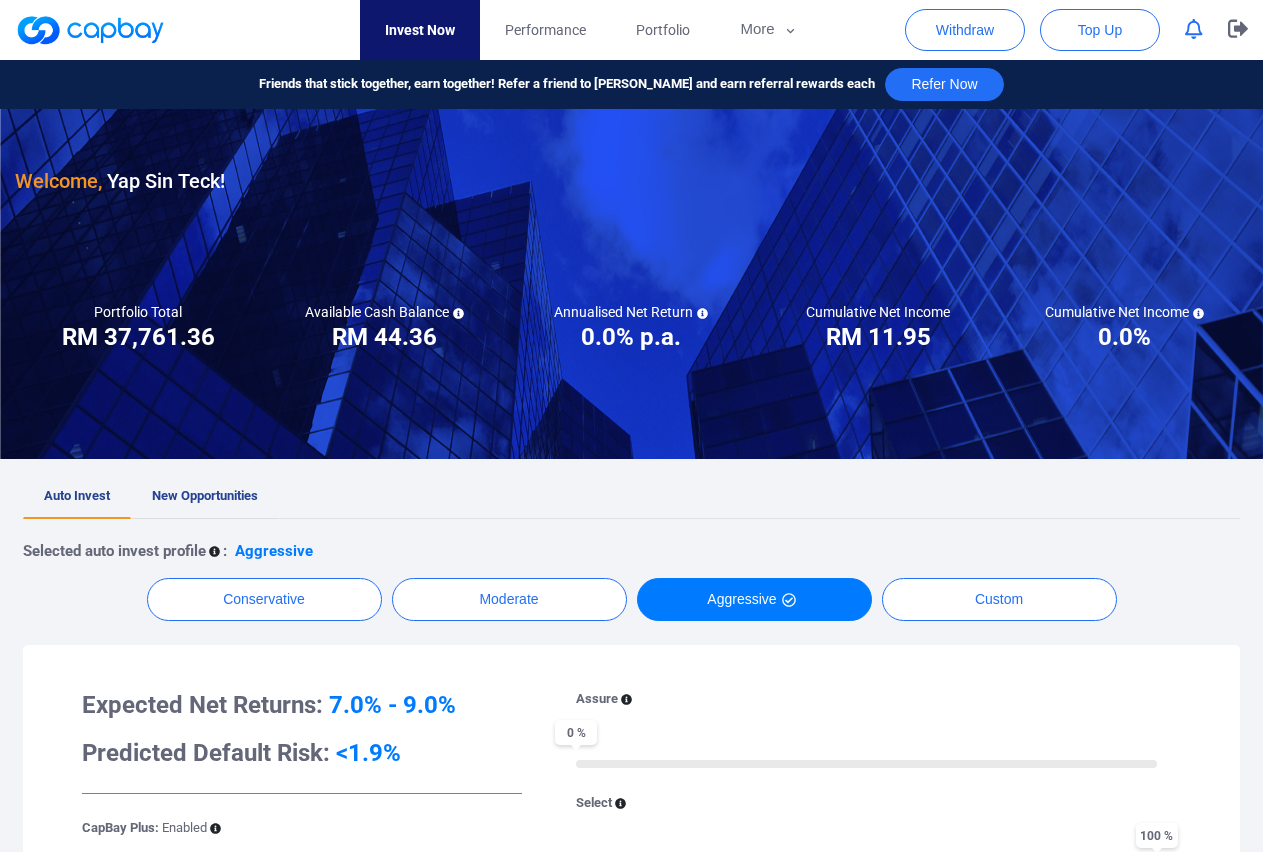 click on "New Opportunities" at bounding box center [205, 495] 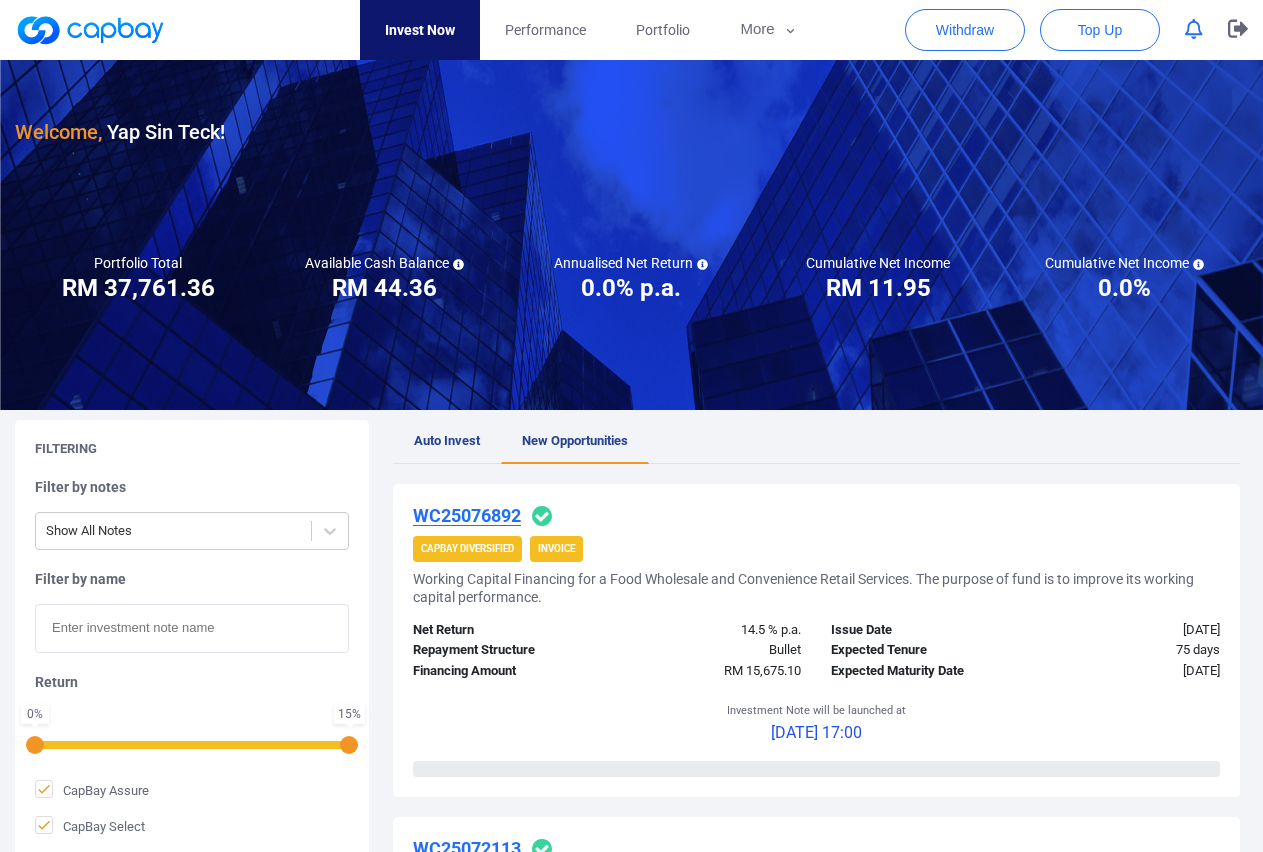 scroll, scrollTop: 408, scrollLeft: 0, axis: vertical 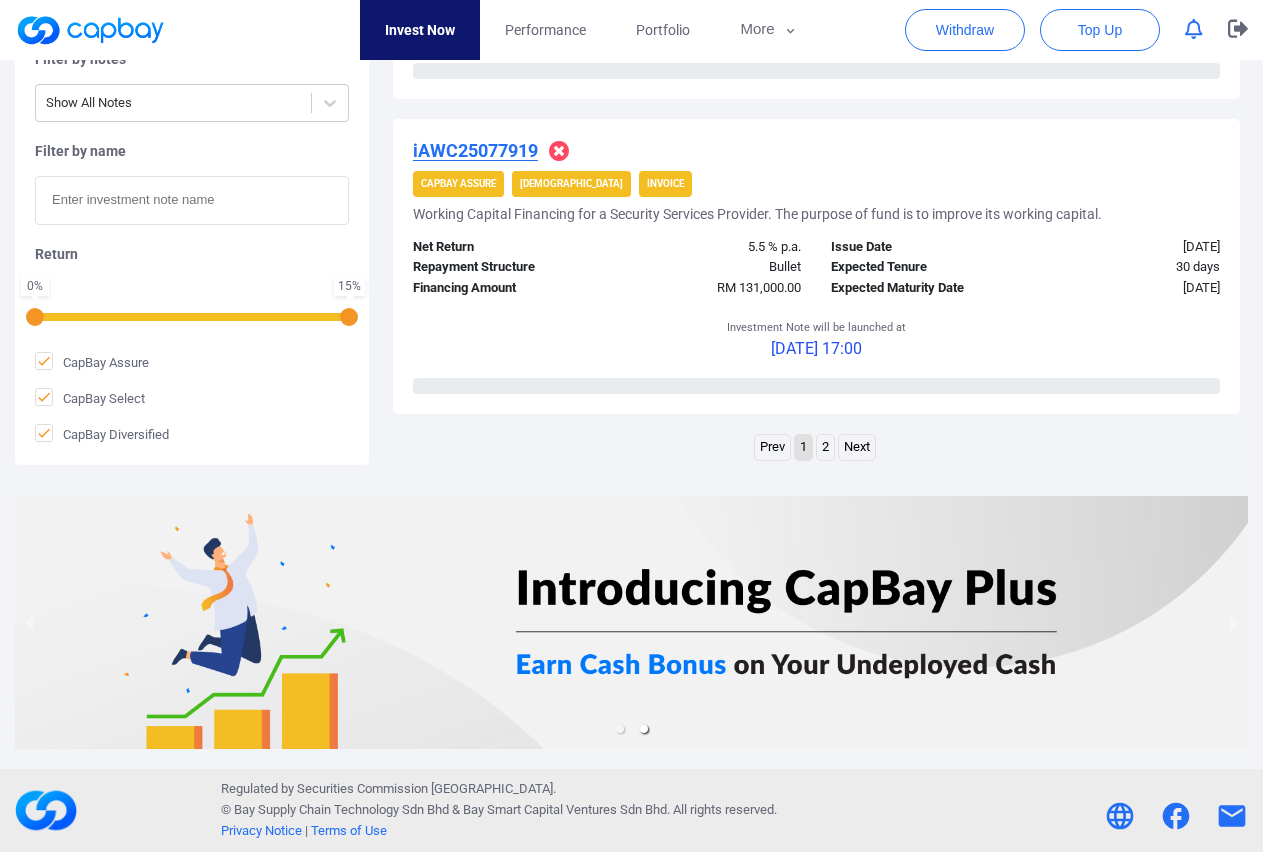 click on "Next" at bounding box center (857, 447) 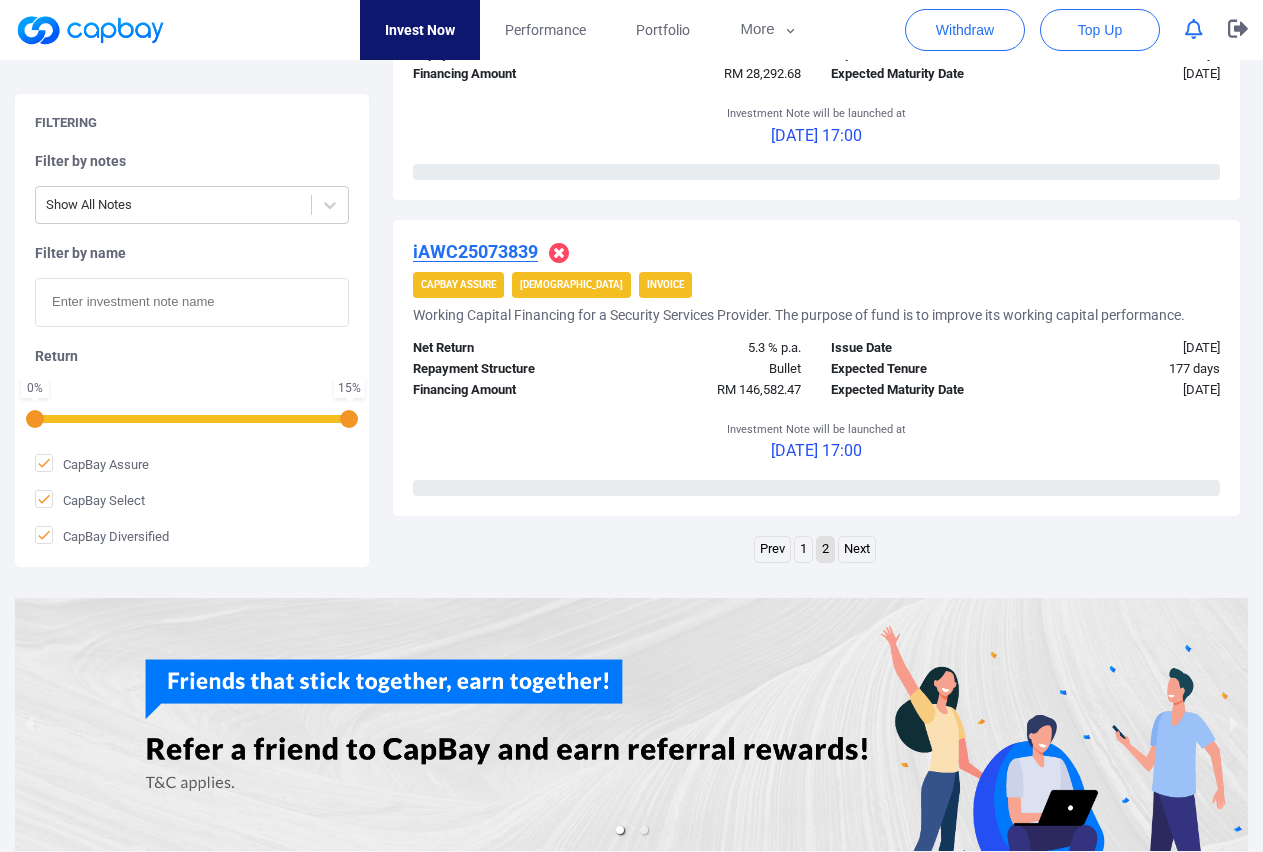 scroll, scrollTop: 996, scrollLeft: 0, axis: vertical 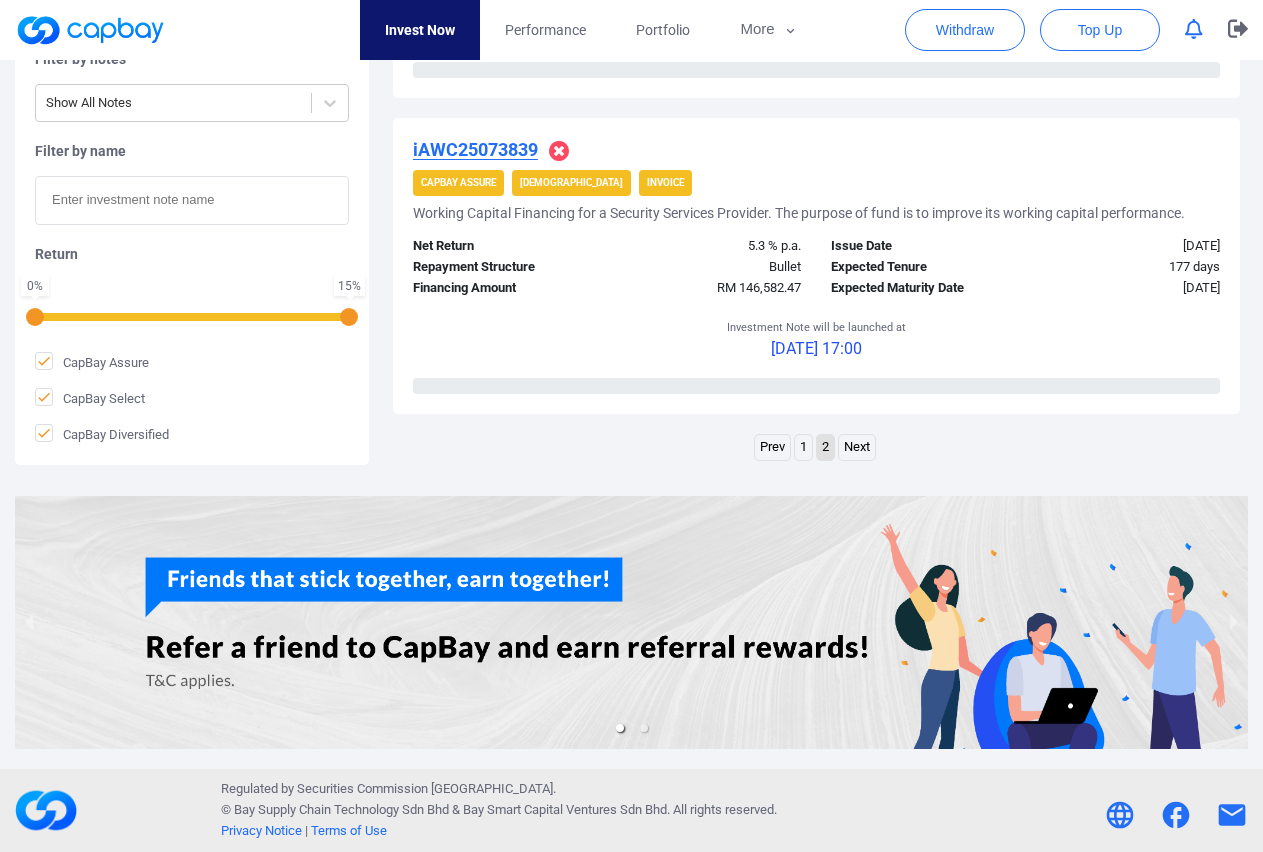 click on "Prev" at bounding box center (772, 447) 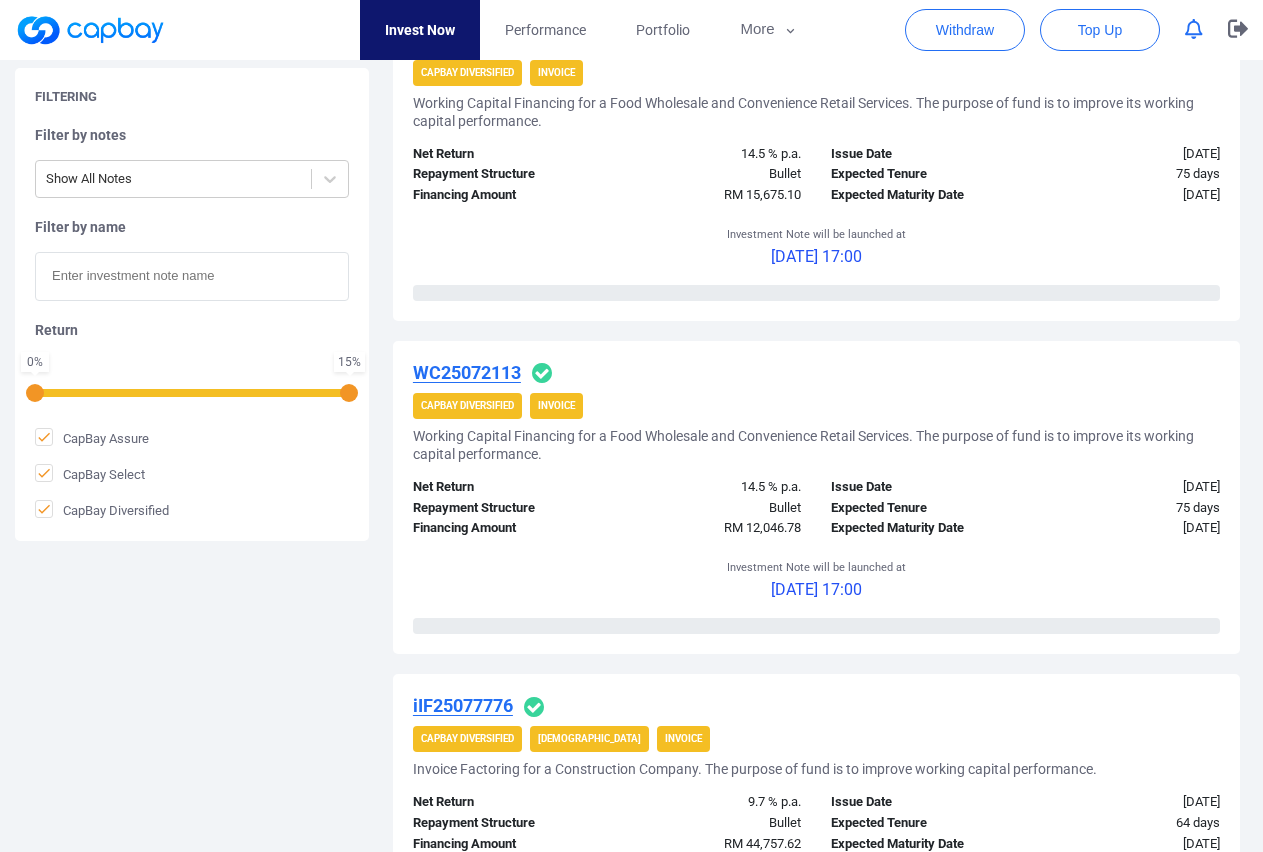 scroll, scrollTop: 68, scrollLeft: 0, axis: vertical 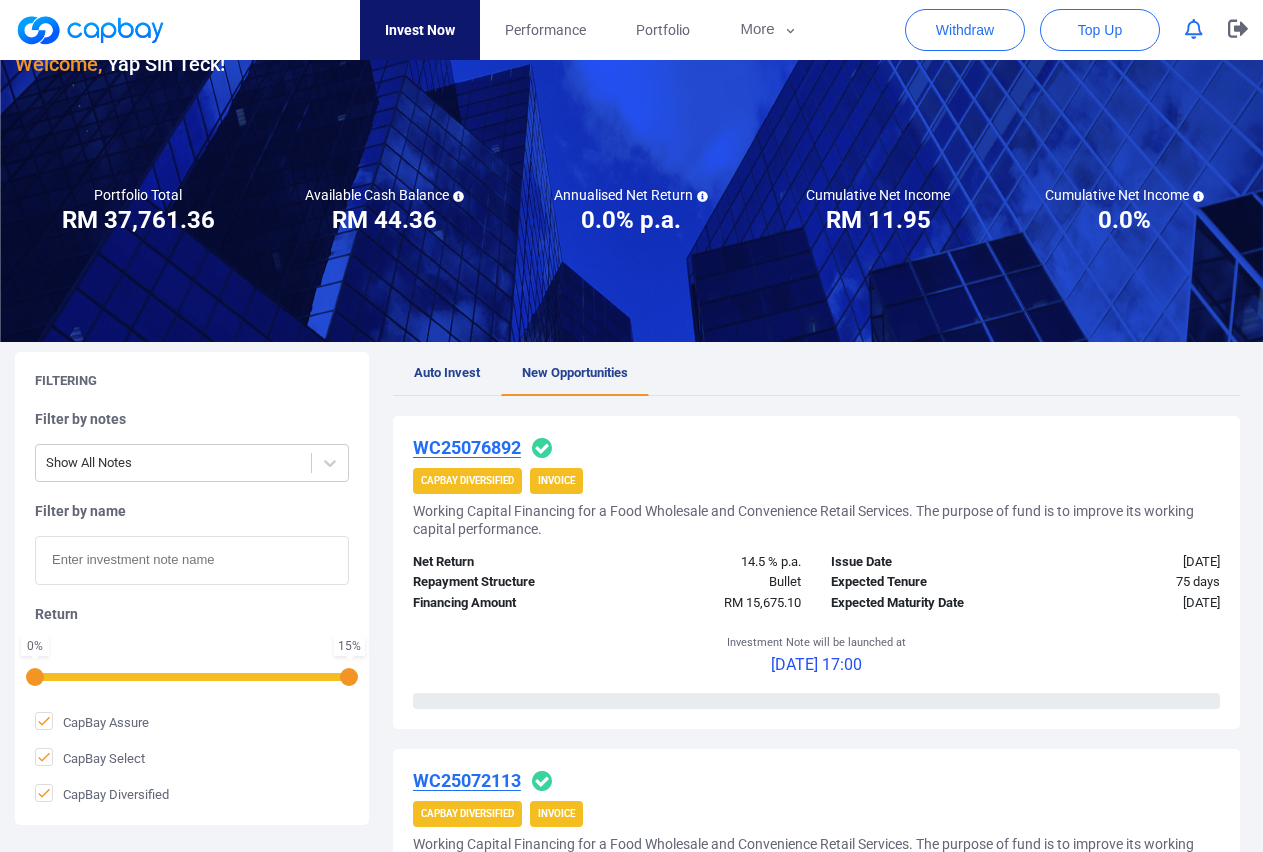 click on "WC25076892" at bounding box center [467, 447] 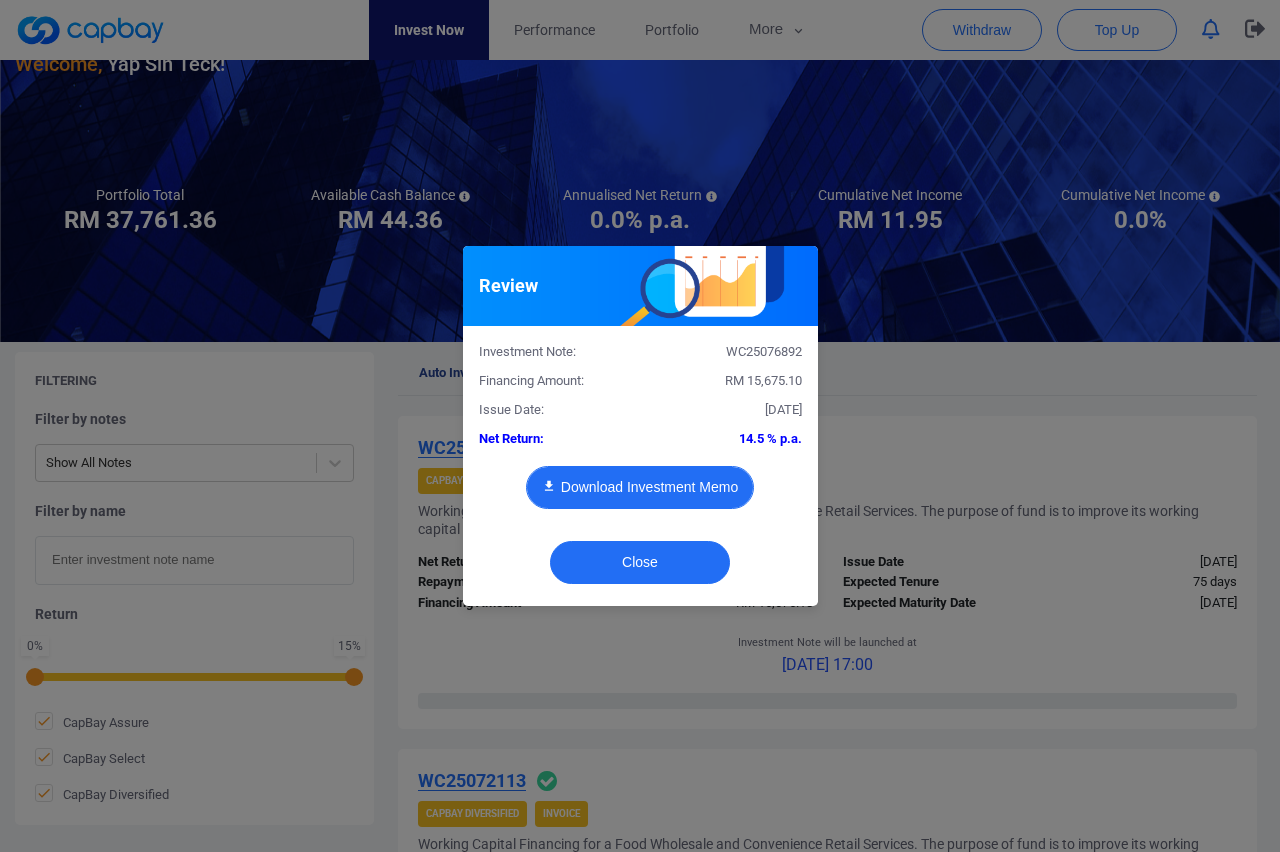 click on "Download Investment Memo" at bounding box center [640, 487] 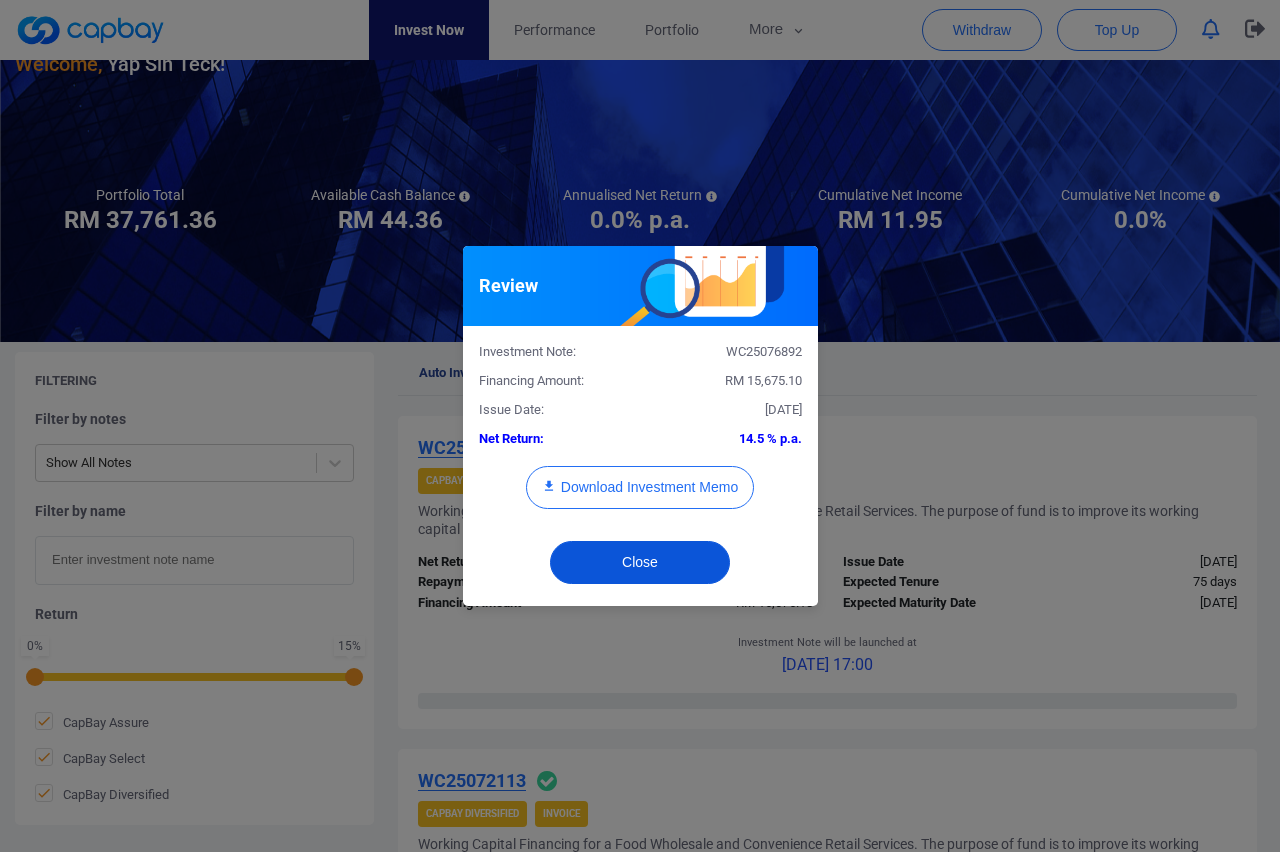 click on "Close" at bounding box center (640, 562) 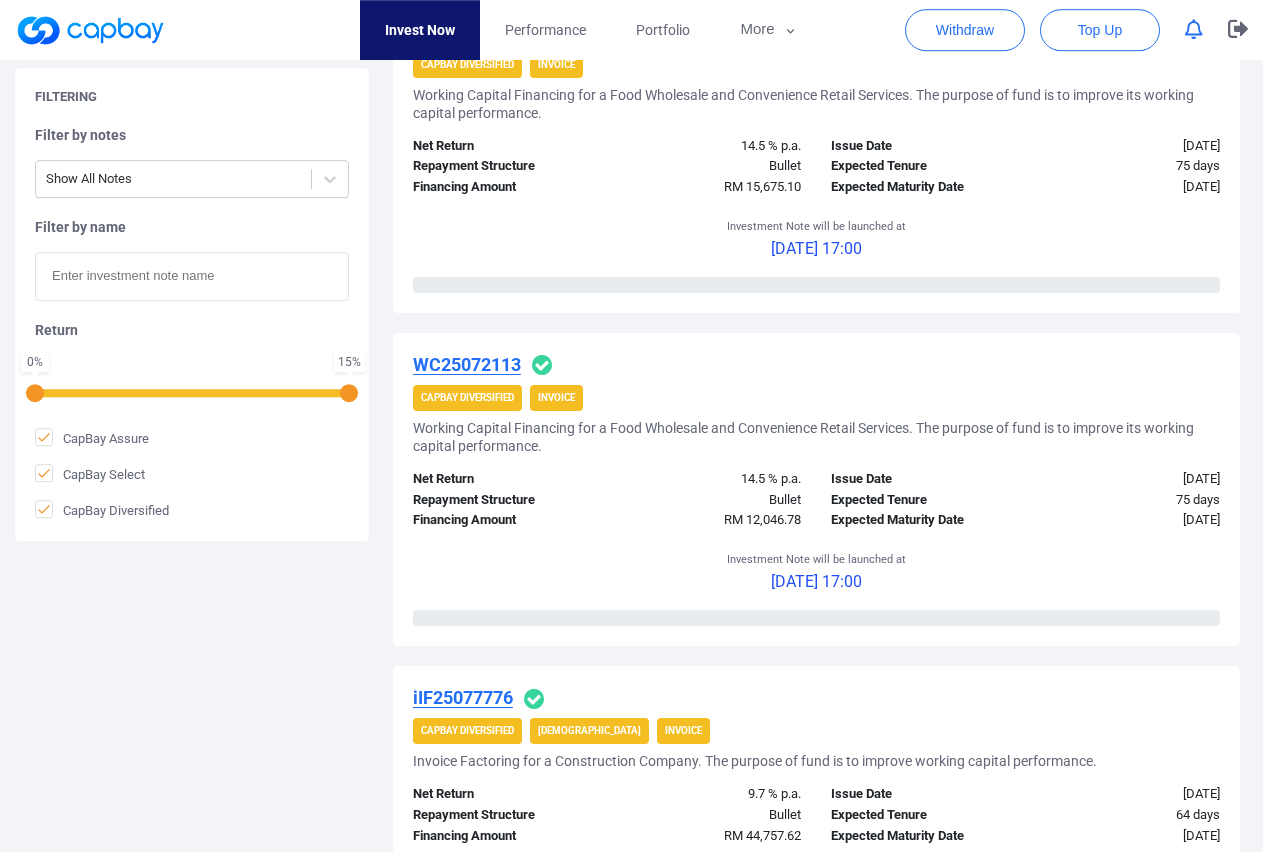 scroll, scrollTop: 494, scrollLeft: 0, axis: vertical 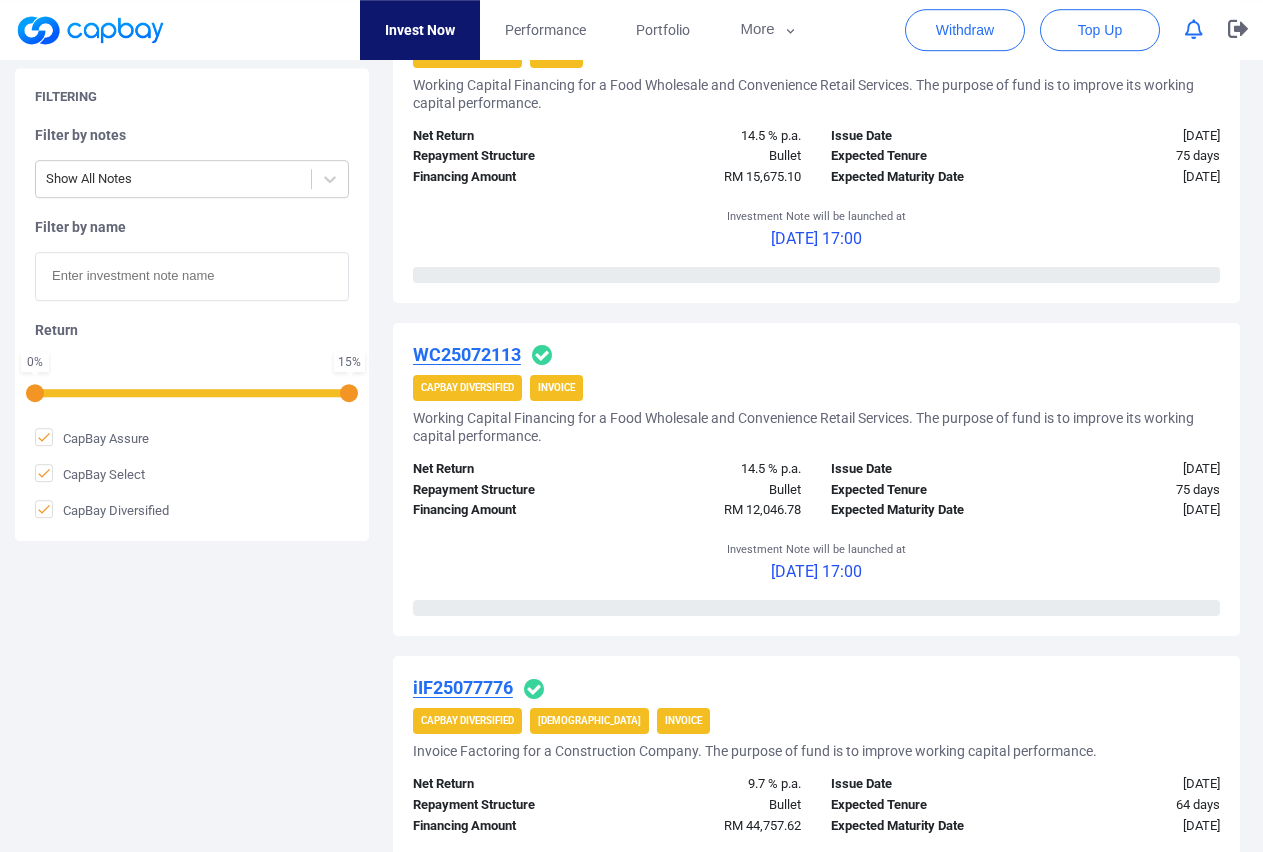 click on "WC25072113" at bounding box center [467, 354] 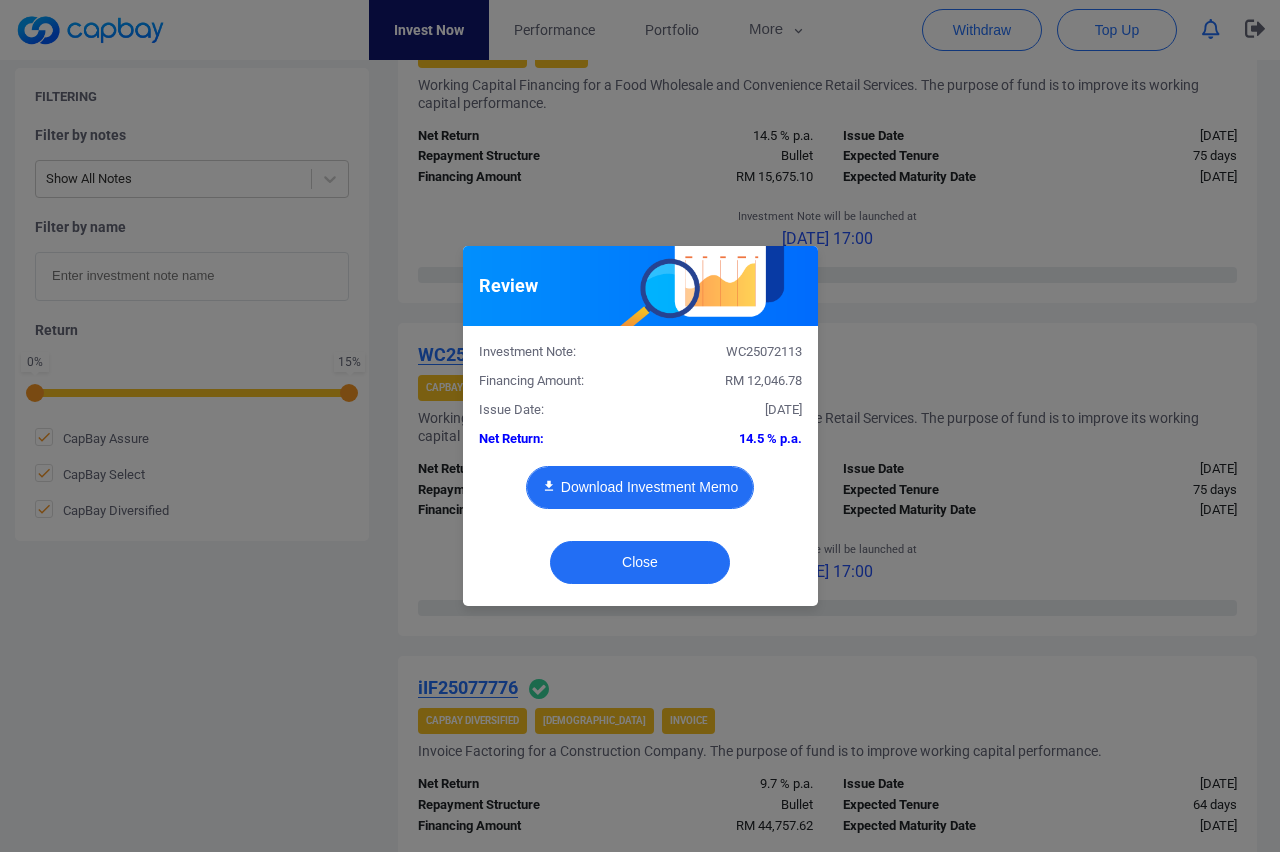 click on "Download Investment Memo" at bounding box center [640, 487] 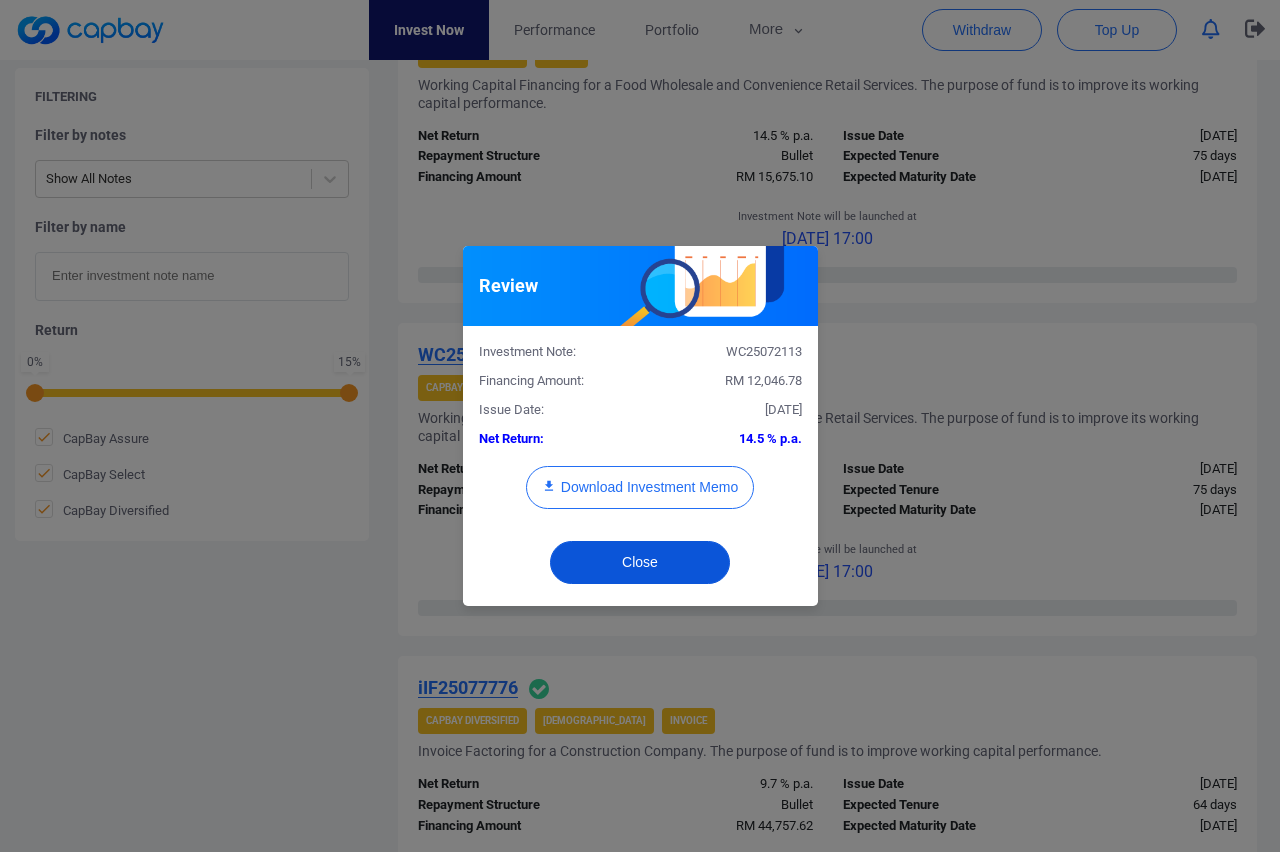 click on "Close" at bounding box center (640, 562) 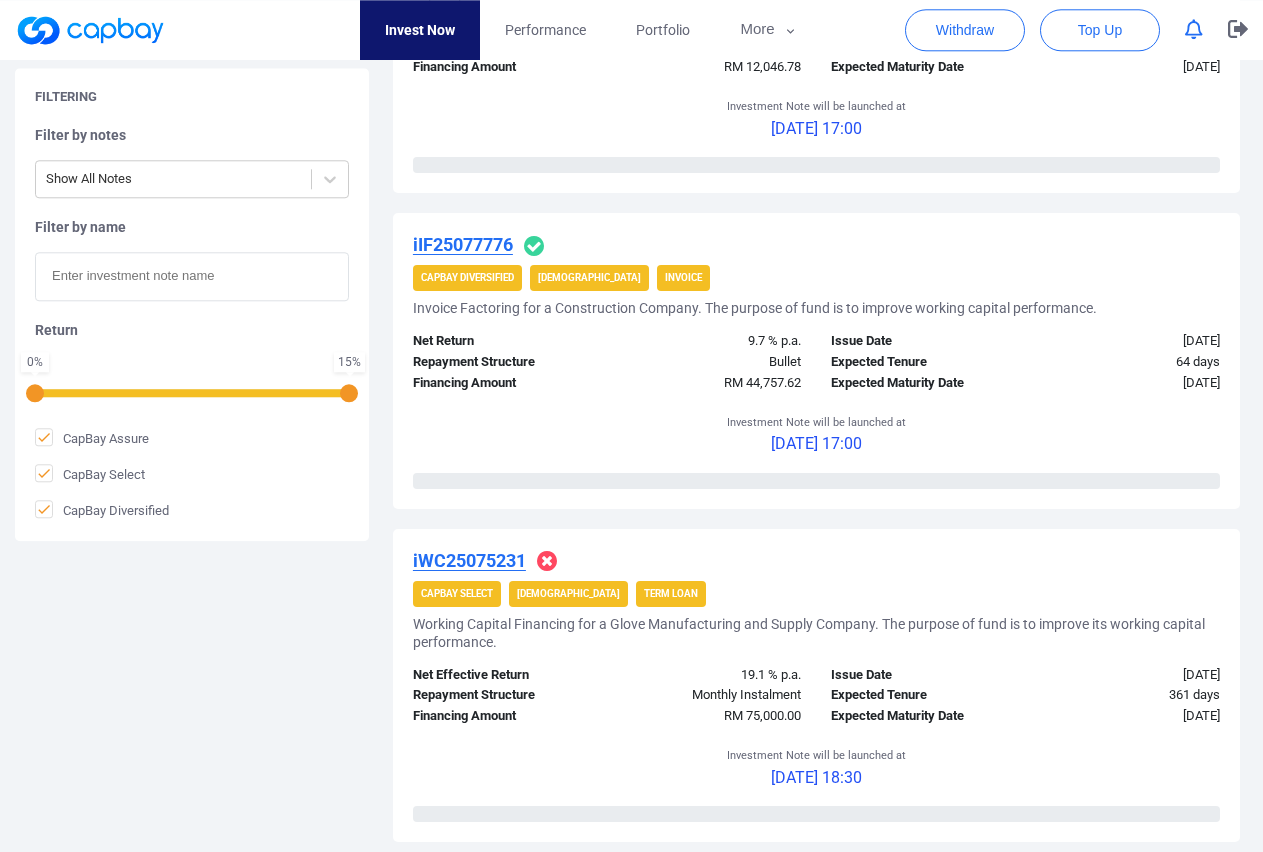 scroll, scrollTop: 927, scrollLeft: 0, axis: vertical 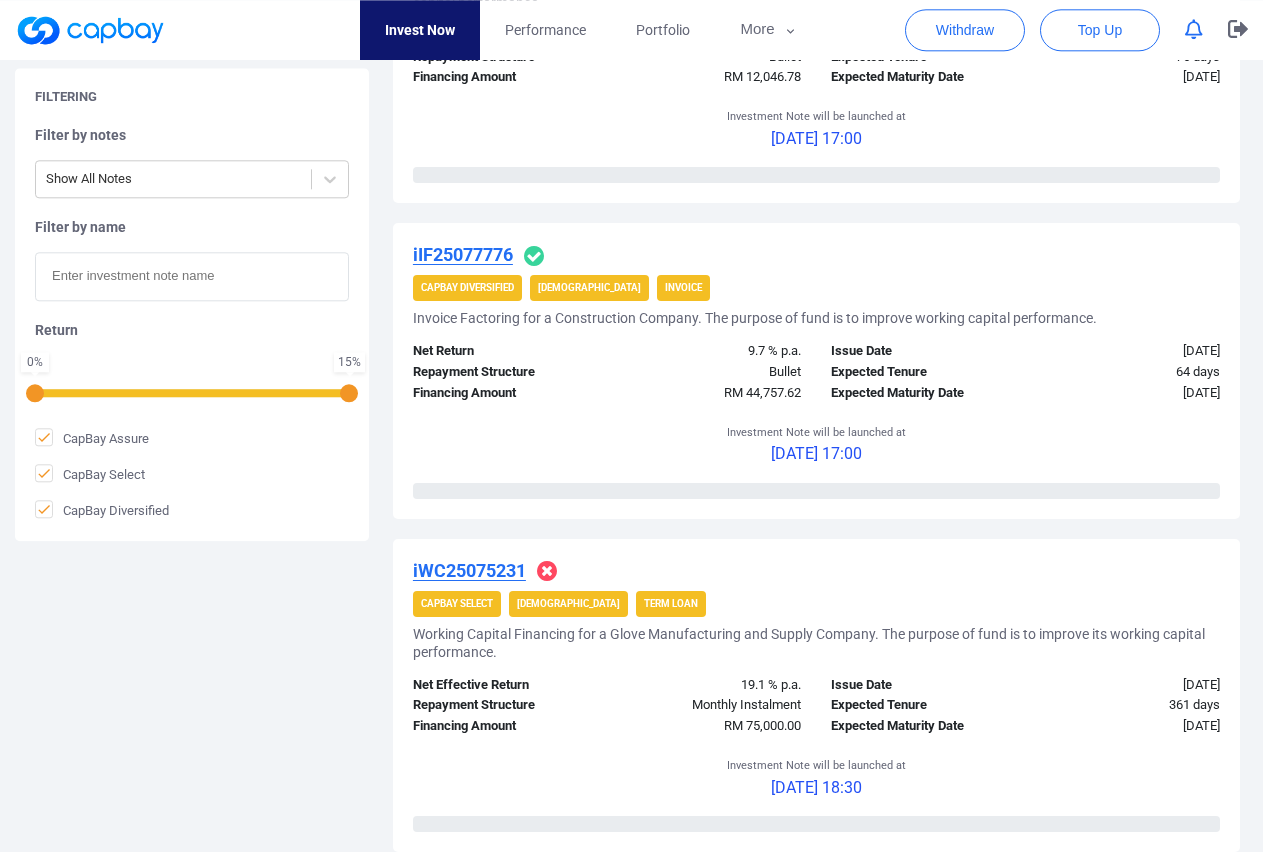 click on "iIF25077776" at bounding box center [463, 254] 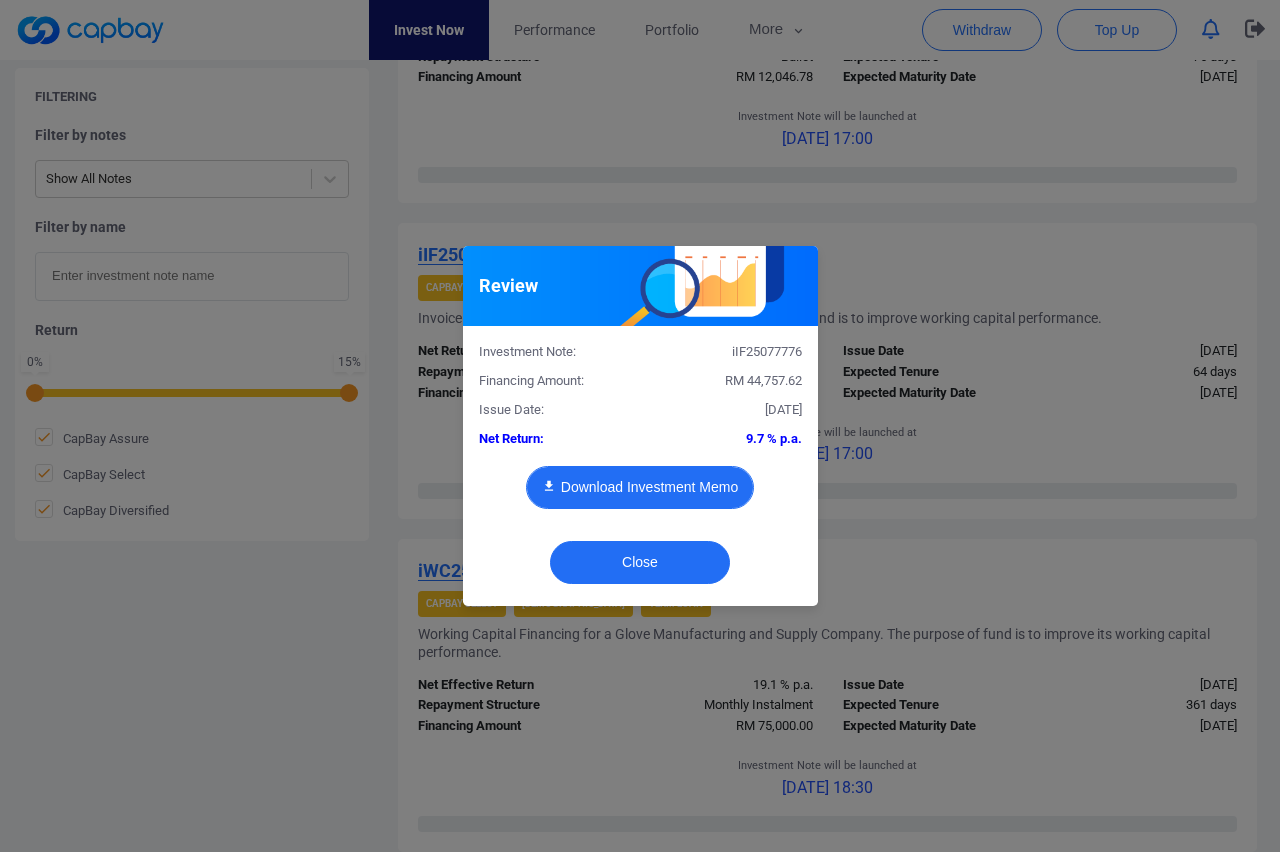 click on "Download Investment Memo" at bounding box center [640, 487] 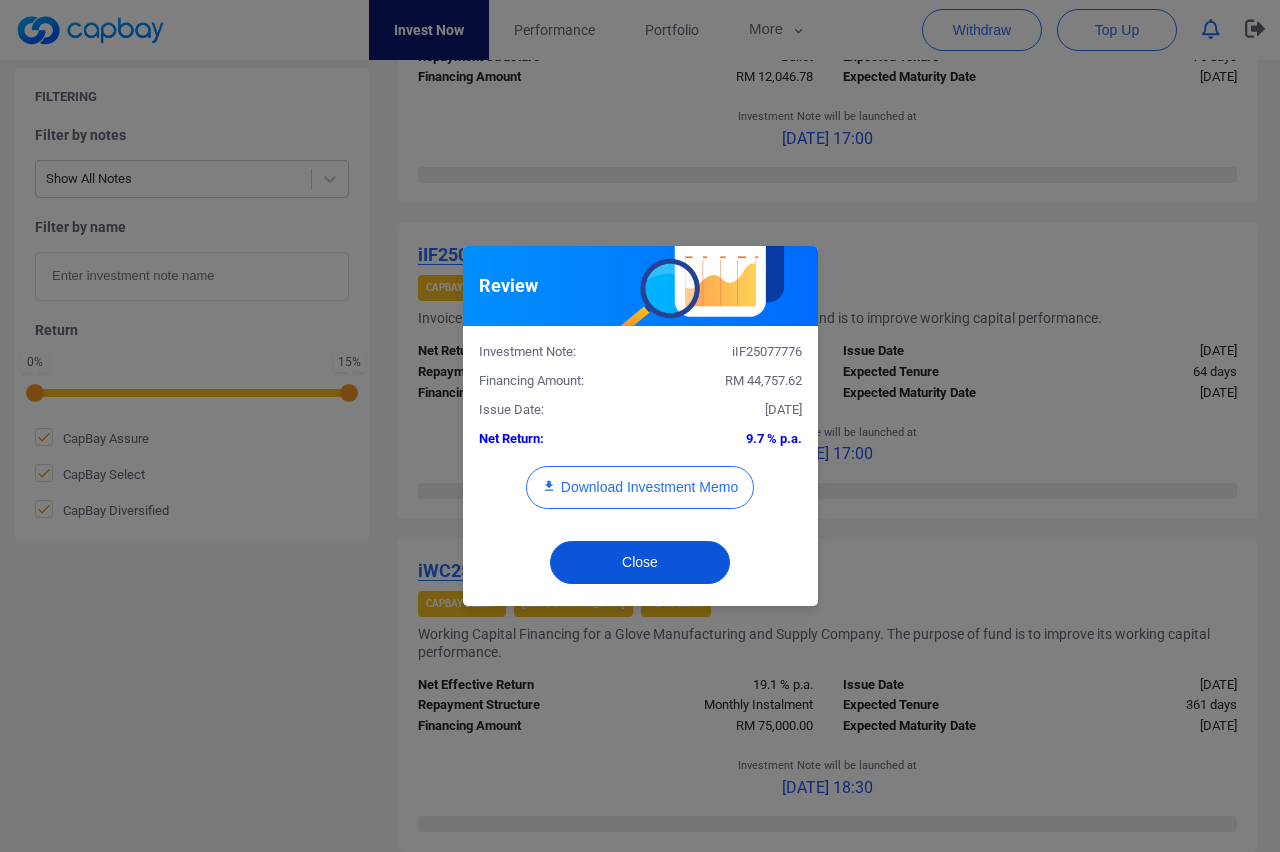 click on "Close" at bounding box center [640, 562] 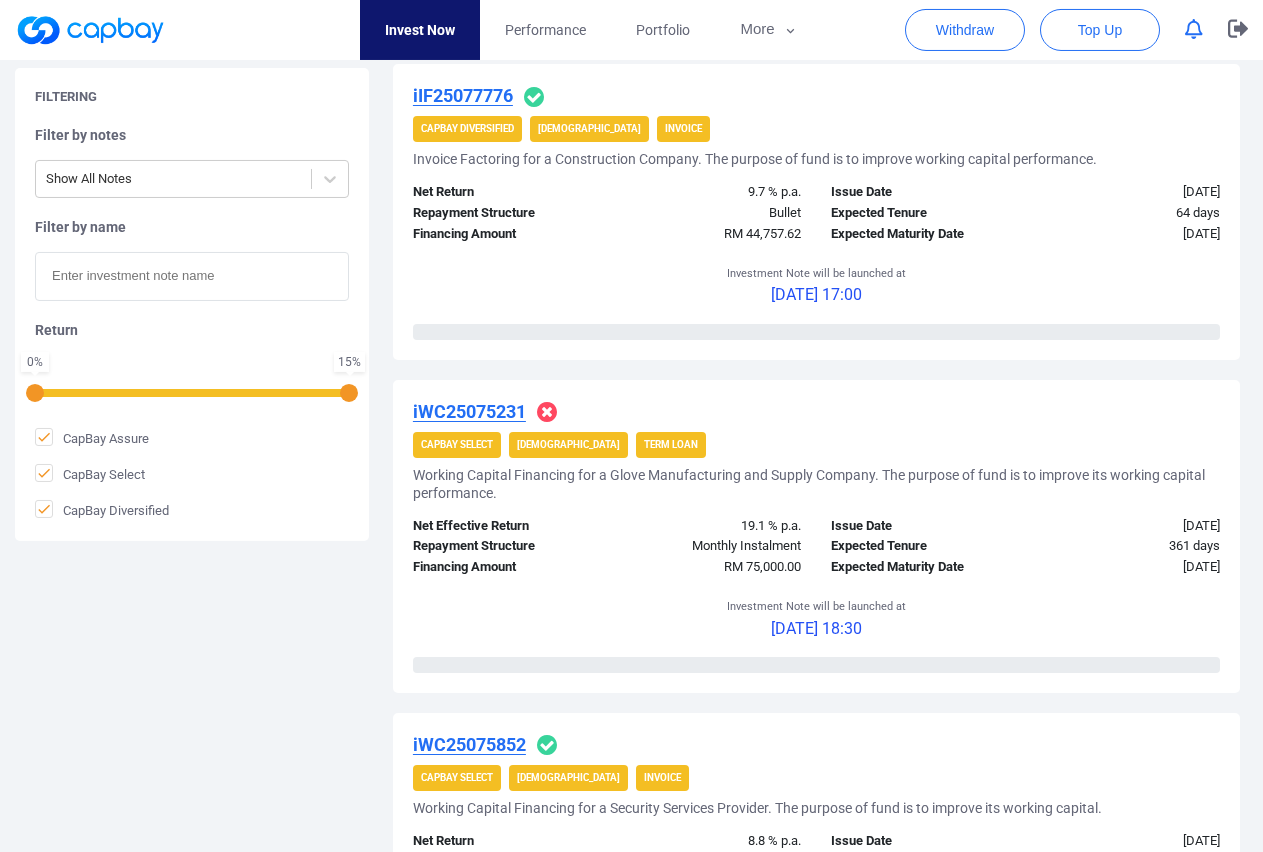 scroll, scrollTop: 1131, scrollLeft: 0, axis: vertical 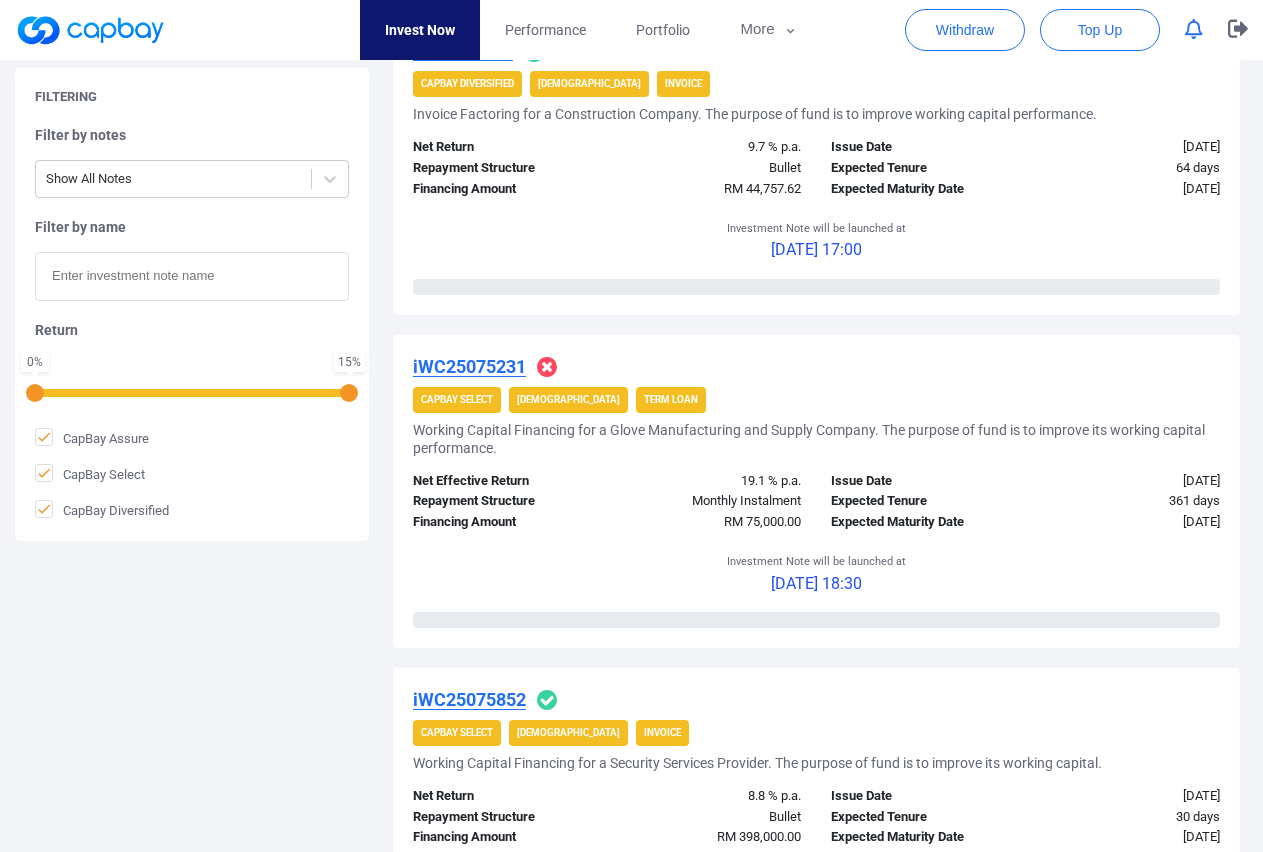 click on "iWC25075231" at bounding box center [469, 366] 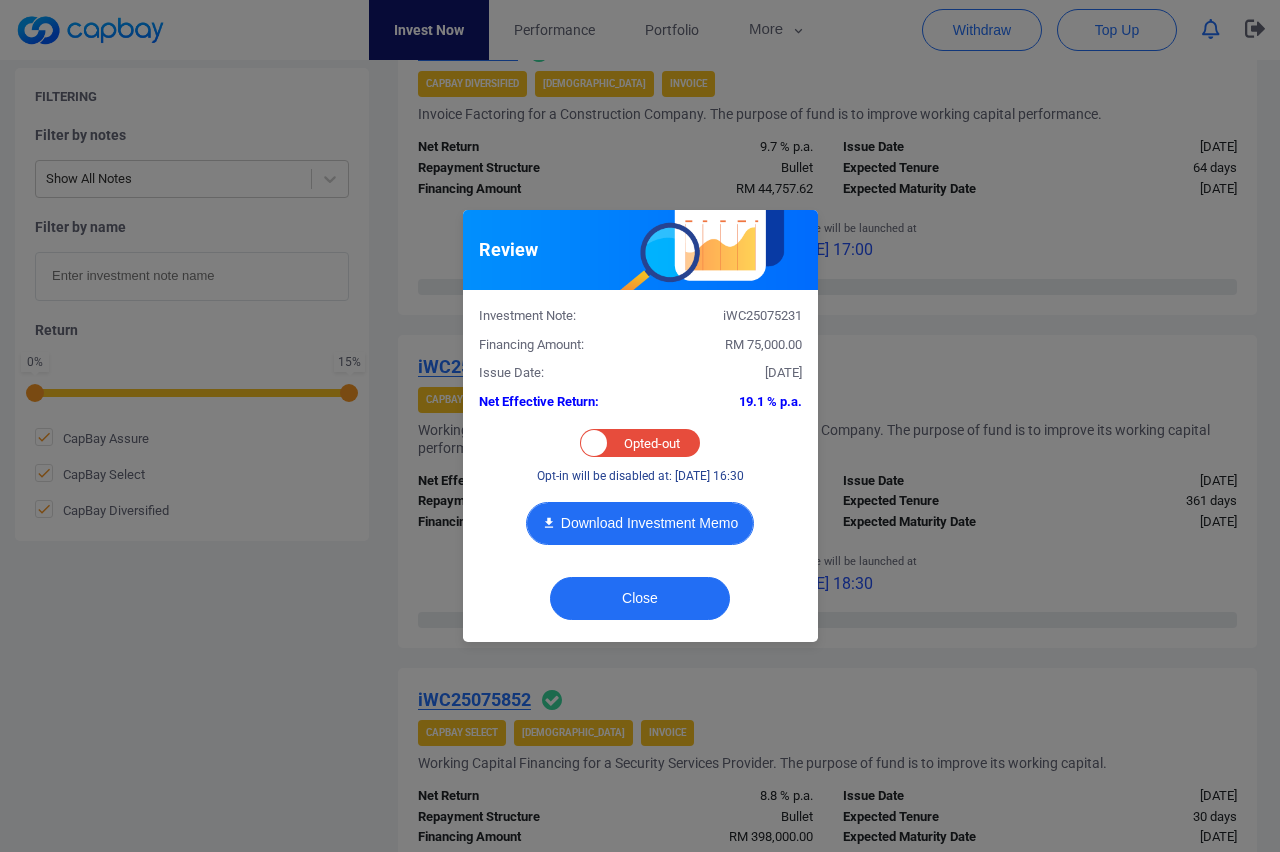 click on "Download Investment Memo" at bounding box center (640, 523) 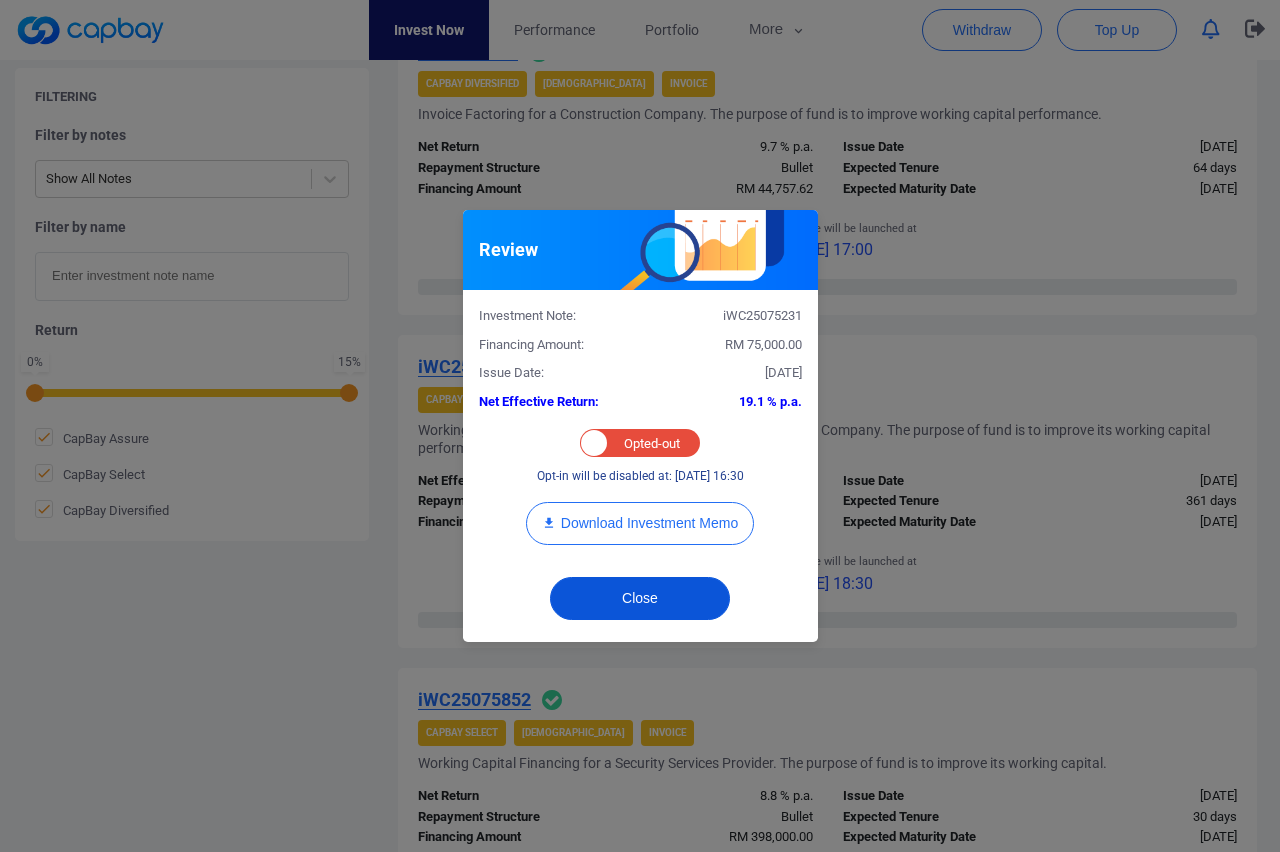 click on "Close" at bounding box center (640, 598) 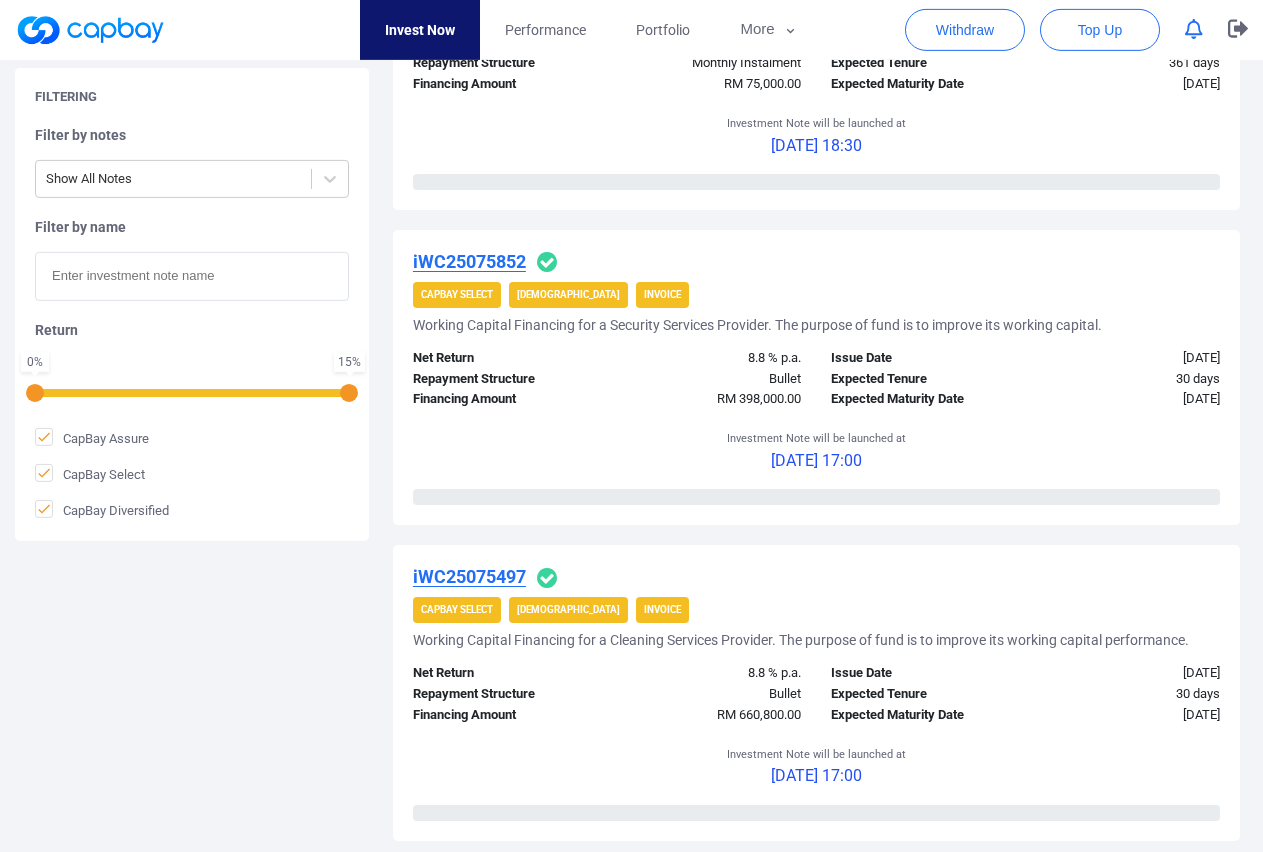 scroll, scrollTop: 1641, scrollLeft: 0, axis: vertical 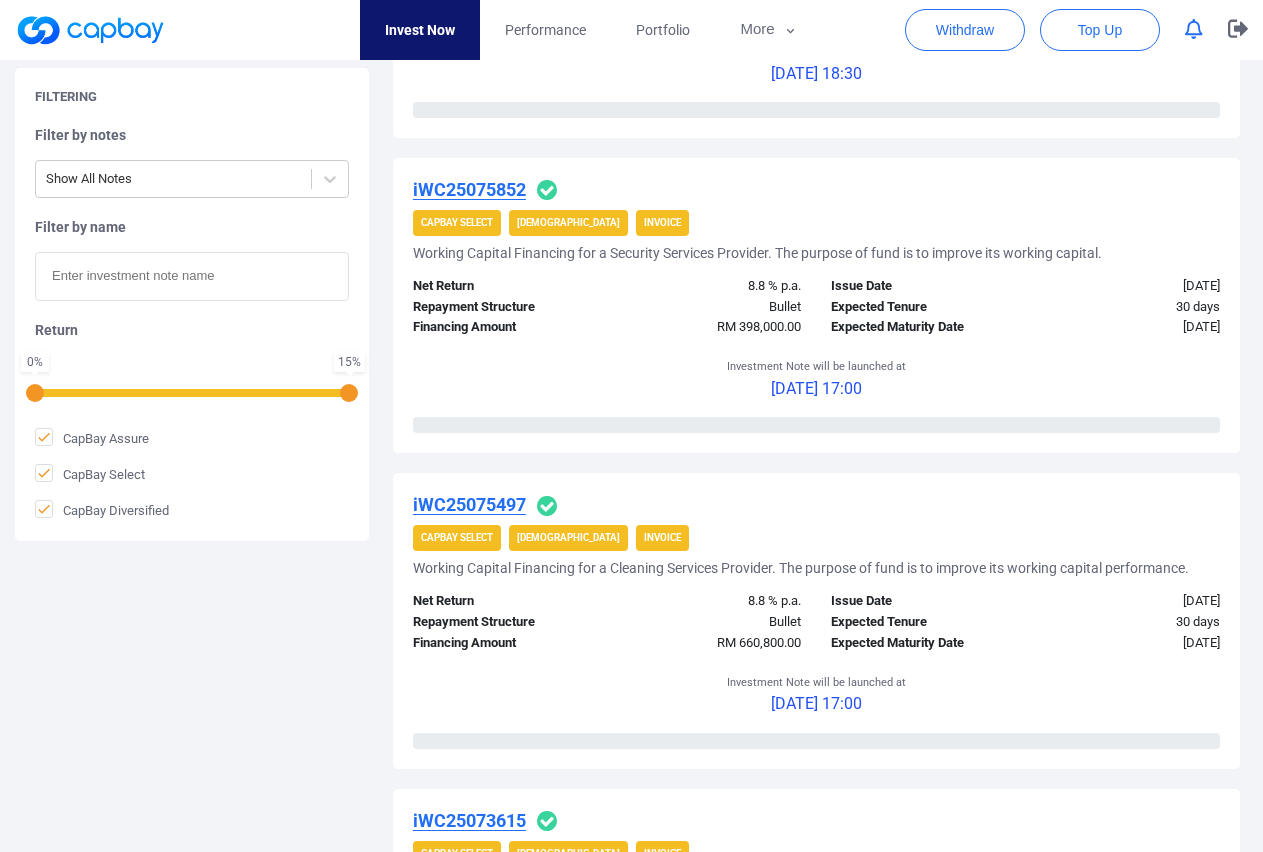click on "iWC25075852" at bounding box center (469, 189) 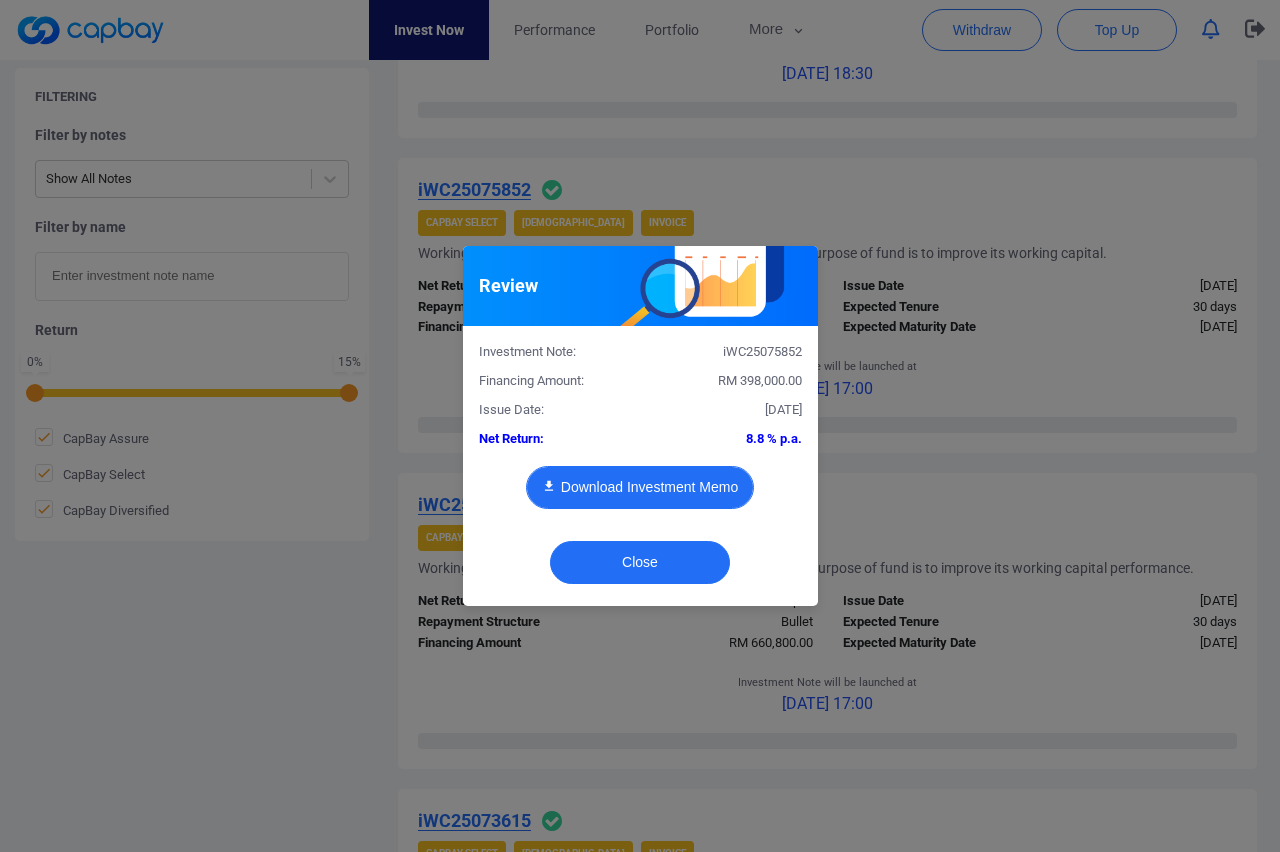 click on "Download Investment Memo" at bounding box center (640, 487) 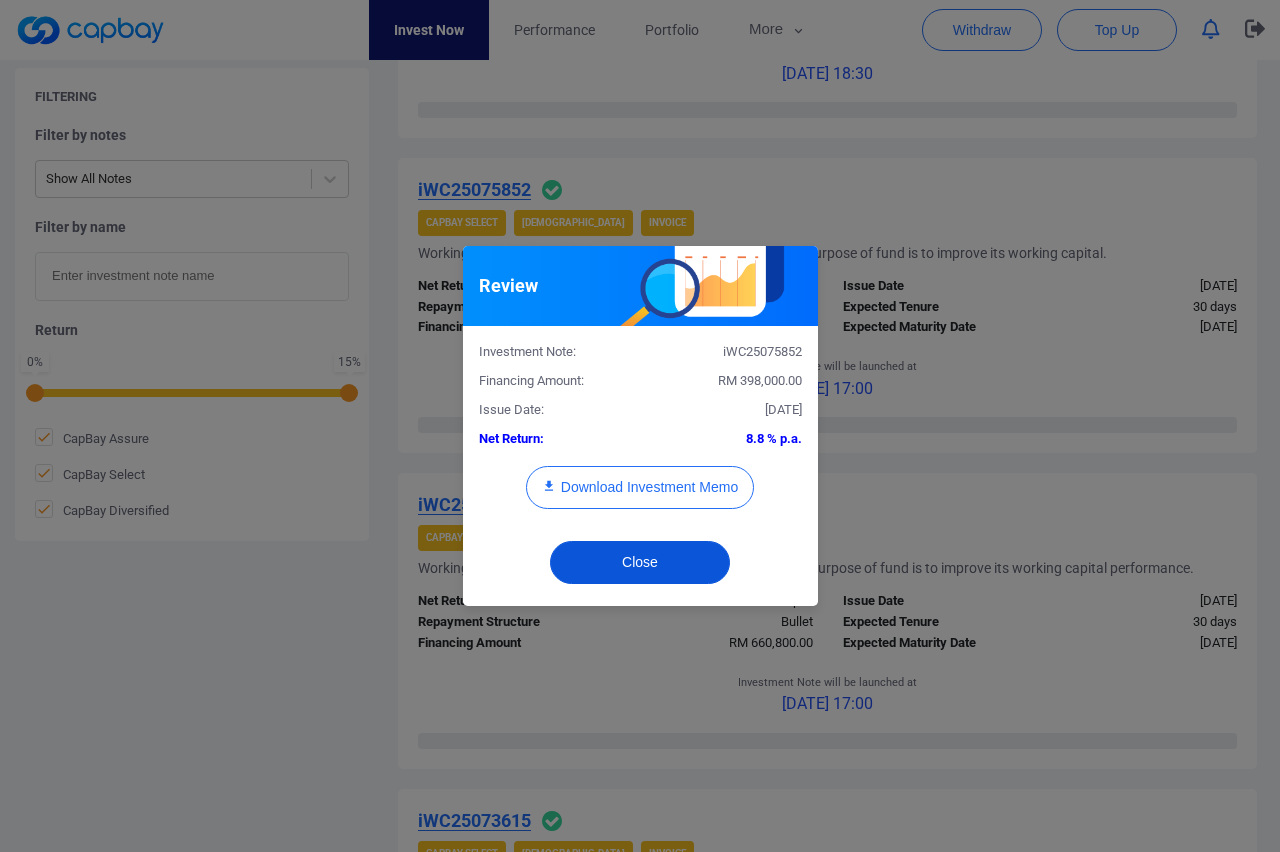 click on "Close" at bounding box center [640, 562] 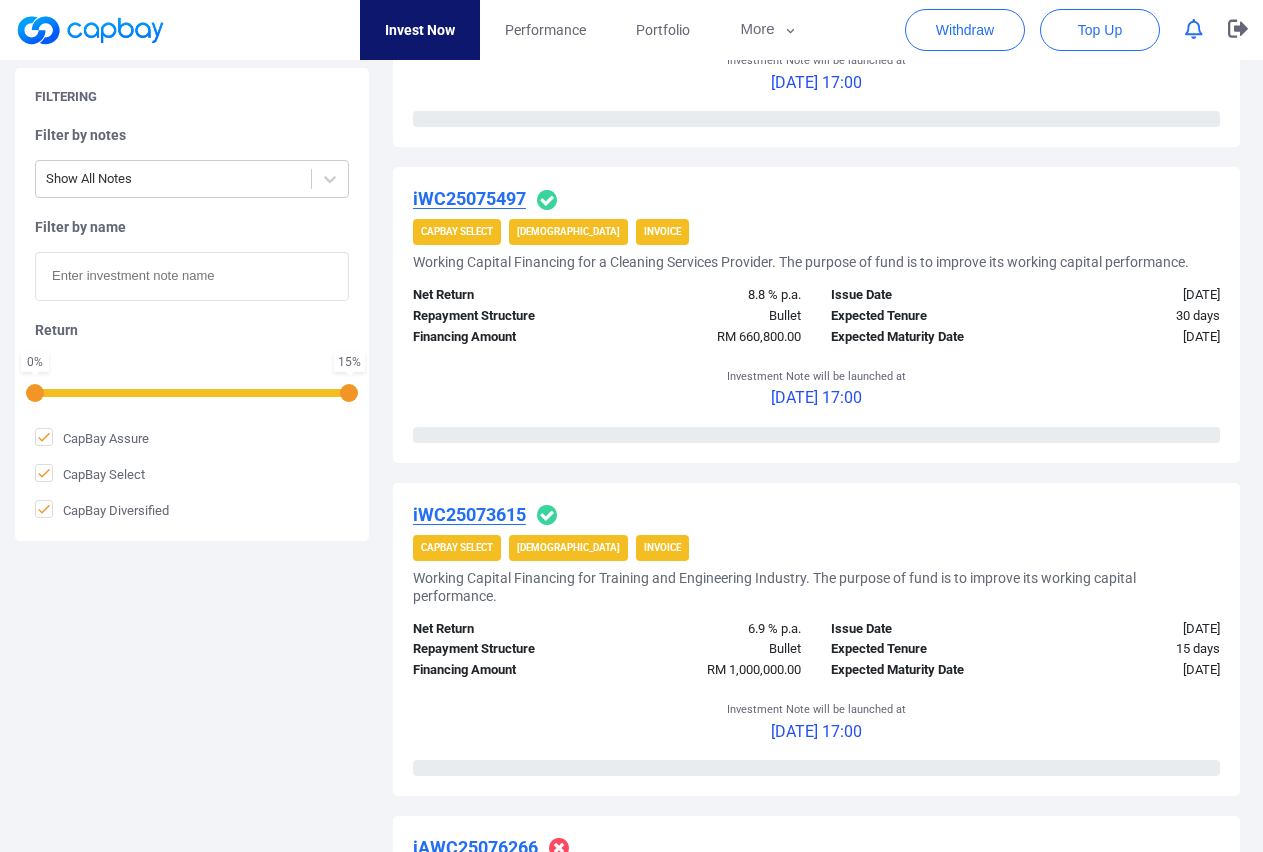 scroll, scrollTop: 1845, scrollLeft: 0, axis: vertical 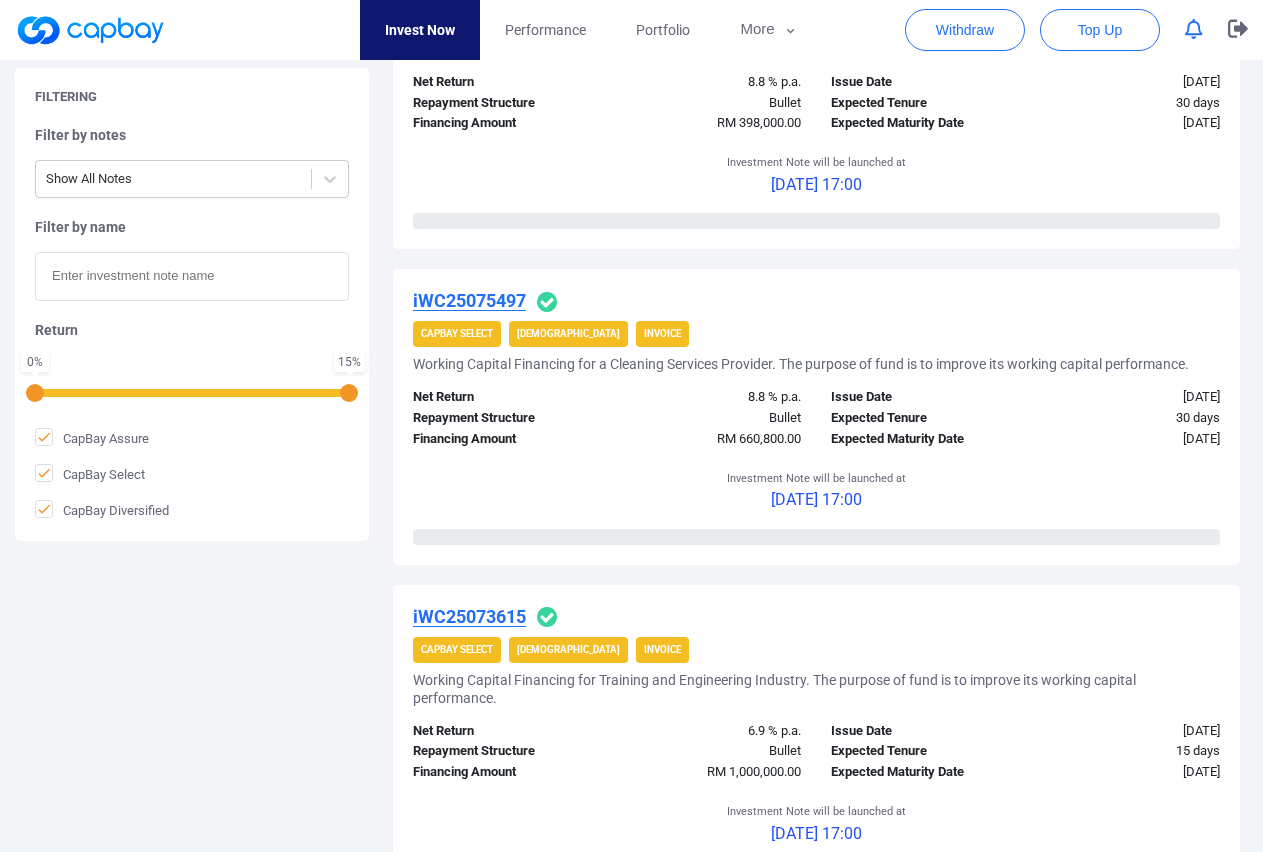 click on "iWC25075497" at bounding box center (469, 300) 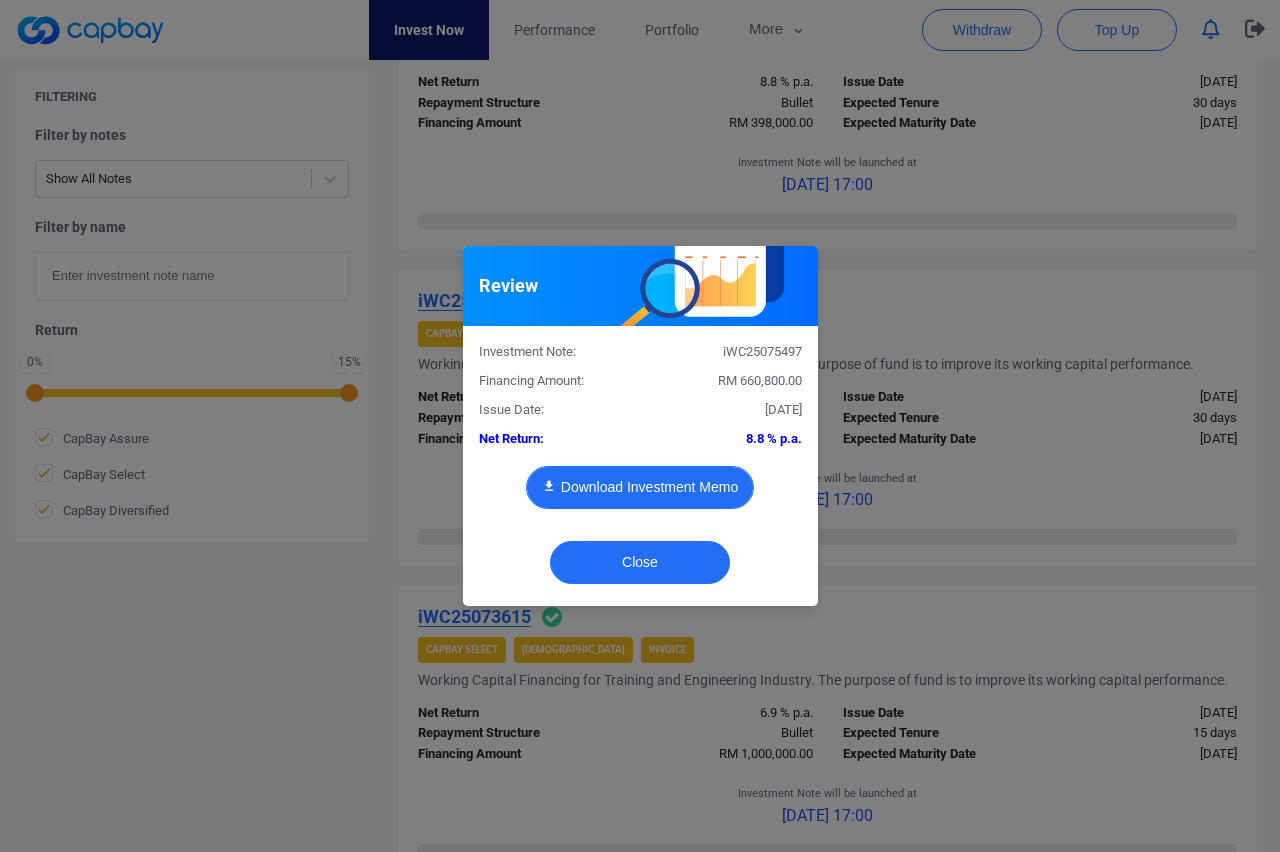 click on "Download Investment Memo" at bounding box center (640, 487) 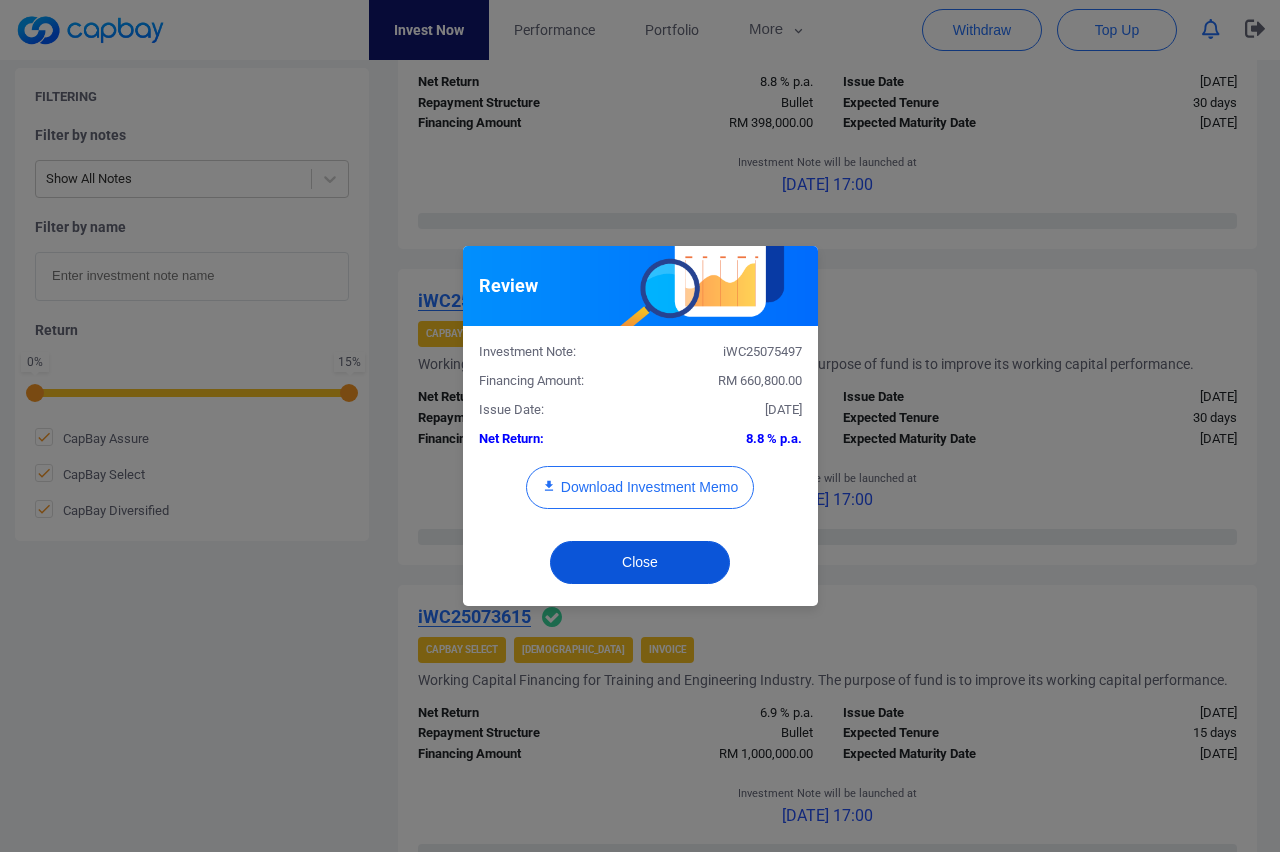 click on "Close" at bounding box center (640, 562) 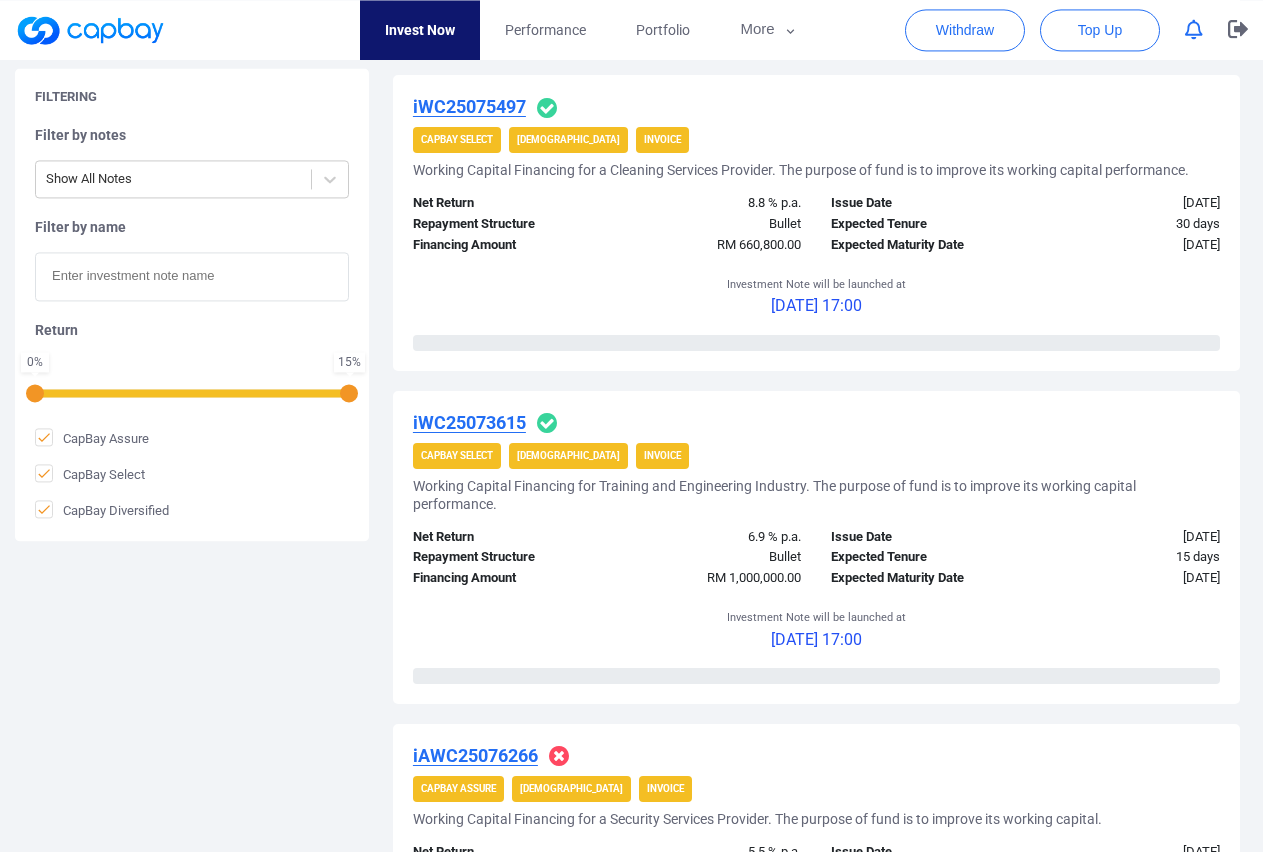 scroll, scrollTop: 2049, scrollLeft: 0, axis: vertical 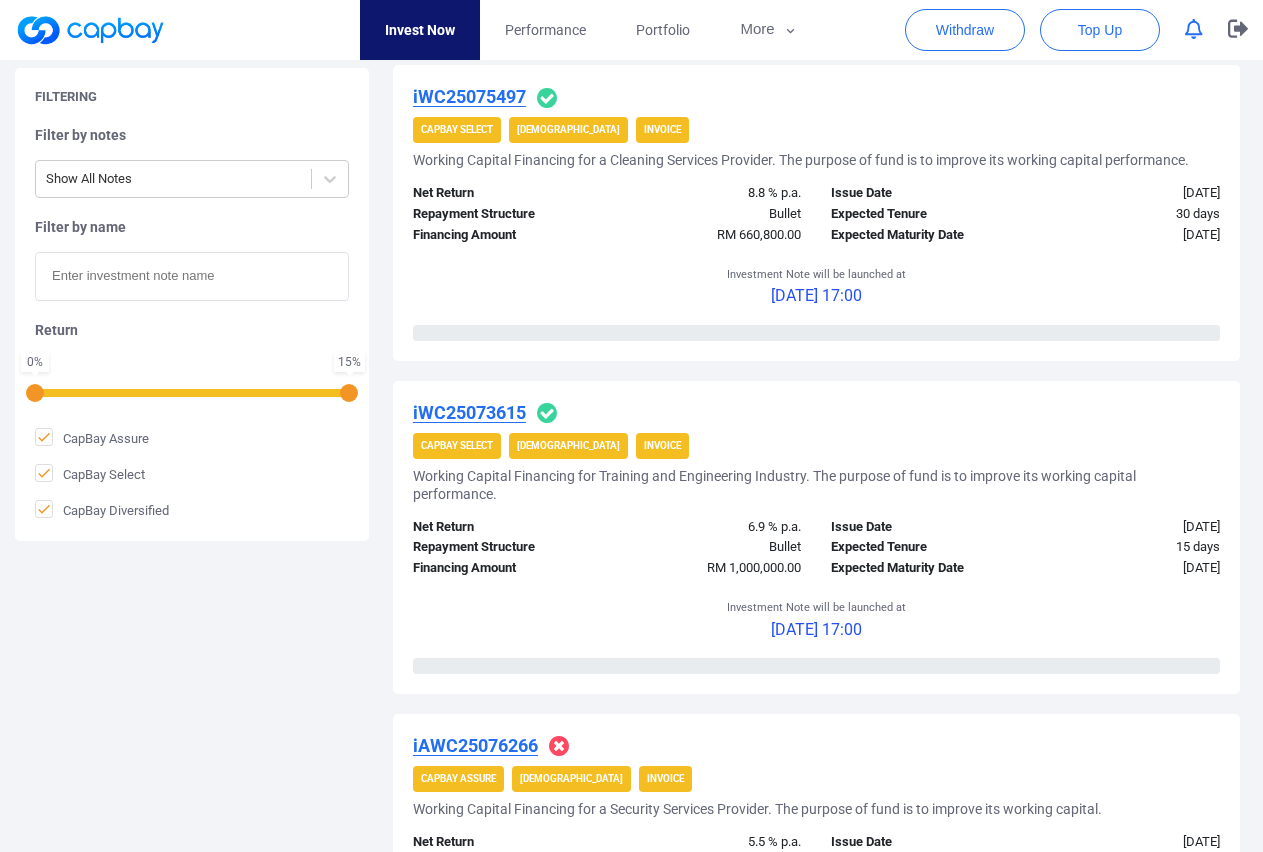 click on "iWC25073615" at bounding box center [469, 412] 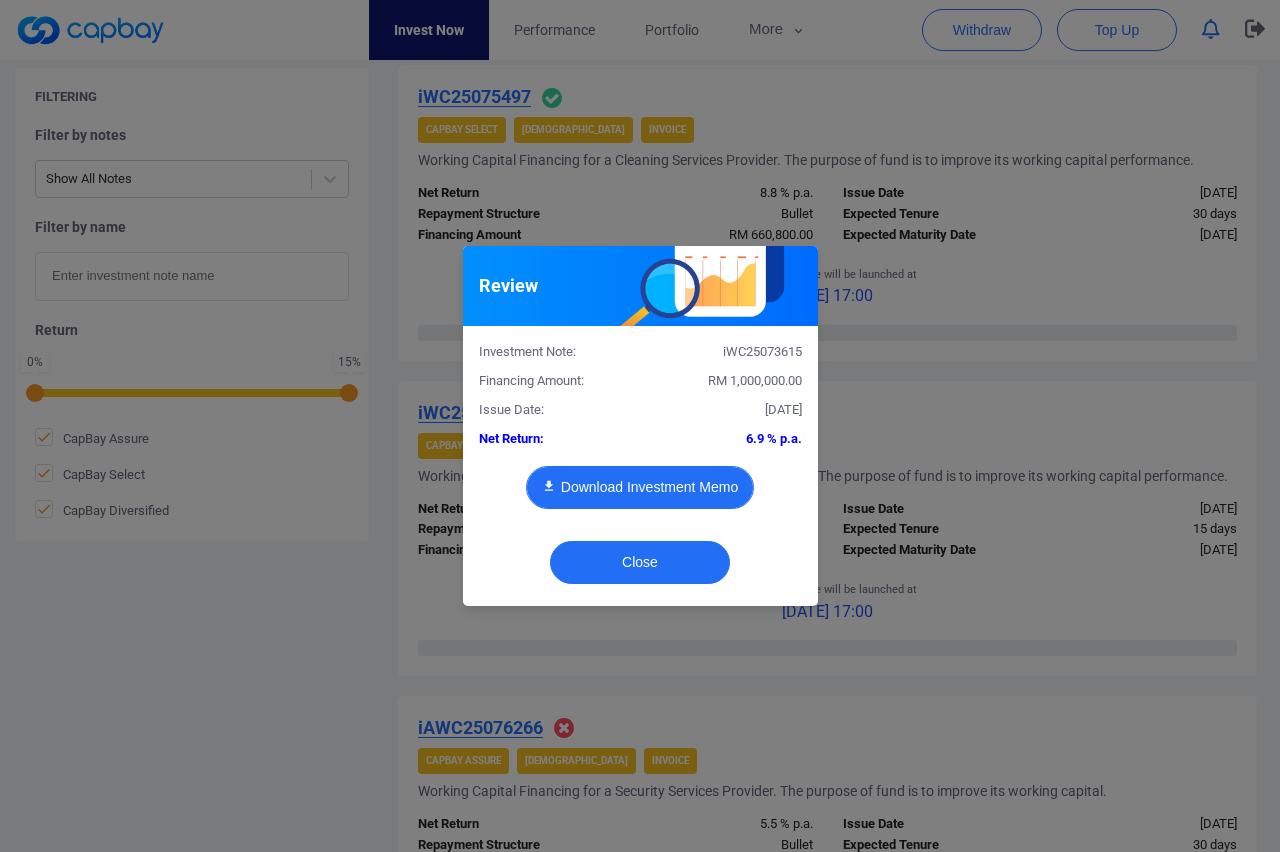 click on "Download Investment Memo" at bounding box center [640, 487] 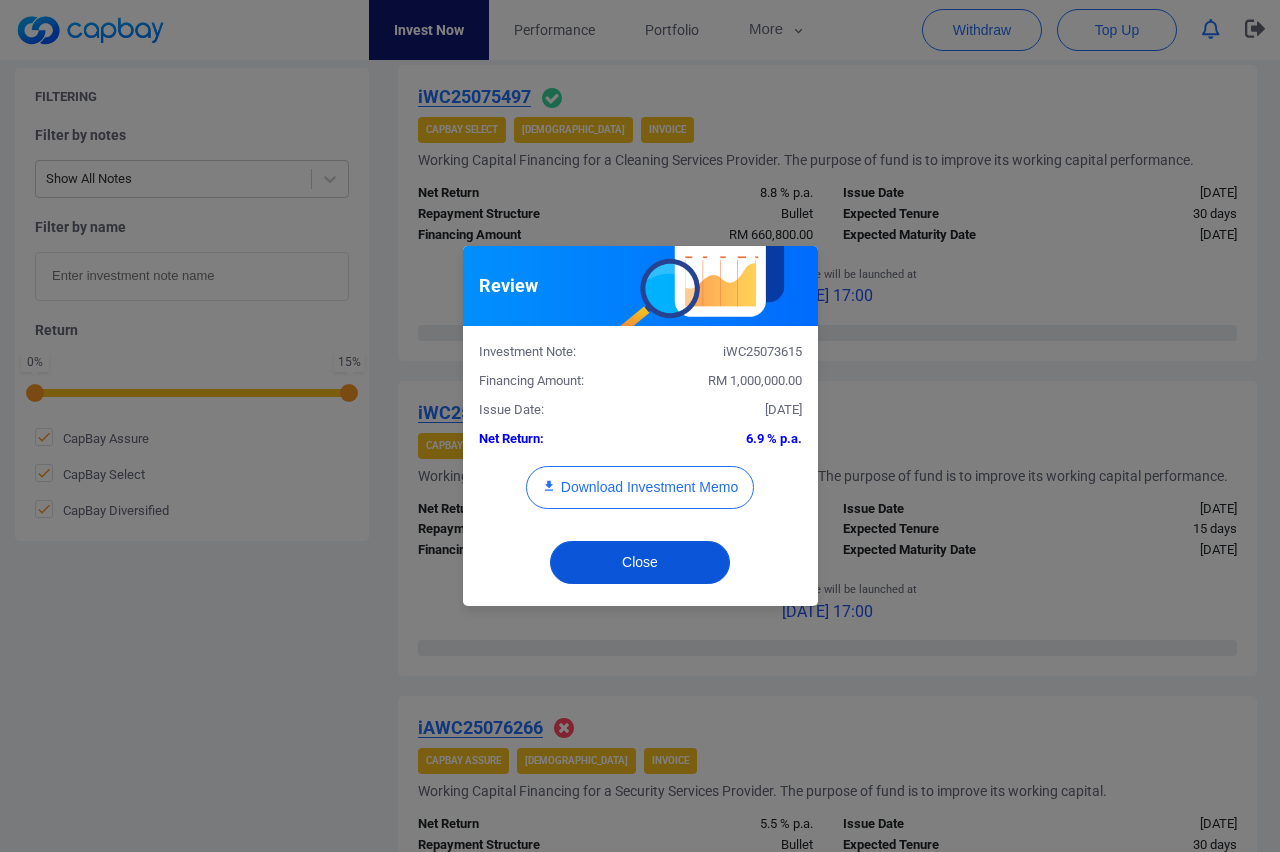 click on "Close" at bounding box center (640, 562) 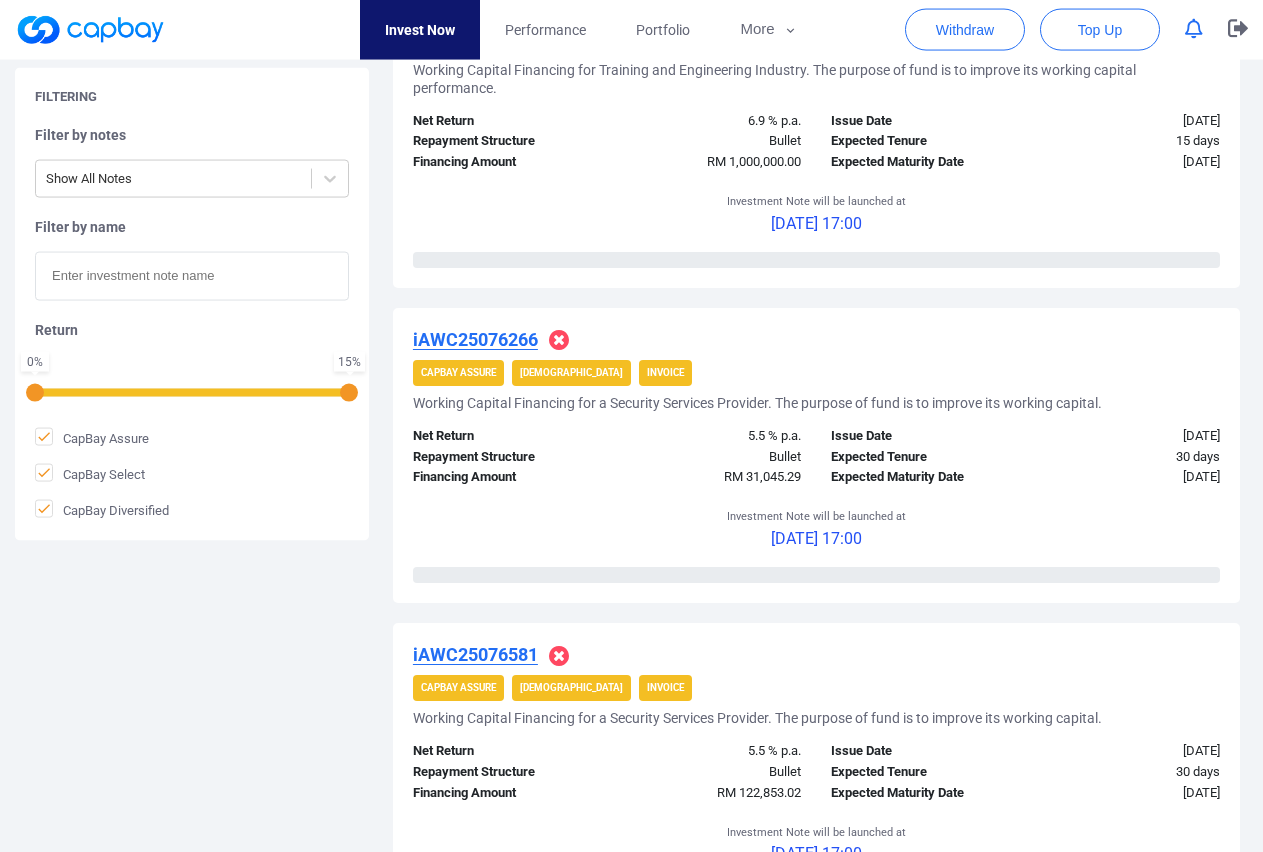 scroll, scrollTop: 2457, scrollLeft: 0, axis: vertical 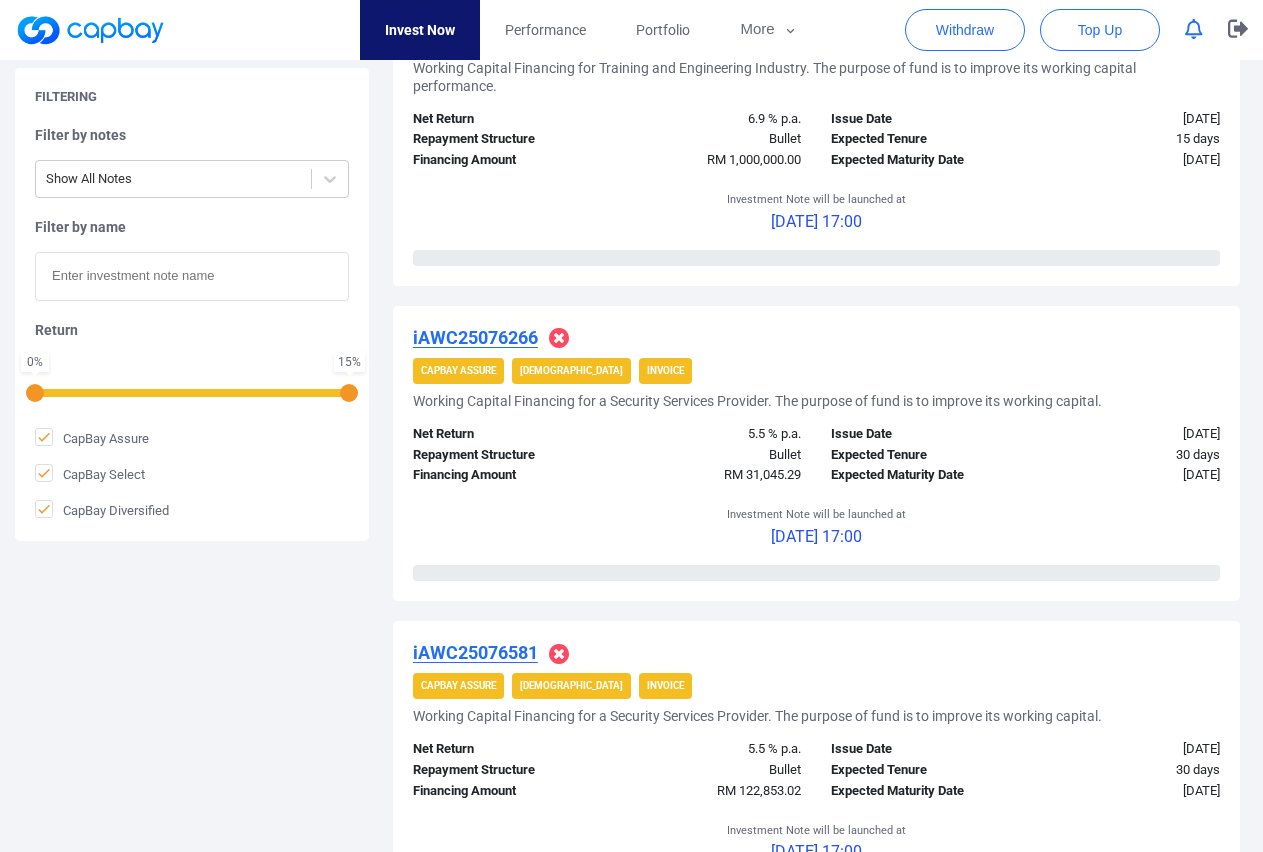 click on "iAWC25076266" at bounding box center [475, 337] 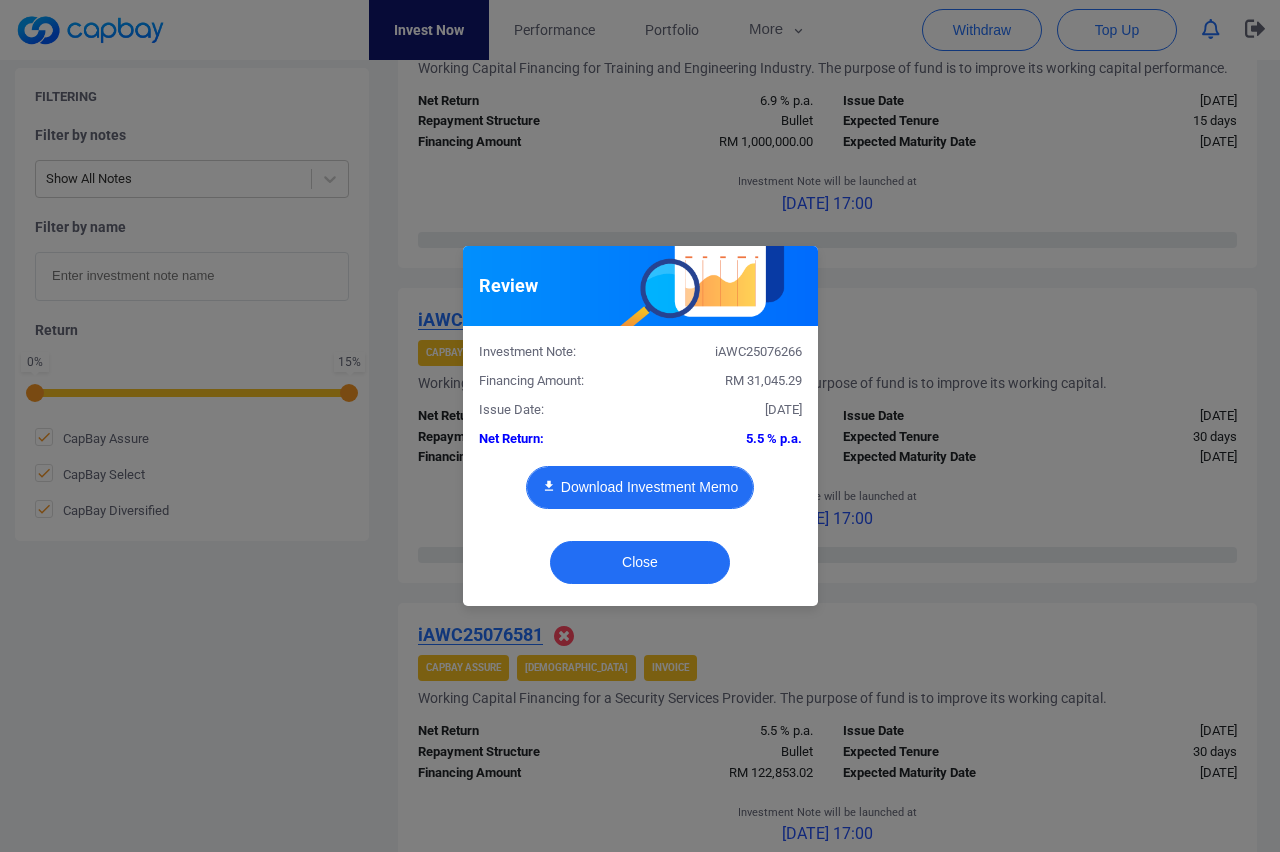 click on "Download Investment Memo" at bounding box center [640, 487] 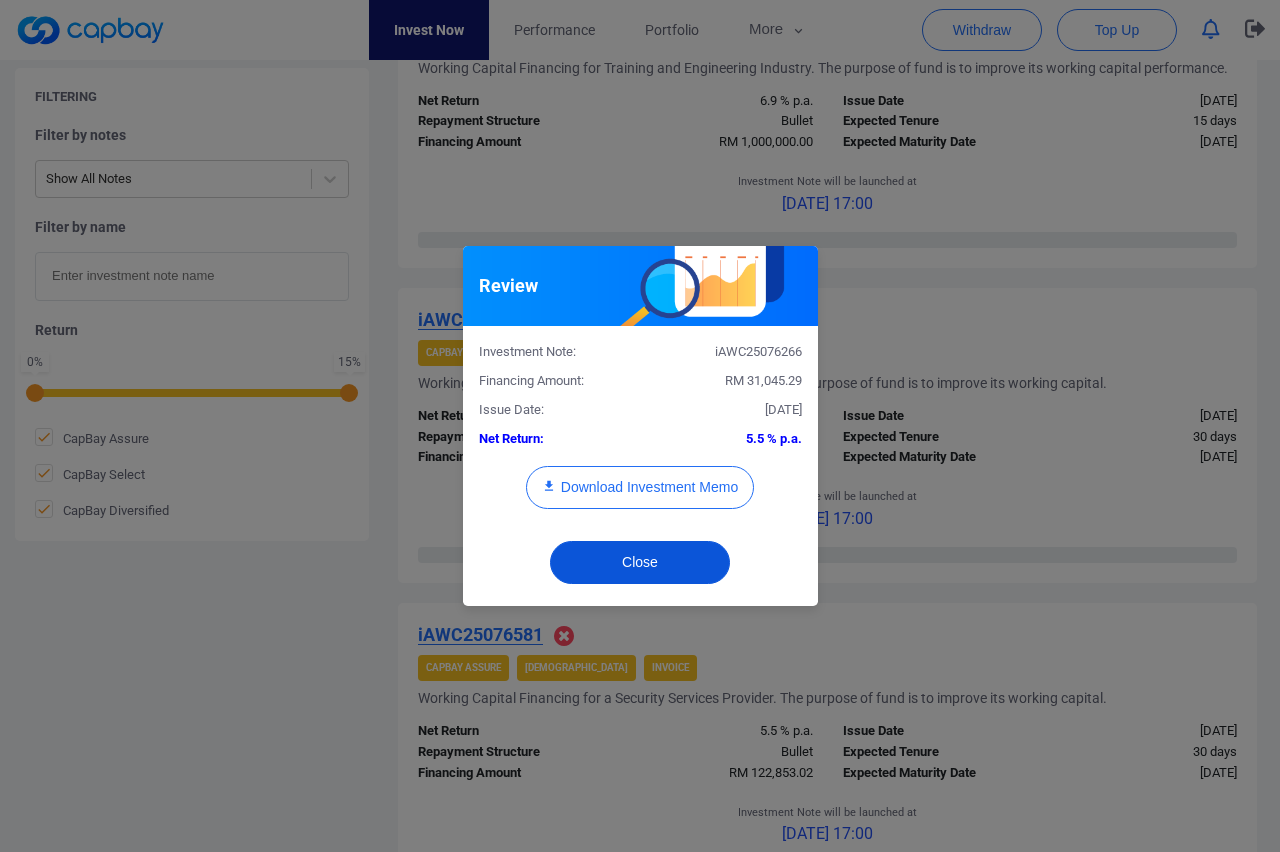 drag, startPoint x: 675, startPoint y: 566, endPoint x: 675, endPoint y: 555, distance: 11 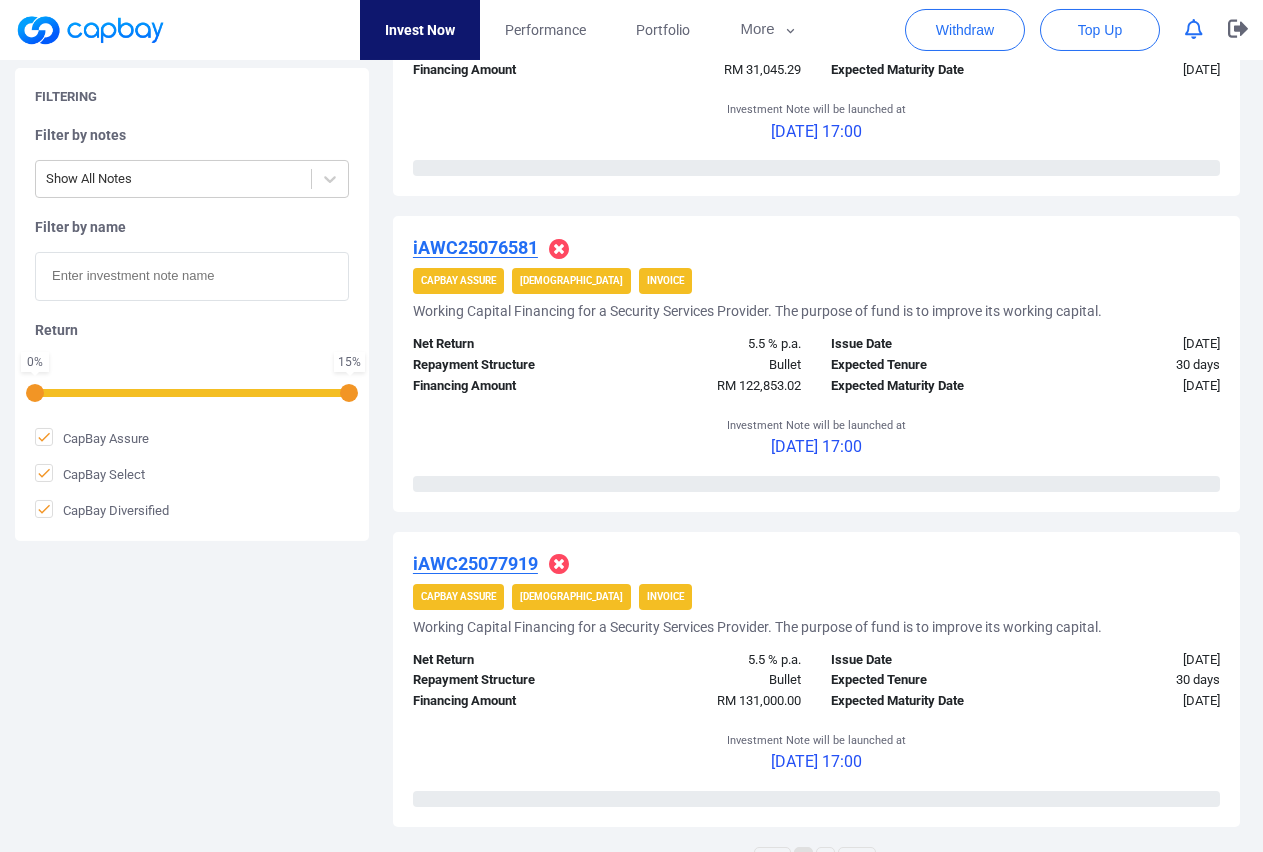 scroll, scrollTop: 2865, scrollLeft: 0, axis: vertical 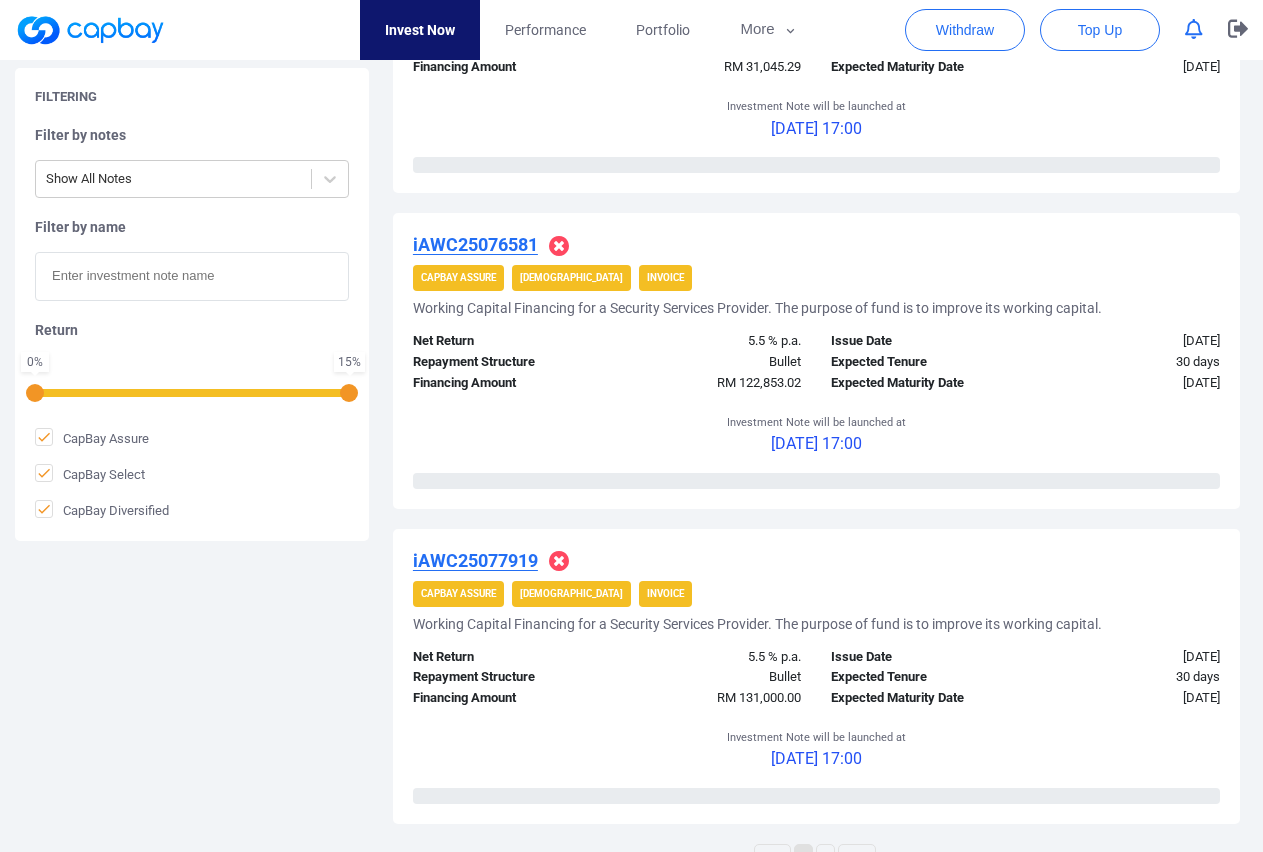 click on "iAWC25076581" at bounding box center [475, 244] 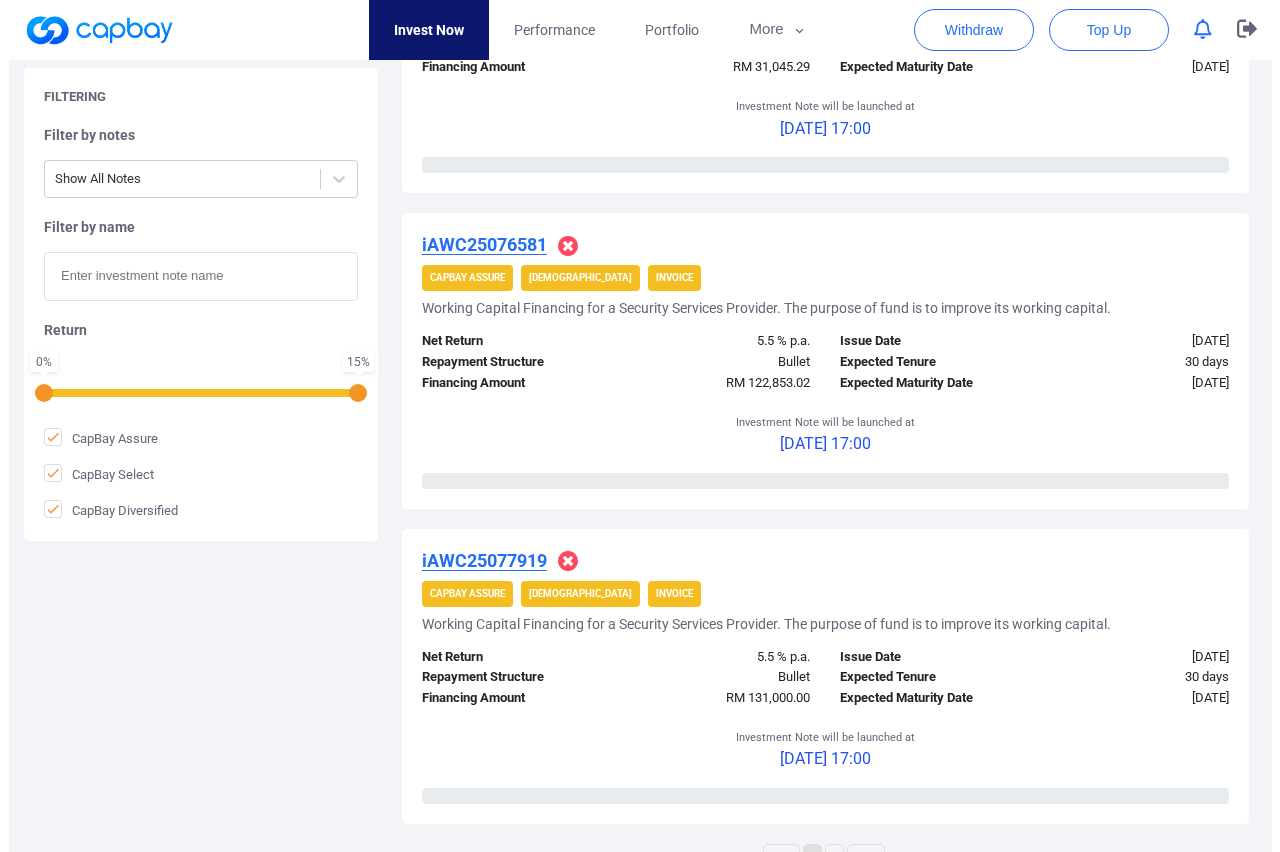 scroll, scrollTop: 2847, scrollLeft: 0, axis: vertical 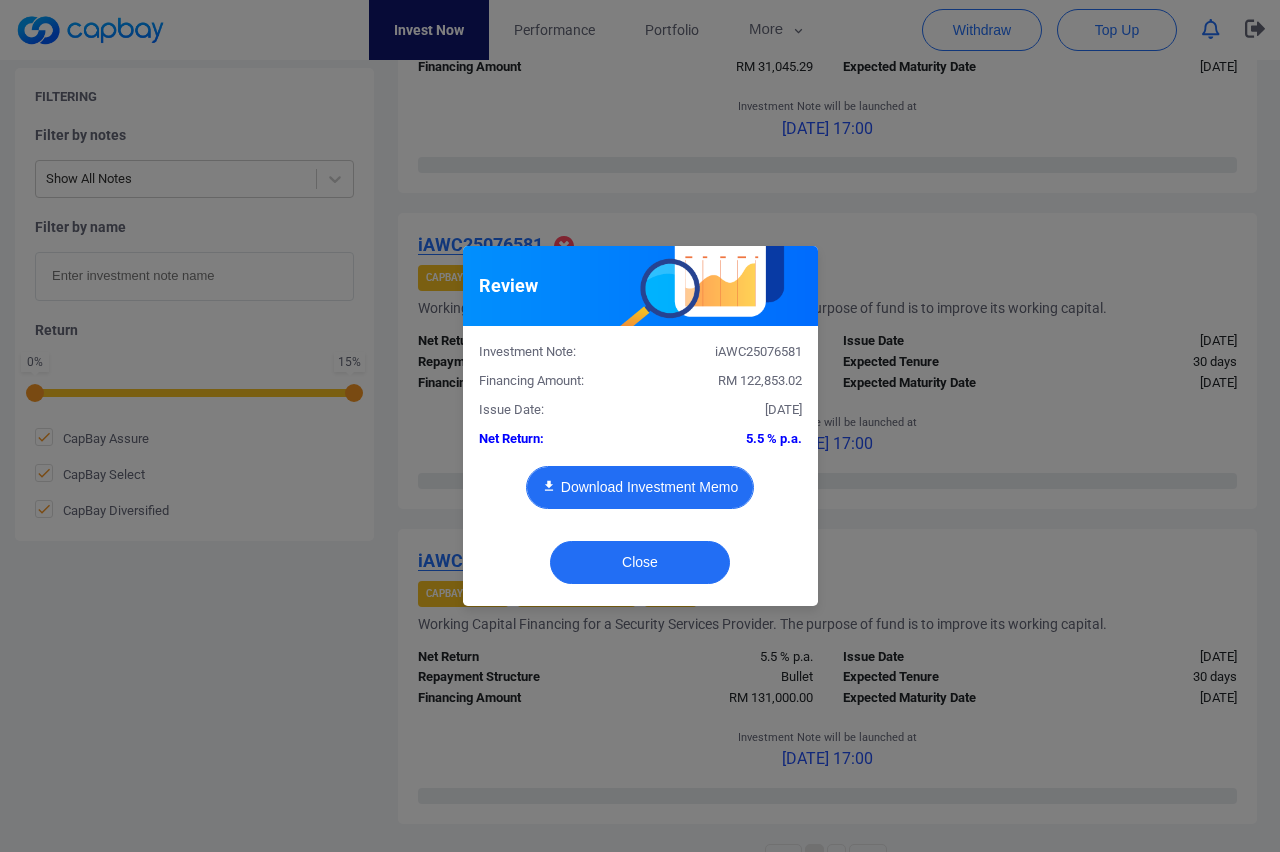 click on "Download Investment Memo" at bounding box center (640, 487) 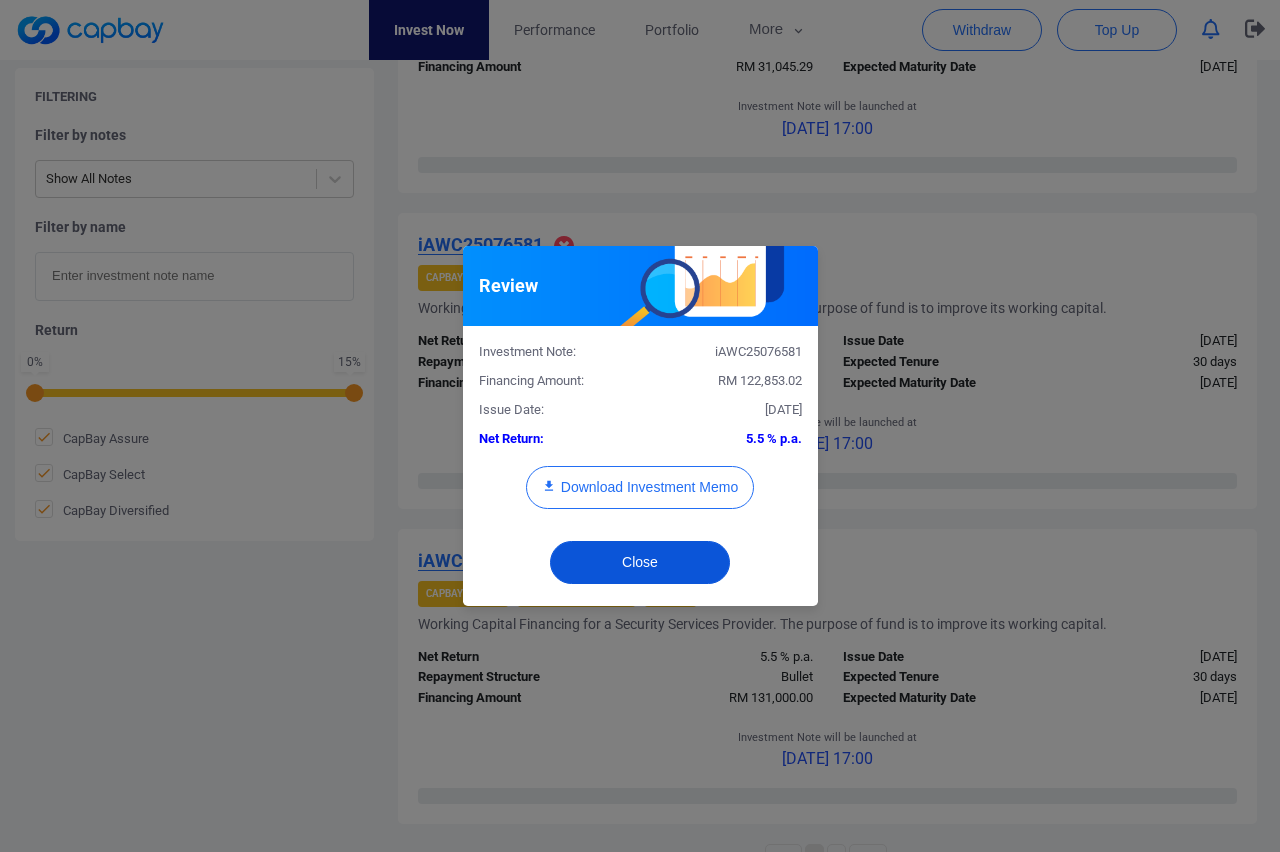 click on "Close" at bounding box center [640, 562] 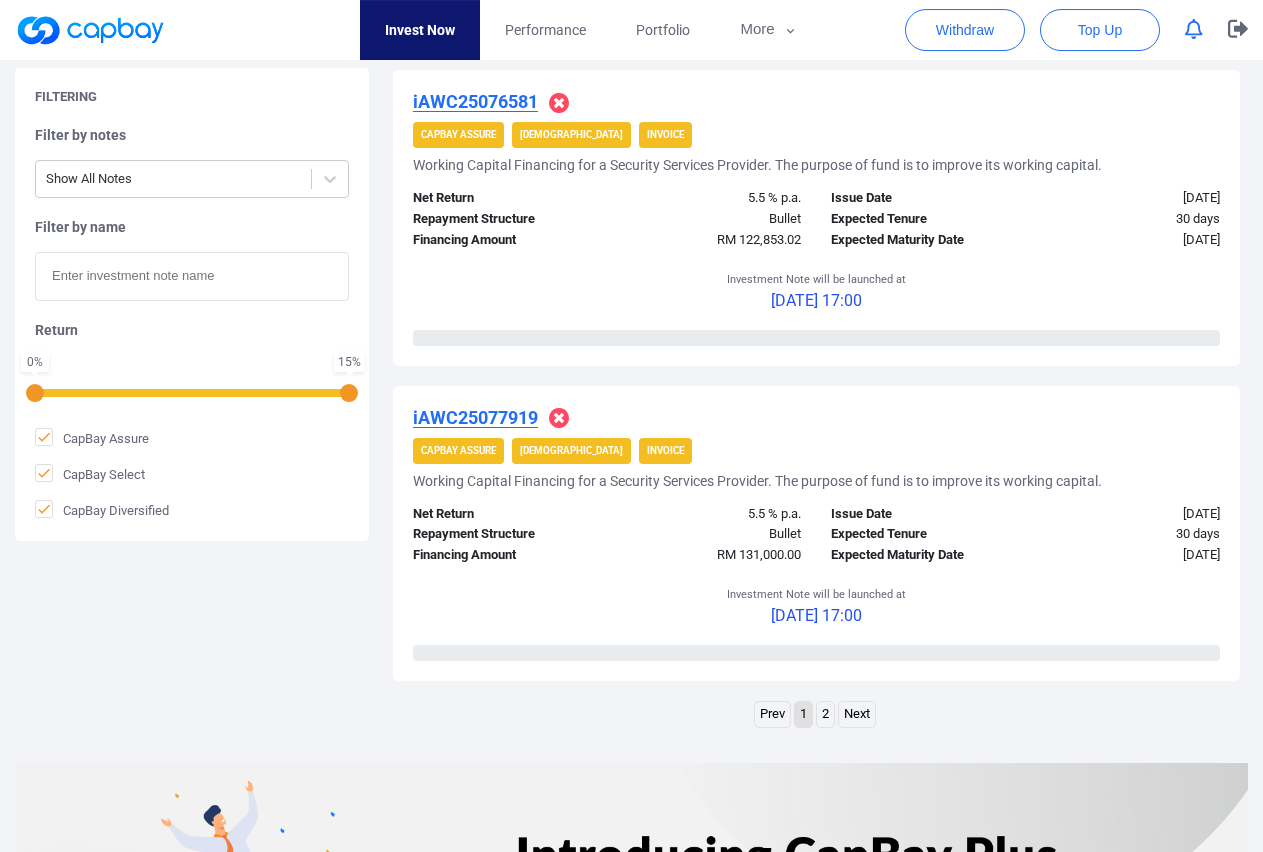scroll, scrollTop: 3171, scrollLeft: 0, axis: vertical 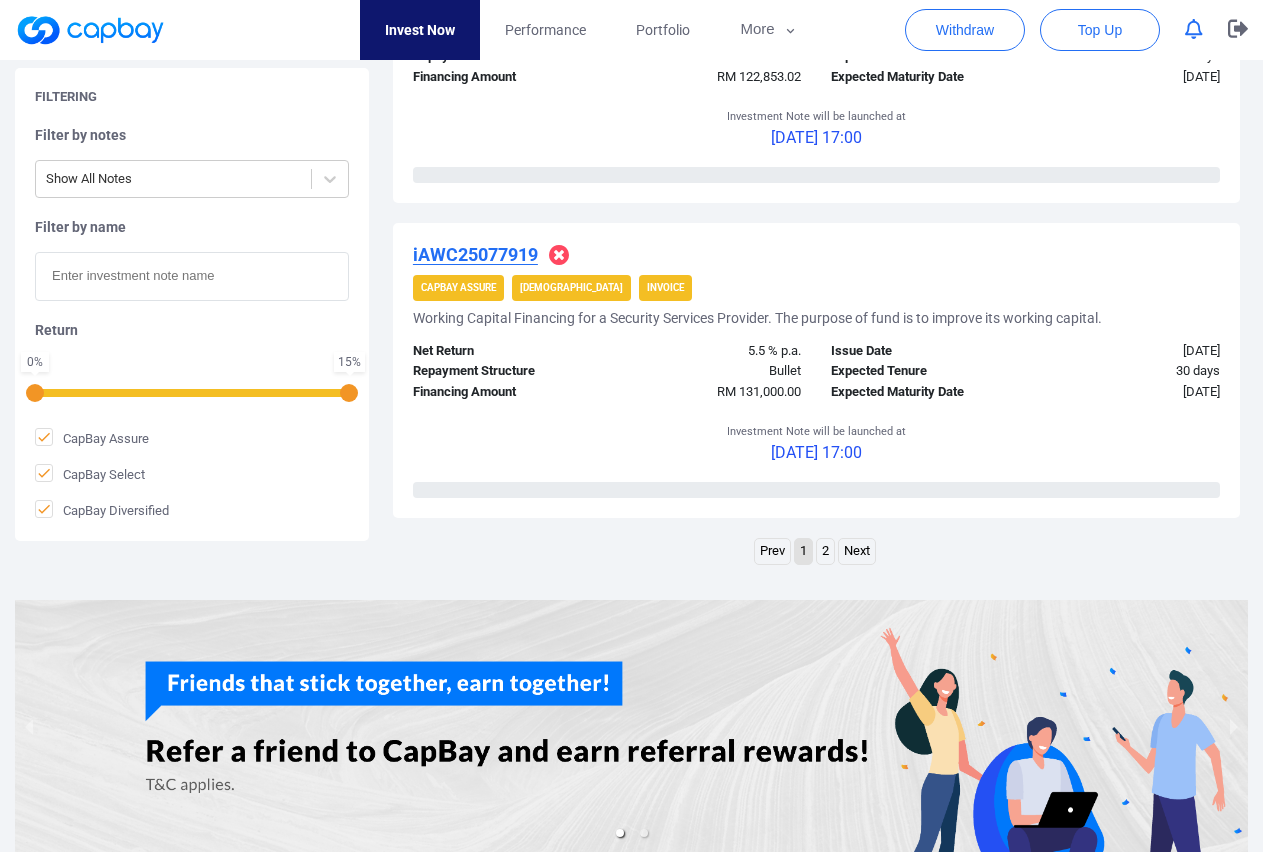 click on "iAWC25077919" at bounding box center (475, 254) 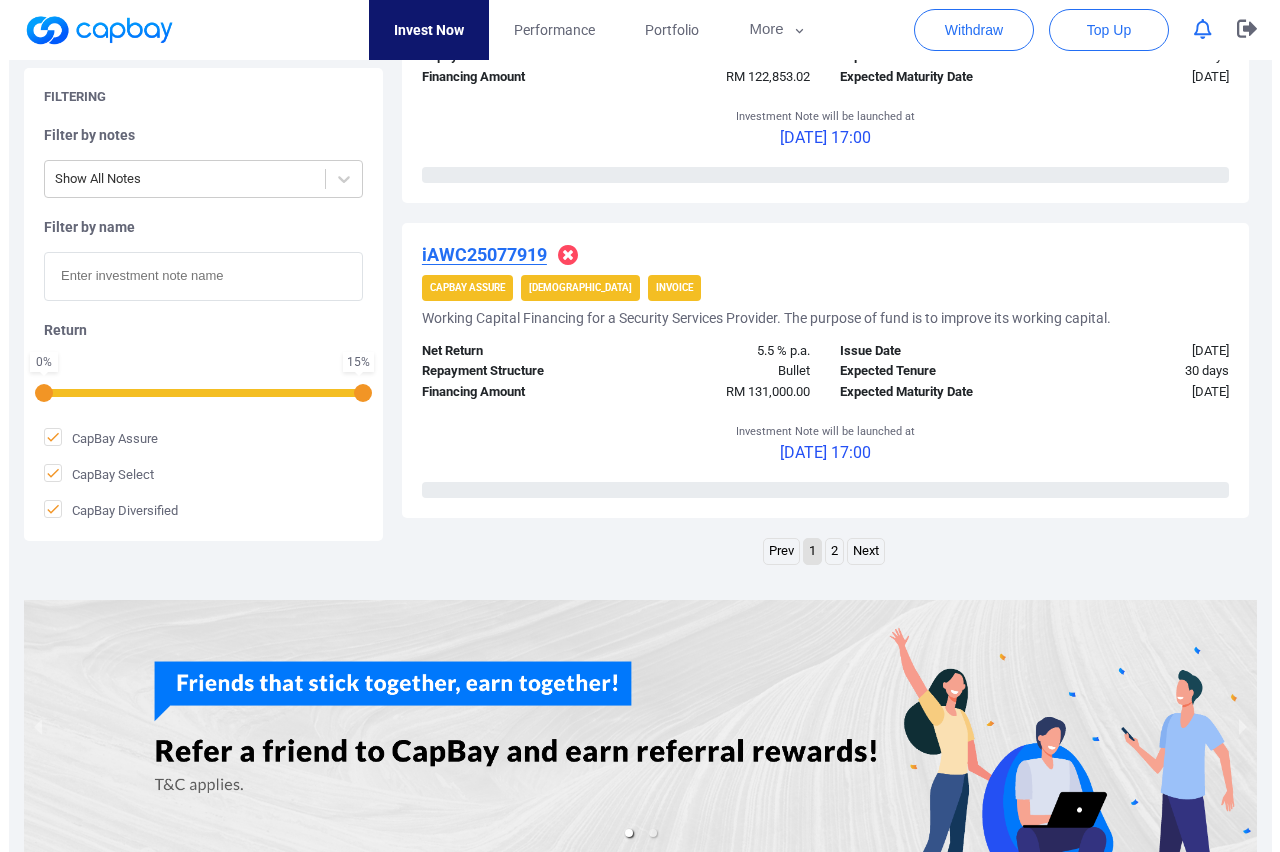 scroll, scrollTop: 3153, scrollLeft: 0, axis: vertical 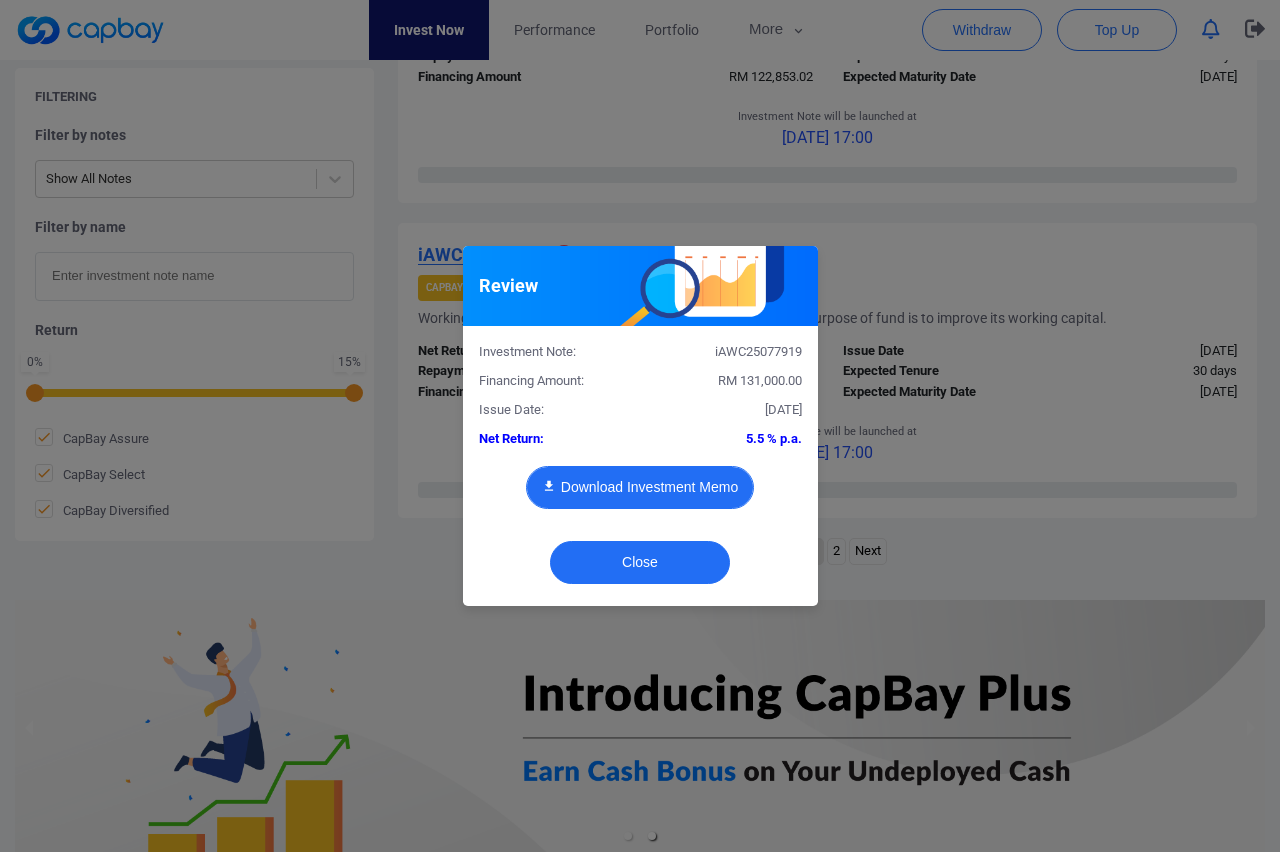 click on "Download Investment Memo" at bounding box center [640, 487] 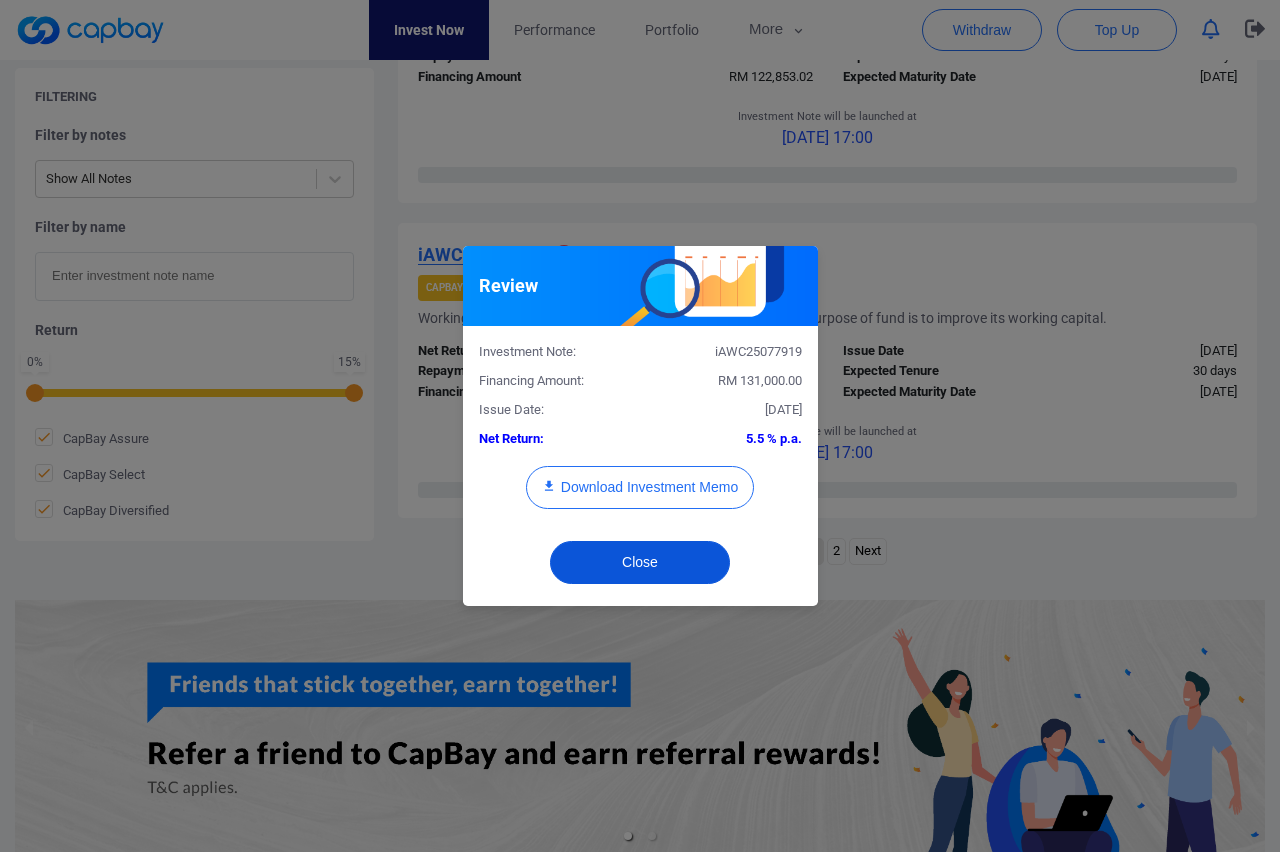 click on "Close" at bounding box center (640, 562) 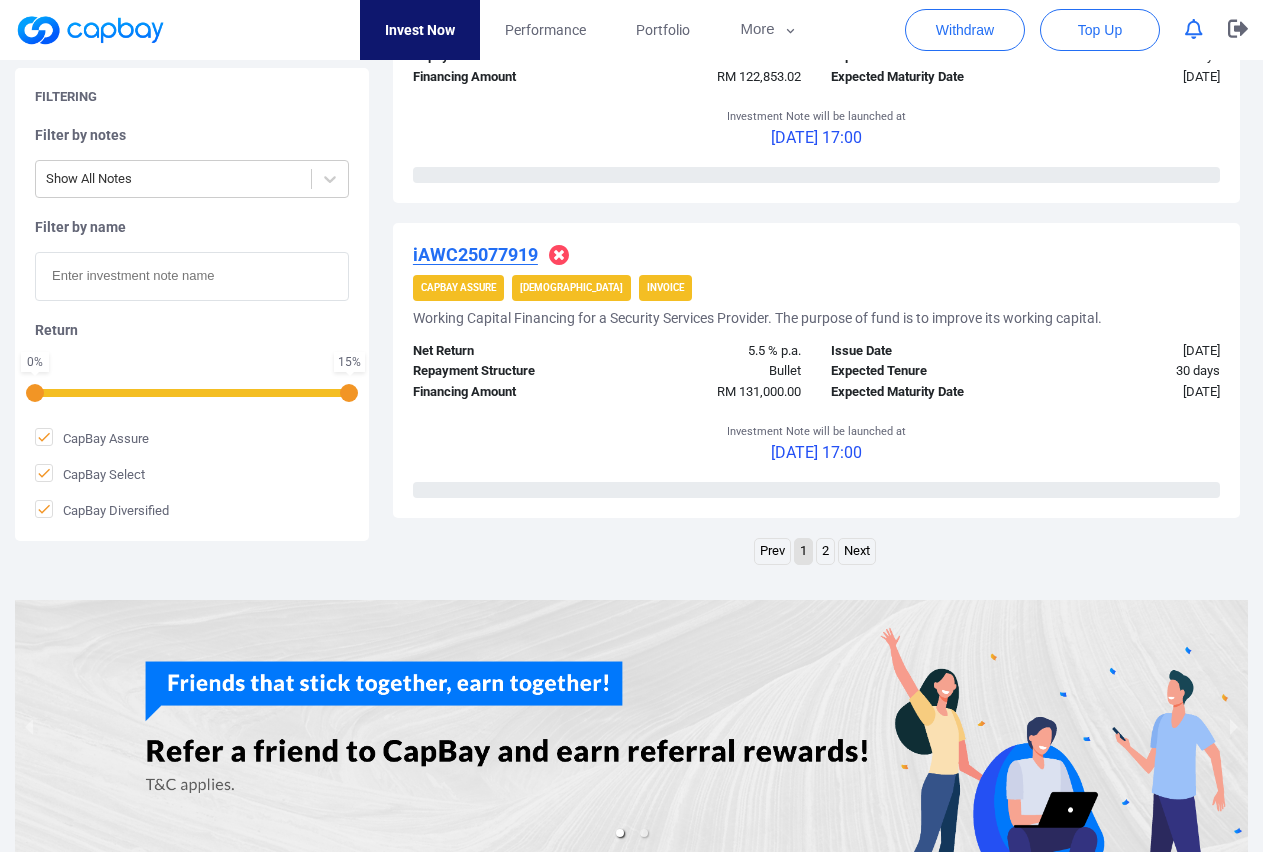 click on "Next" at bounding box center (857, 551) 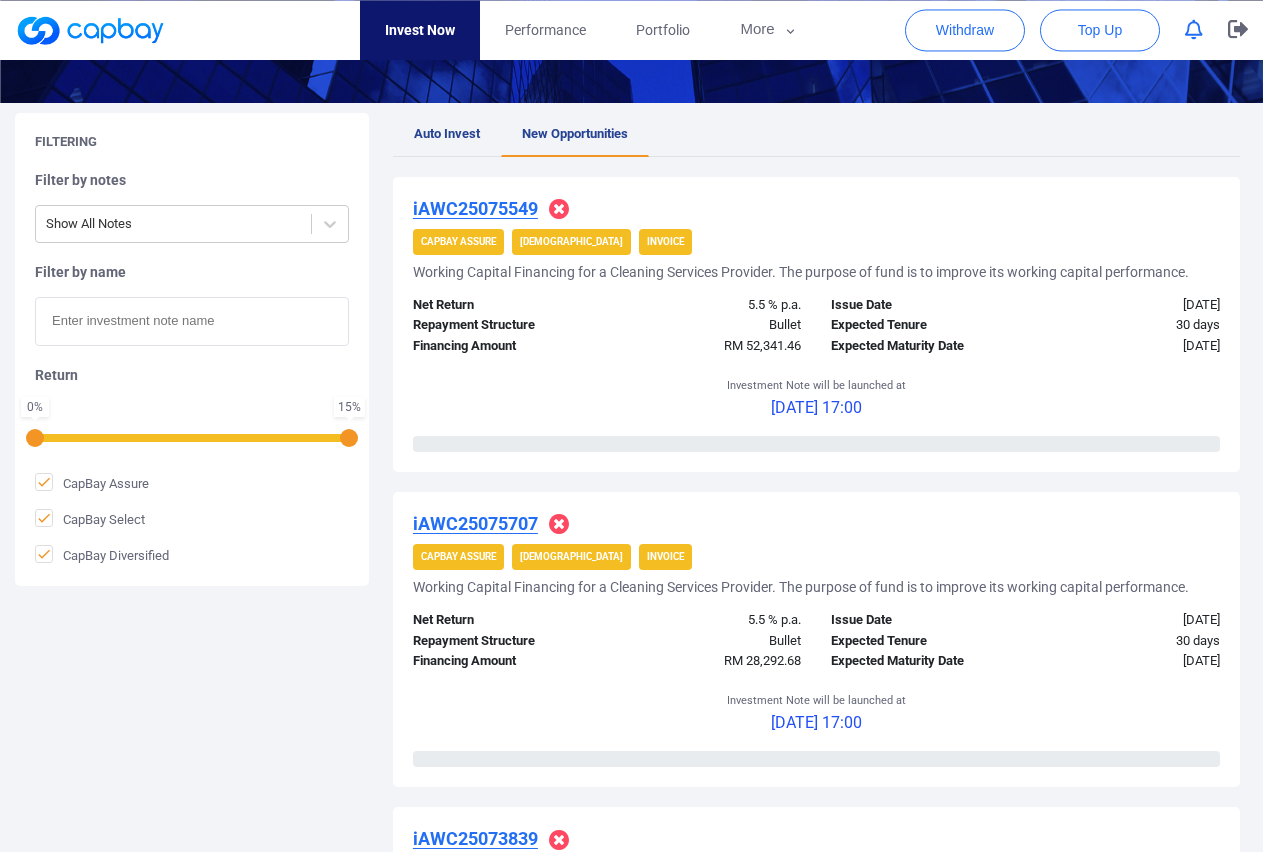 scroll, scrollTop: 167, scrollLeft: 0, axis: vertical 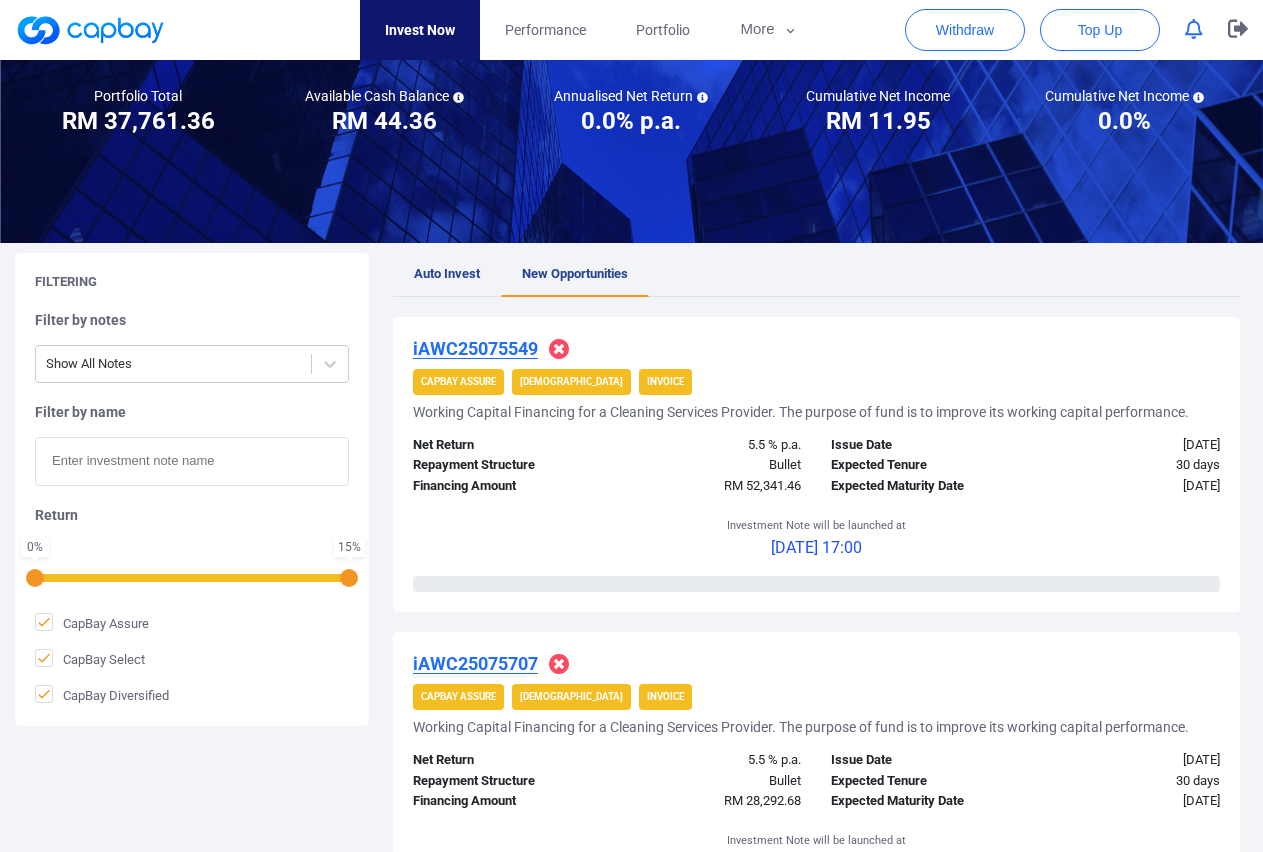 click on "iAWC25075549" at bounding box center (475, 348) 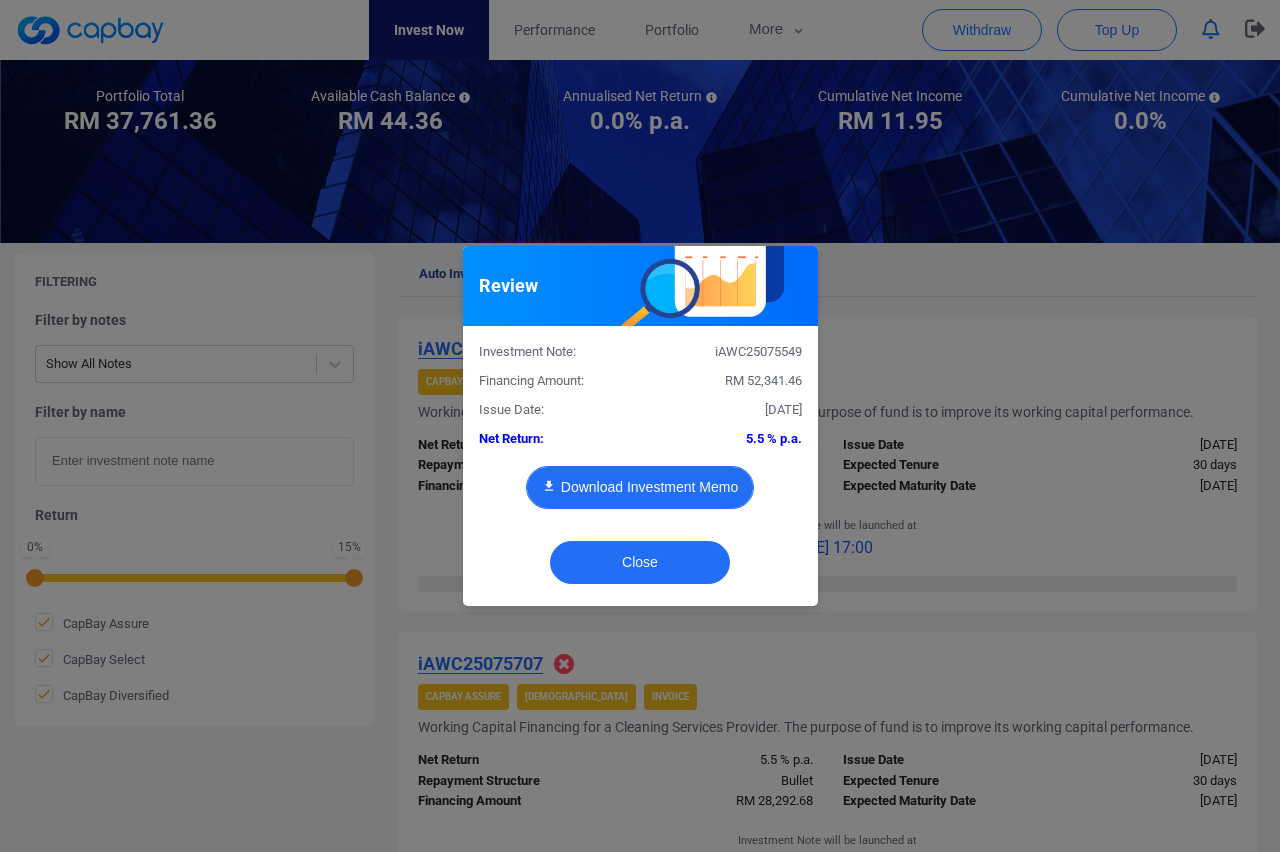 click on "Download Investment Memo" at bounding box center [640, 487] 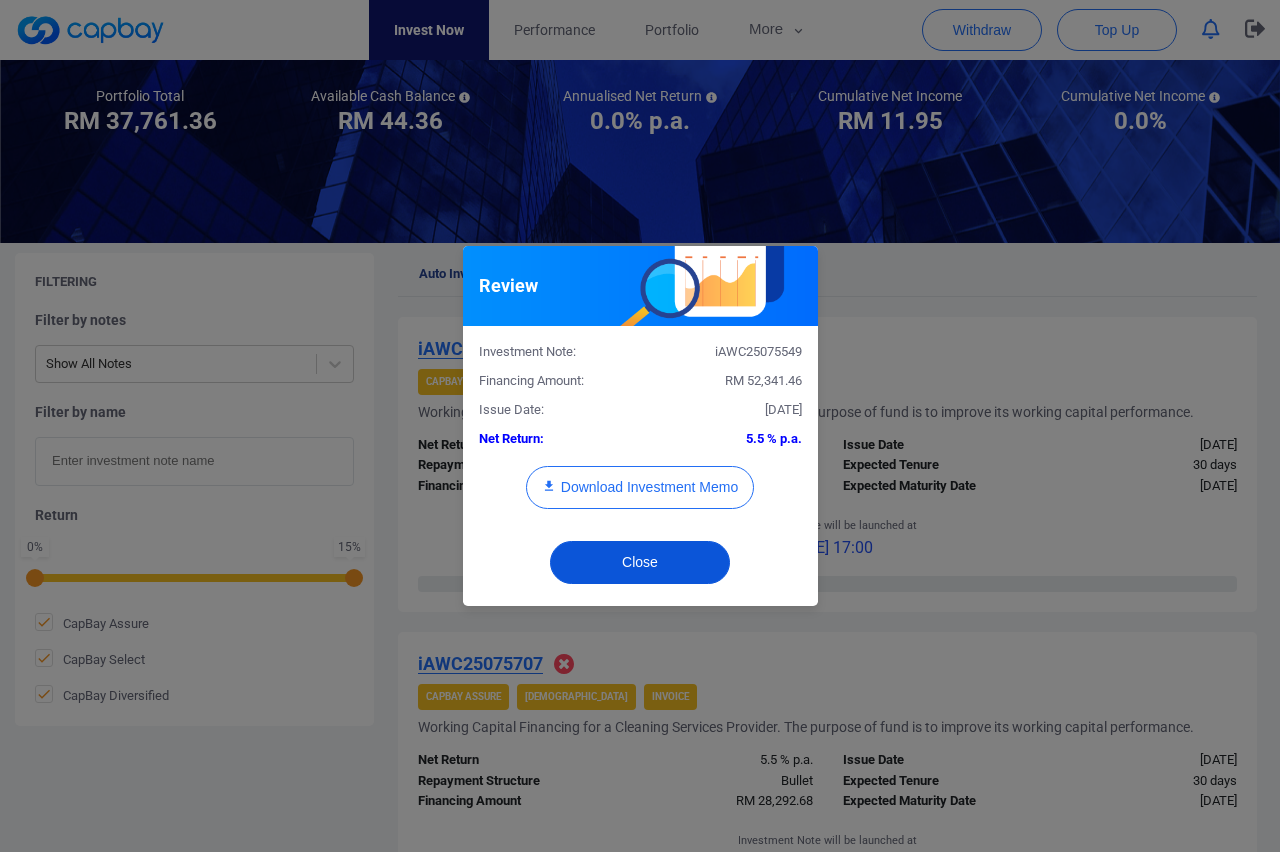 click on "Close" at bounding box center [640, 562] 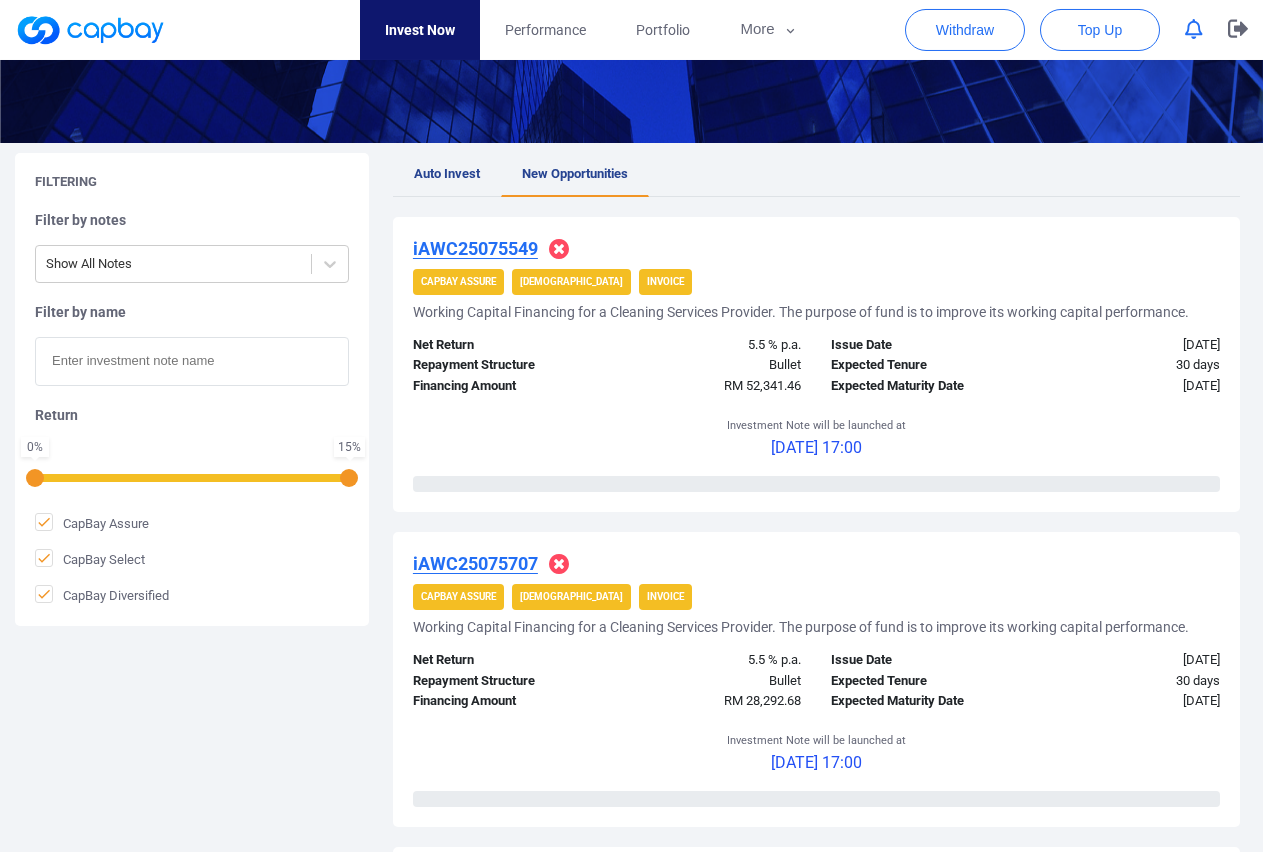 scroll, scrollTop: 269, scrollLeft: 0, axis: vertical 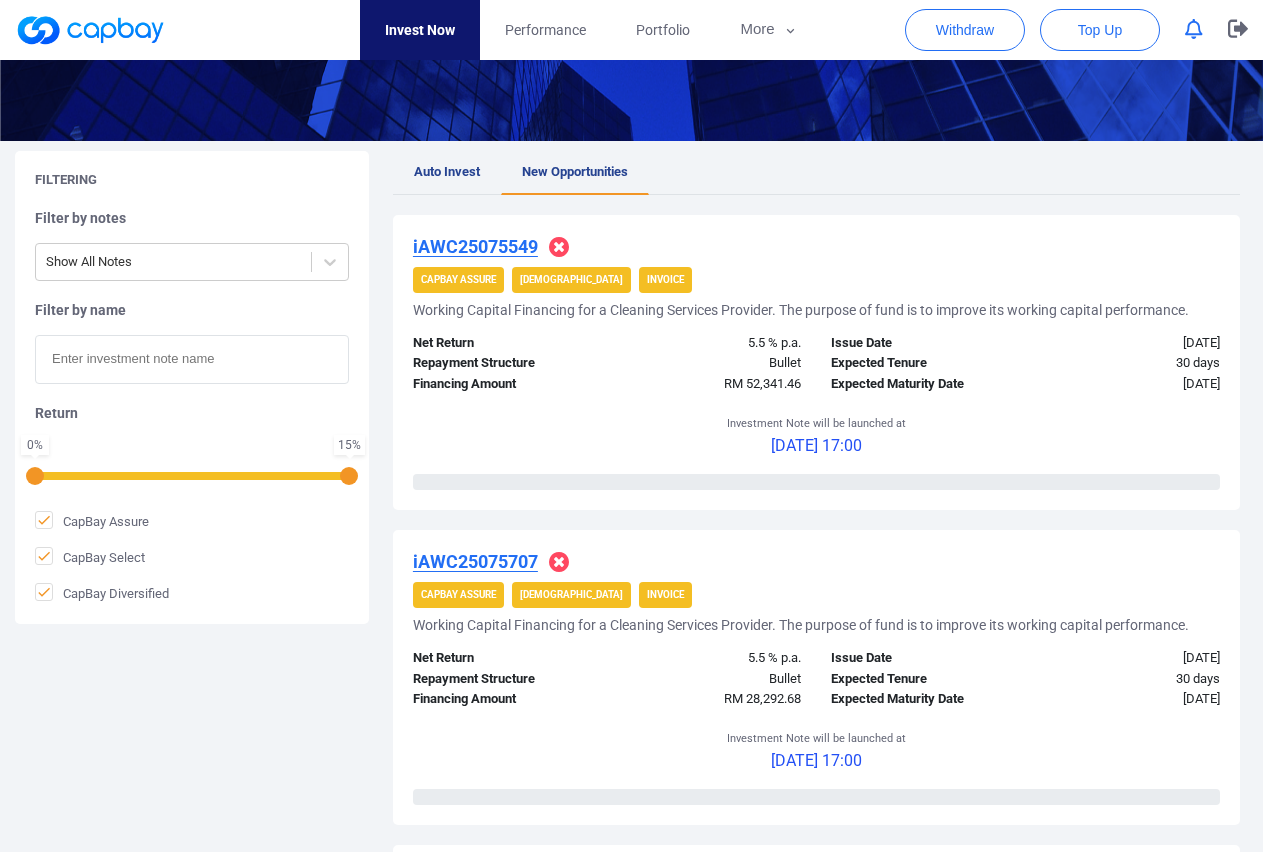click on "iAWC25075707" at bounding box center (475, 561) 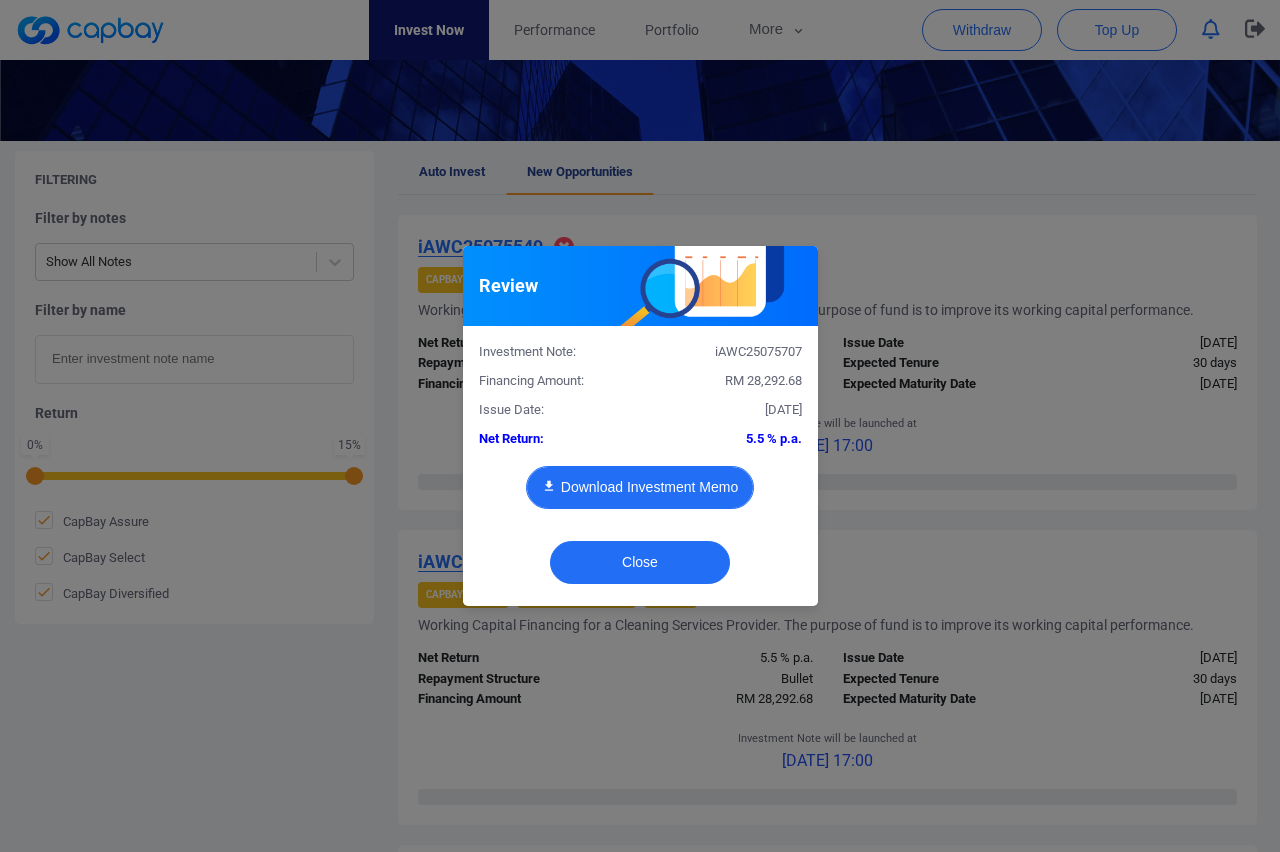 click on "Download Investment Memo" at bounding box center [640, 487] 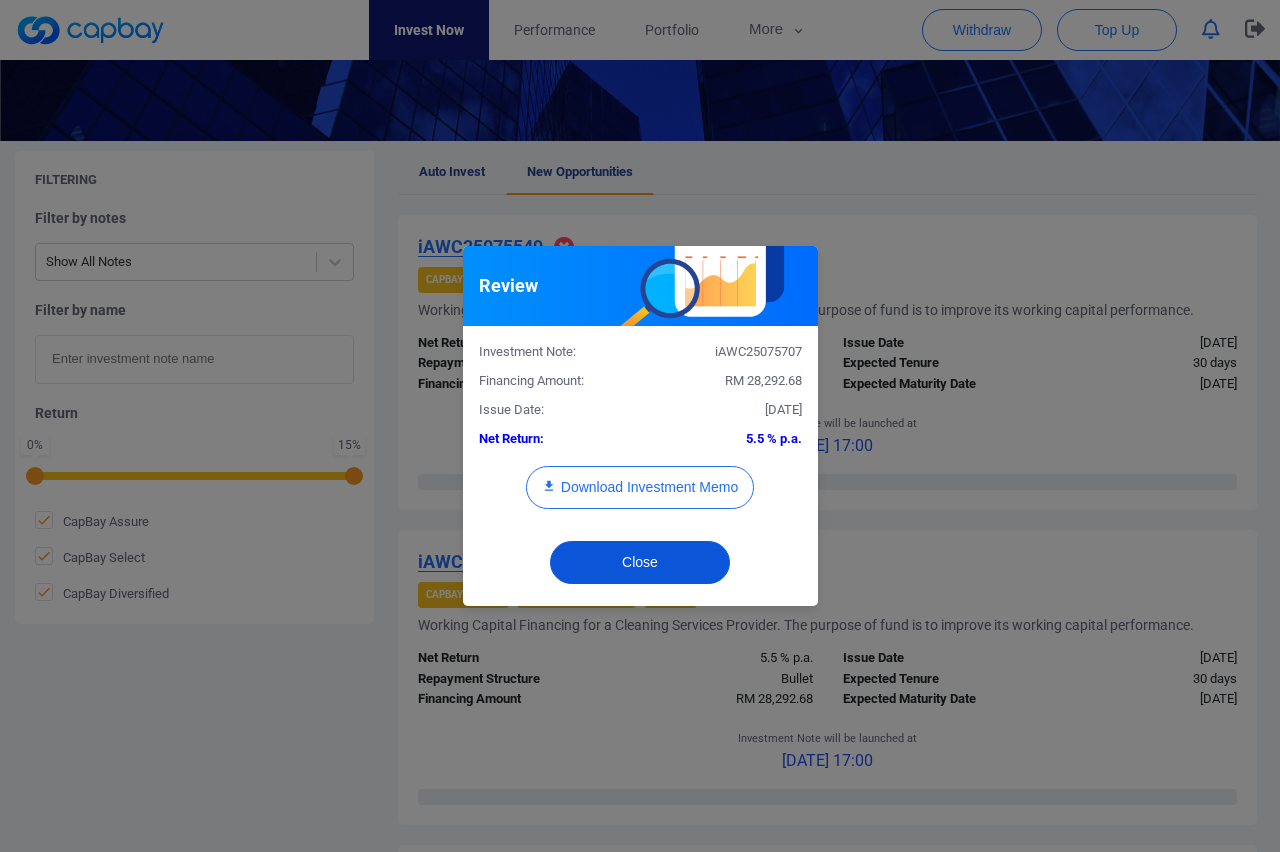 click on "Close" at bounding box center (640, 562) 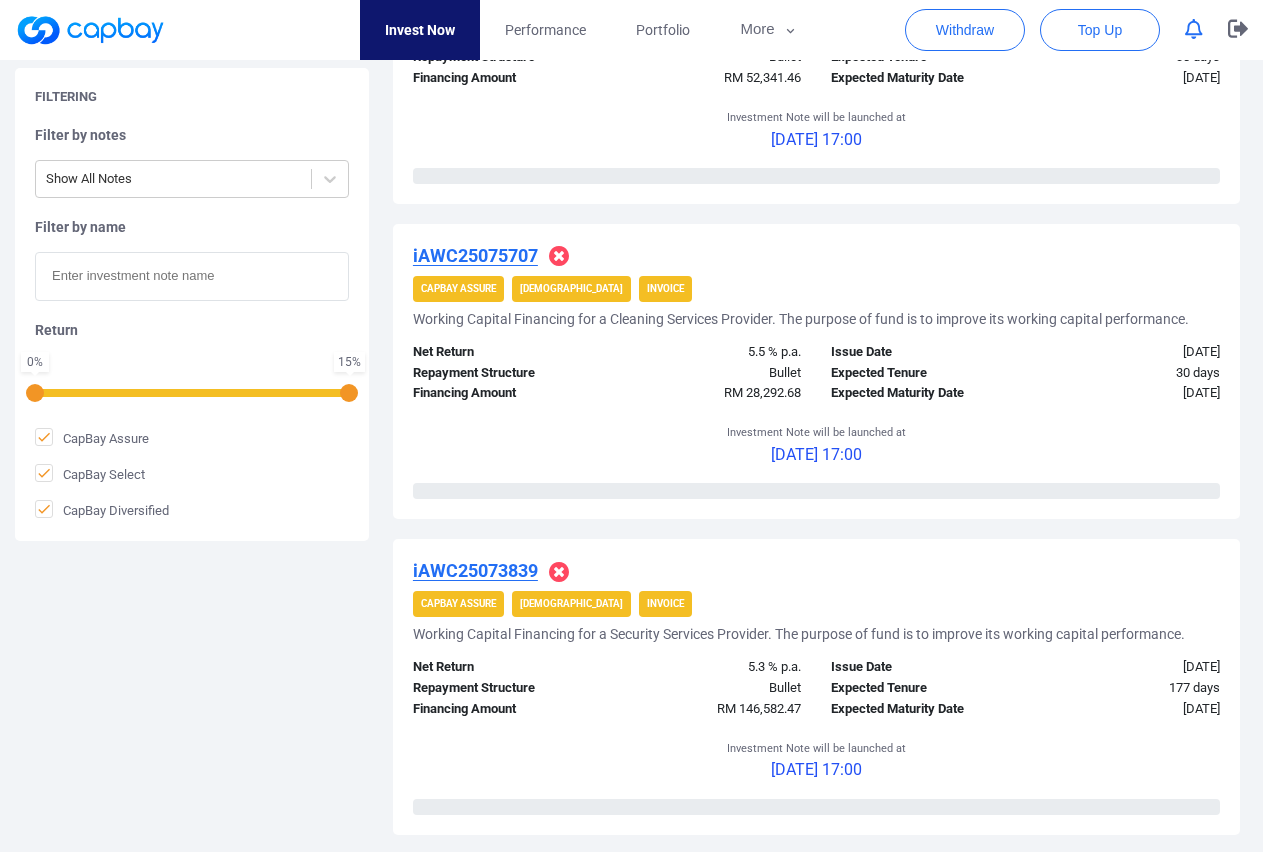 scroll, scrollTop: 779, scrollLeft: 0, axis: vertical 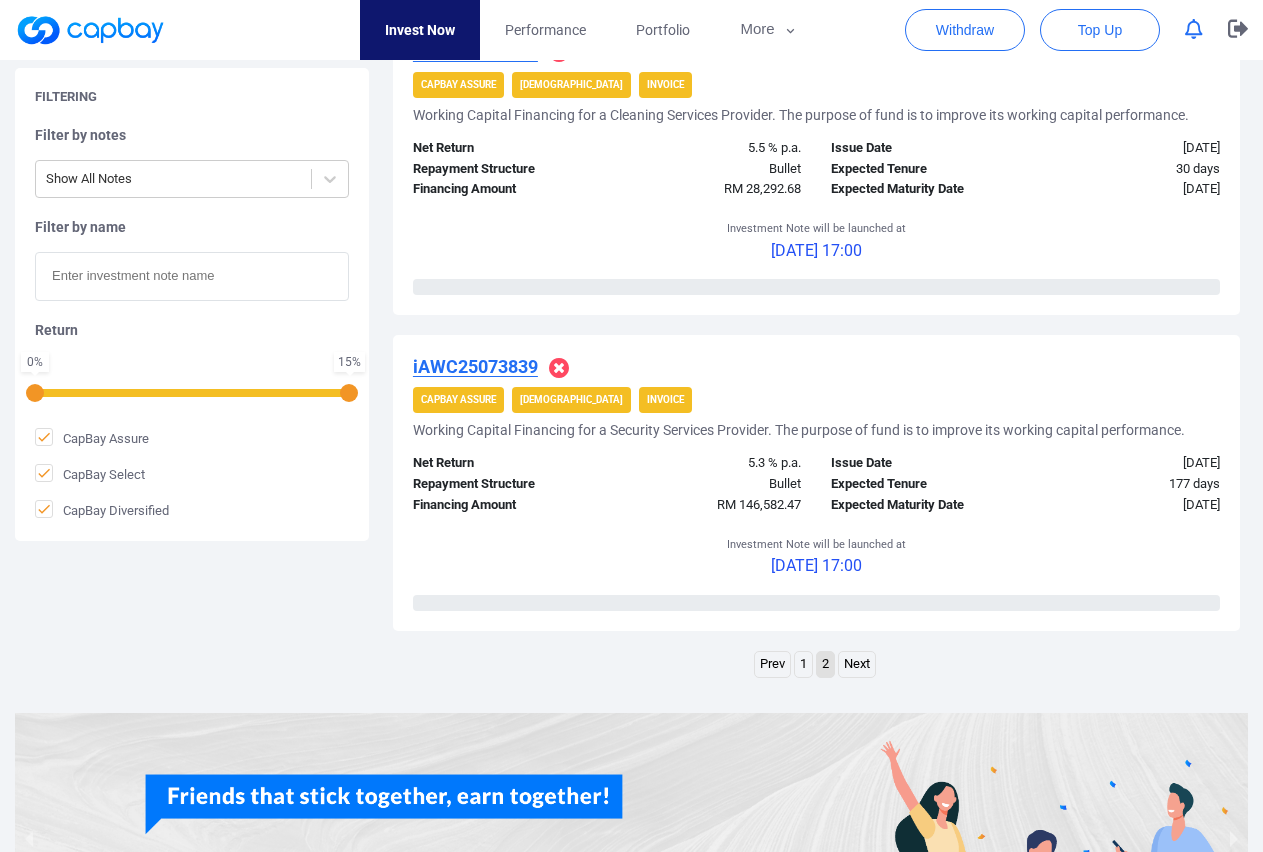 click on "iAWC25073839" at bounding box center (475, 366) 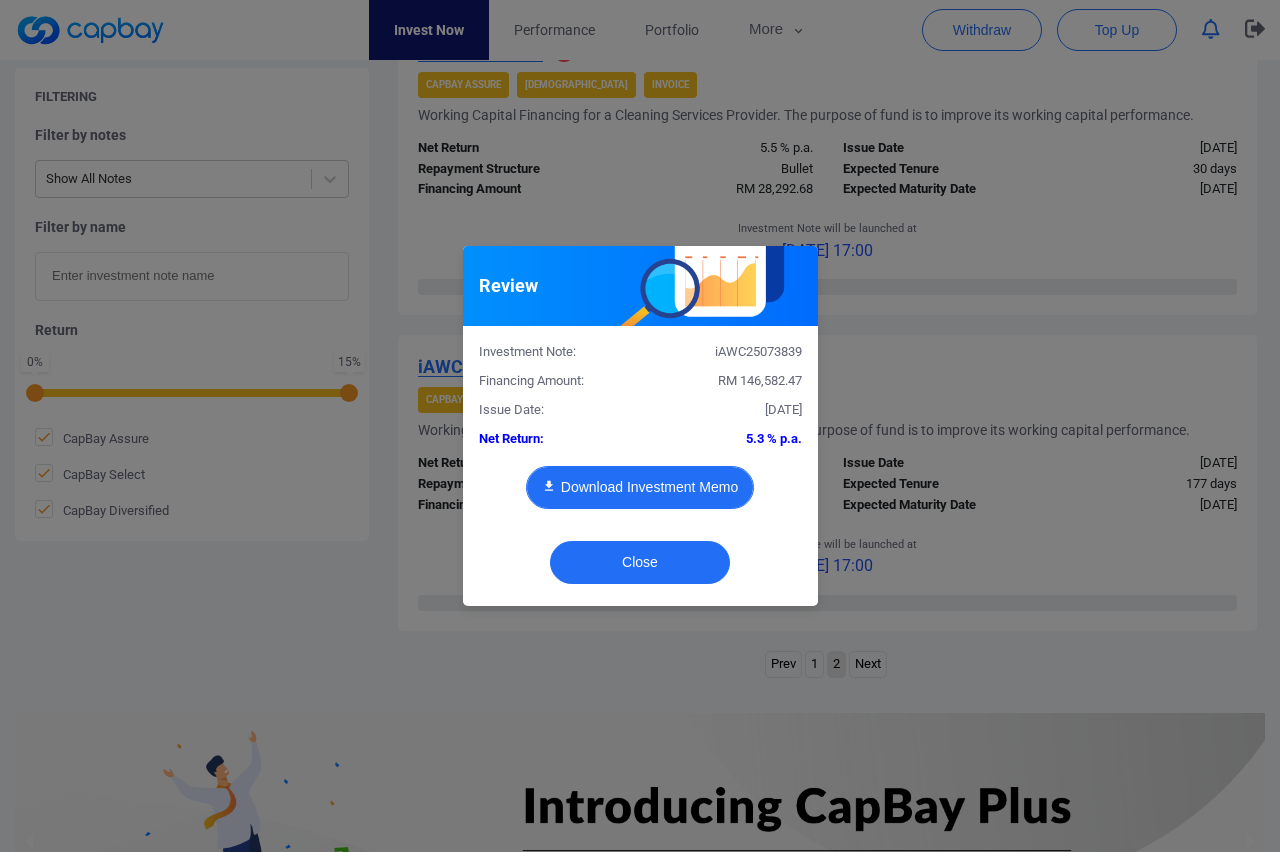 click on "Download Investment Memo" at bounding box center (640, 487) 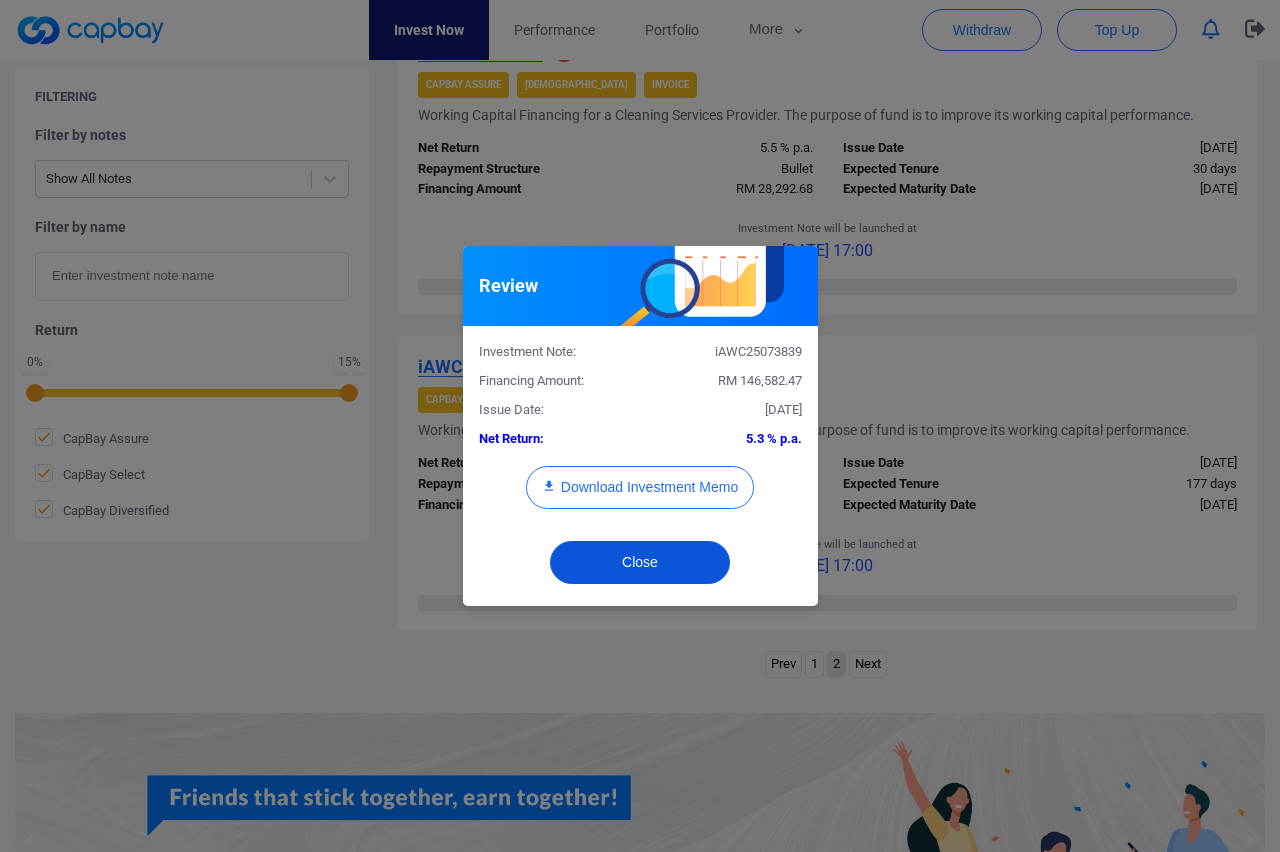 click on "Close" at bounding box center [640, 562] 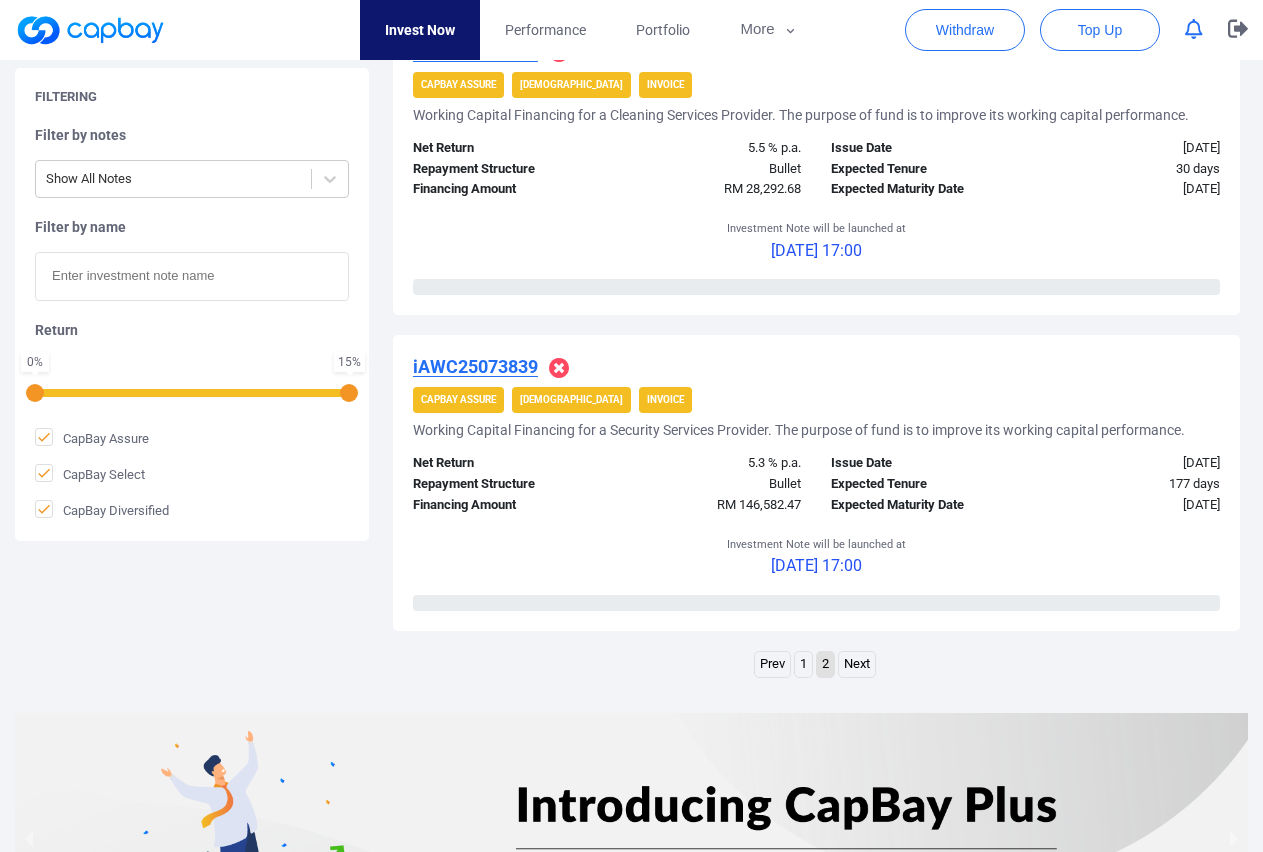 scroll, scrollTop: 996, scrollLeft: 0, axis: vertical 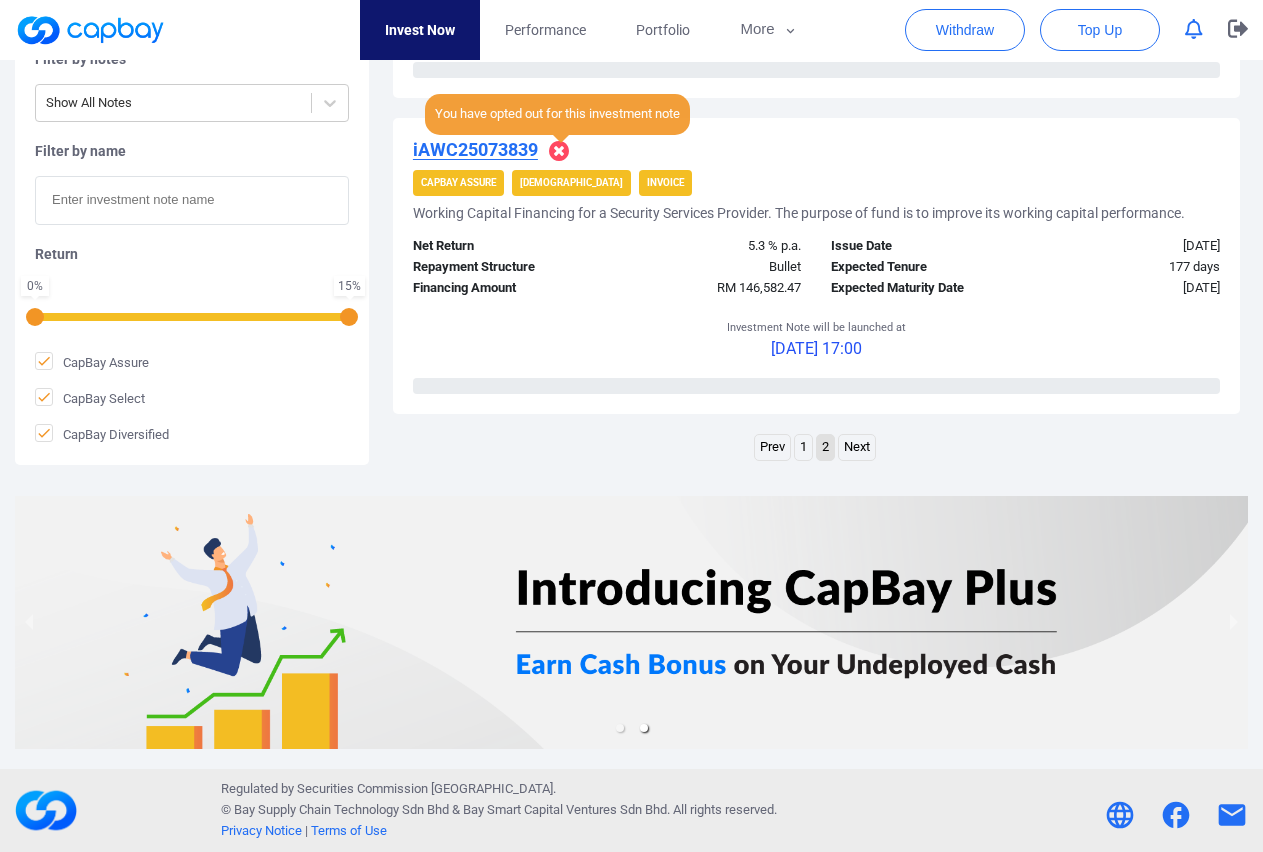 click 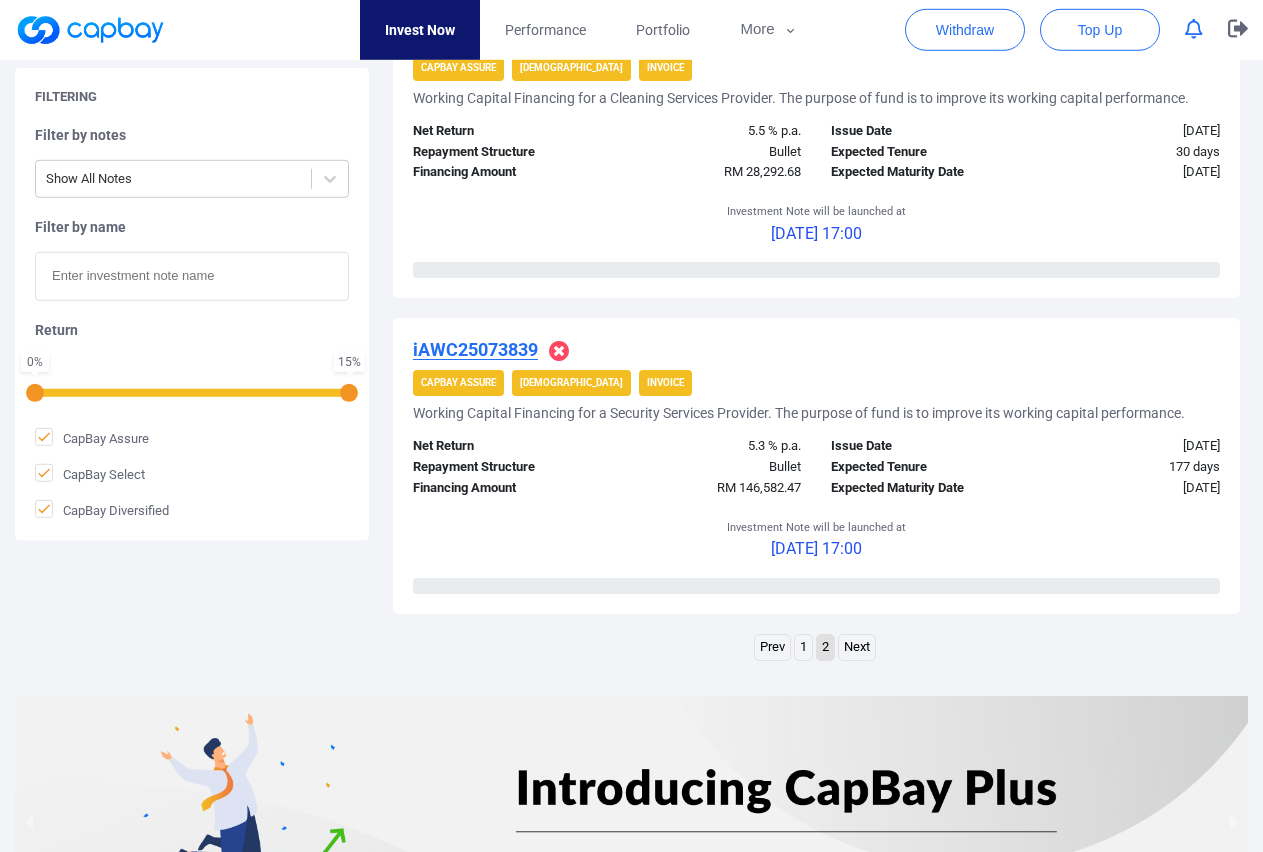 scroll, scrollTop: 792, scrollLeft: 0, axis: vertical 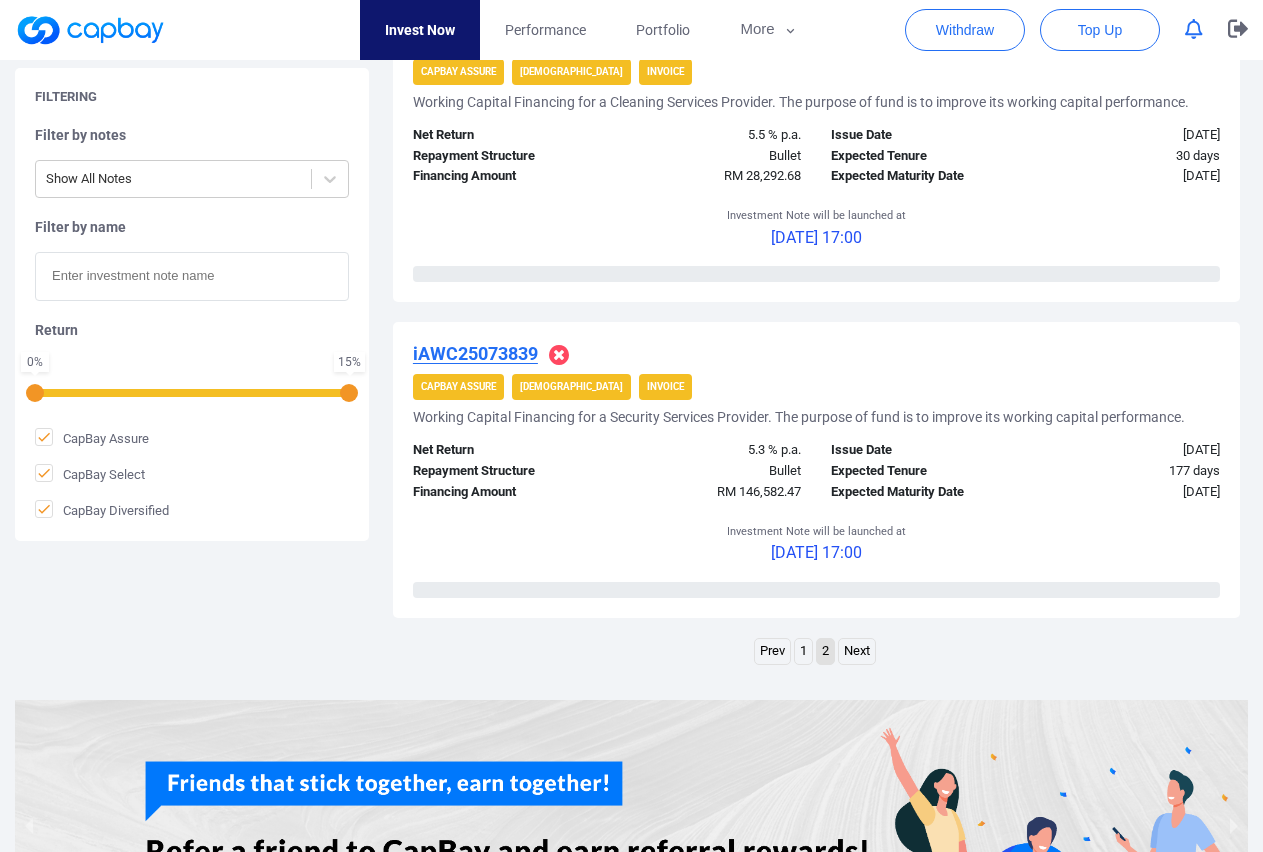 click on "iAWC25073839" at bounding box center (475, 353) 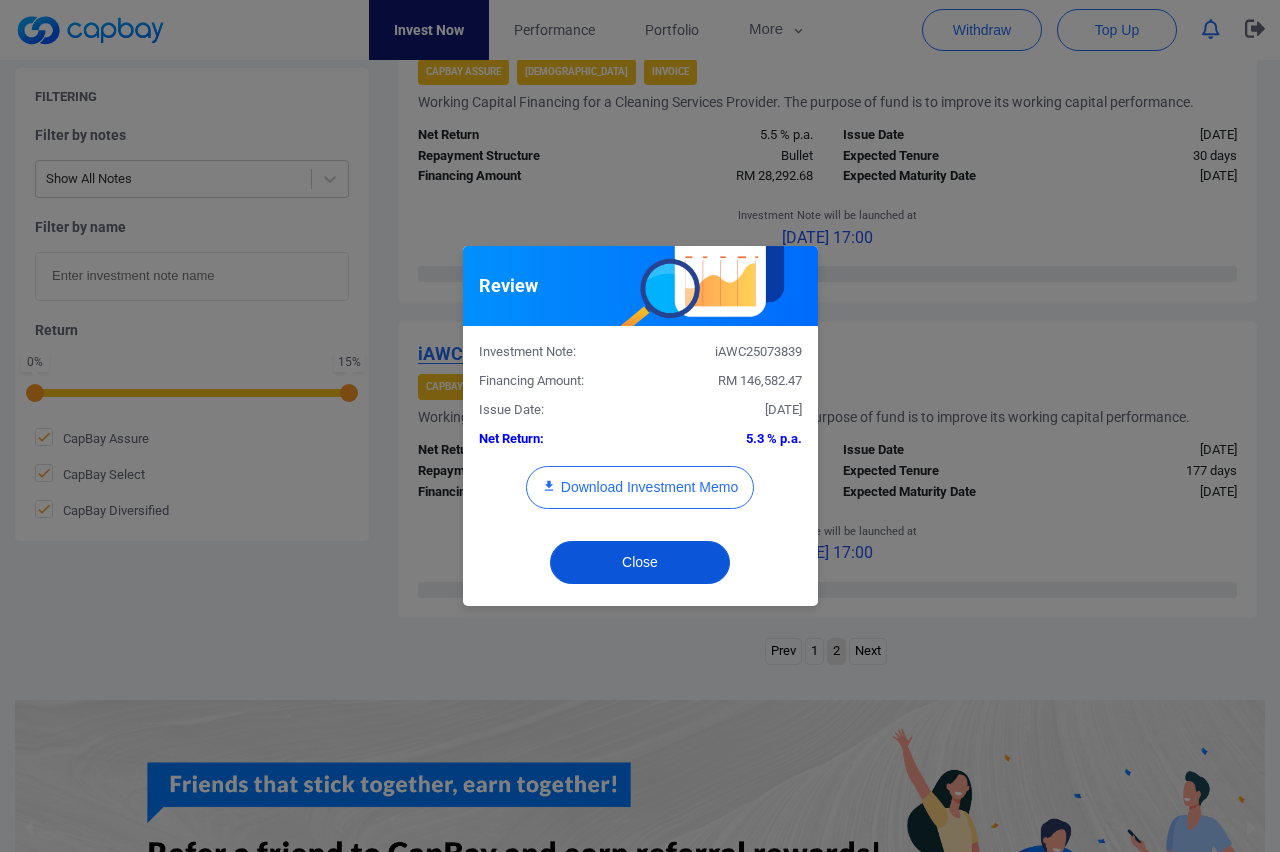 click on "Close" at bounding box center [640, 562] 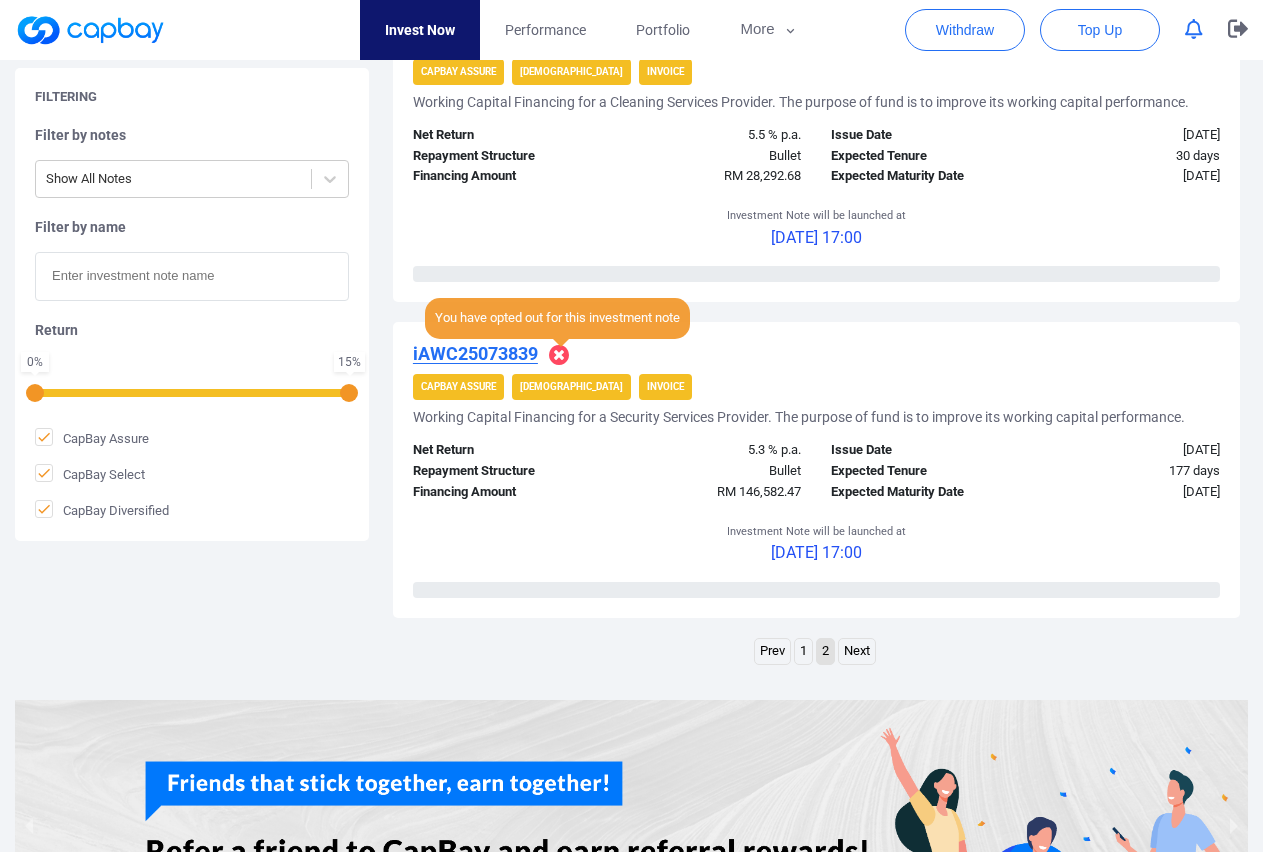 click 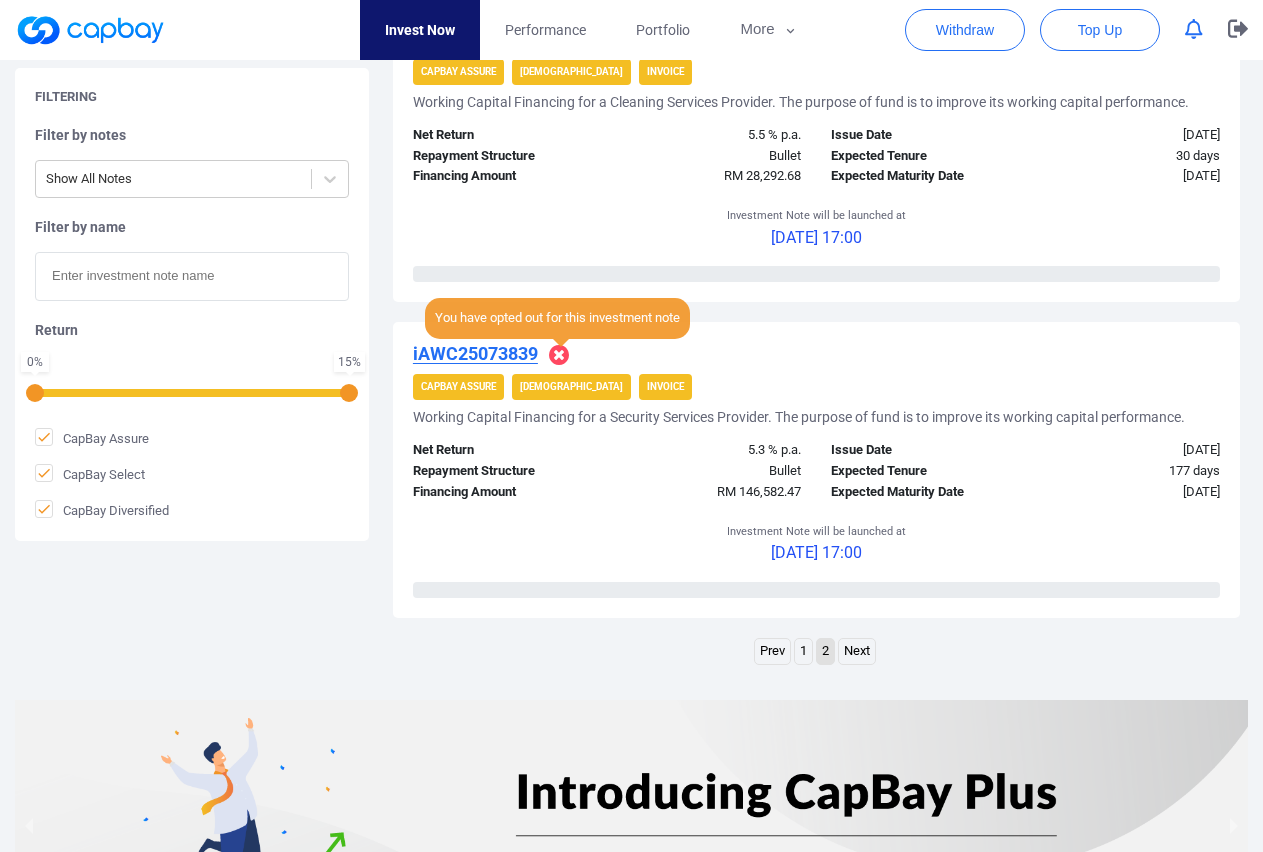 click 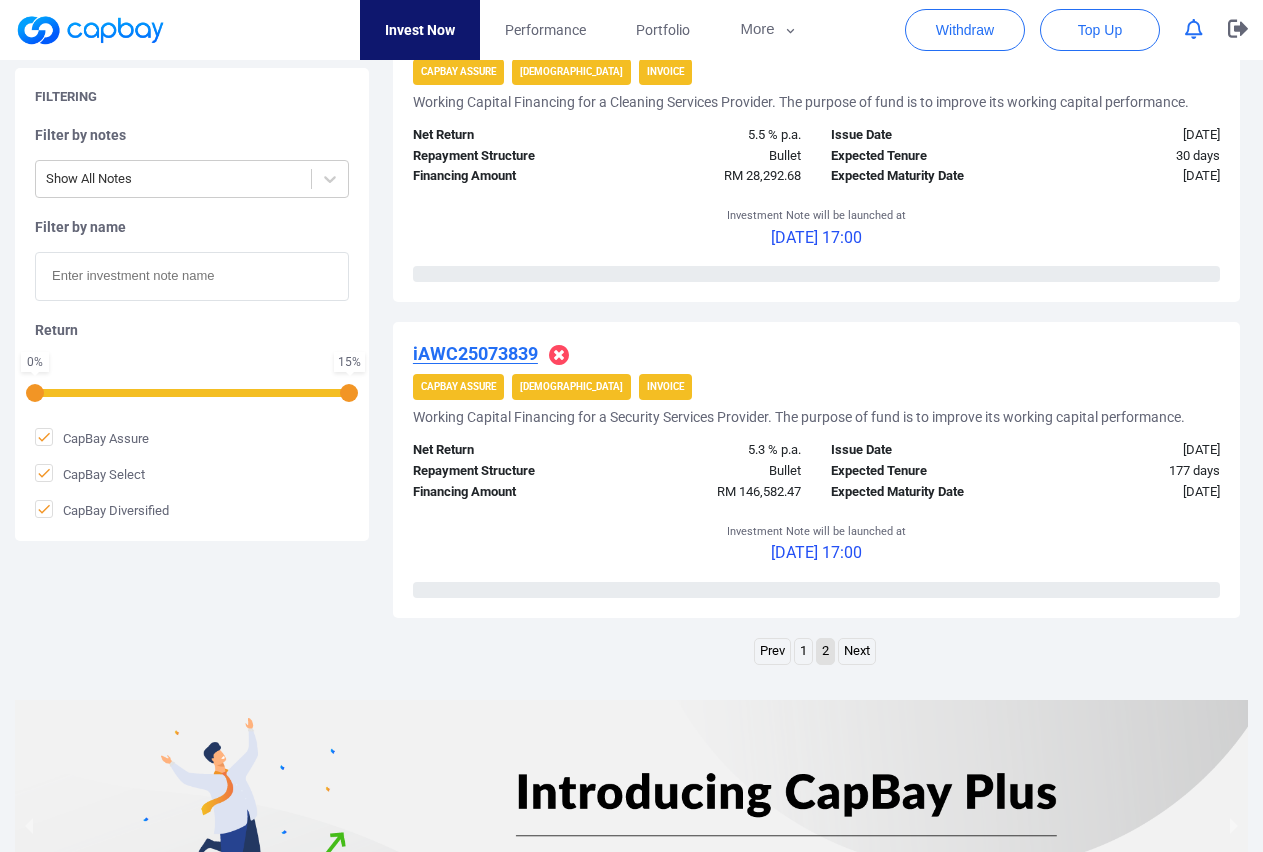 click on "iAWC25073839" at bounding box center [475, 353] 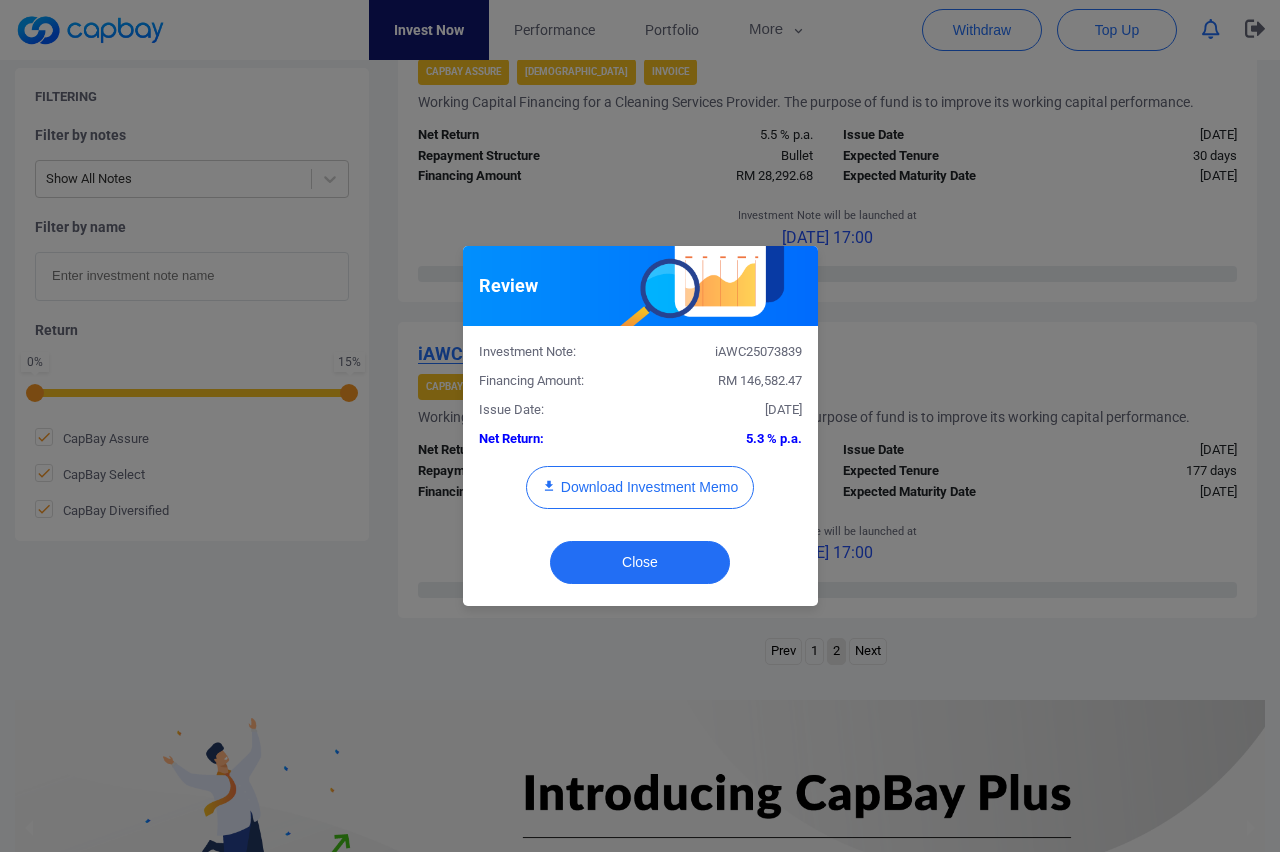 click on "Download Investment Memo" at bounding box center [640, 497] 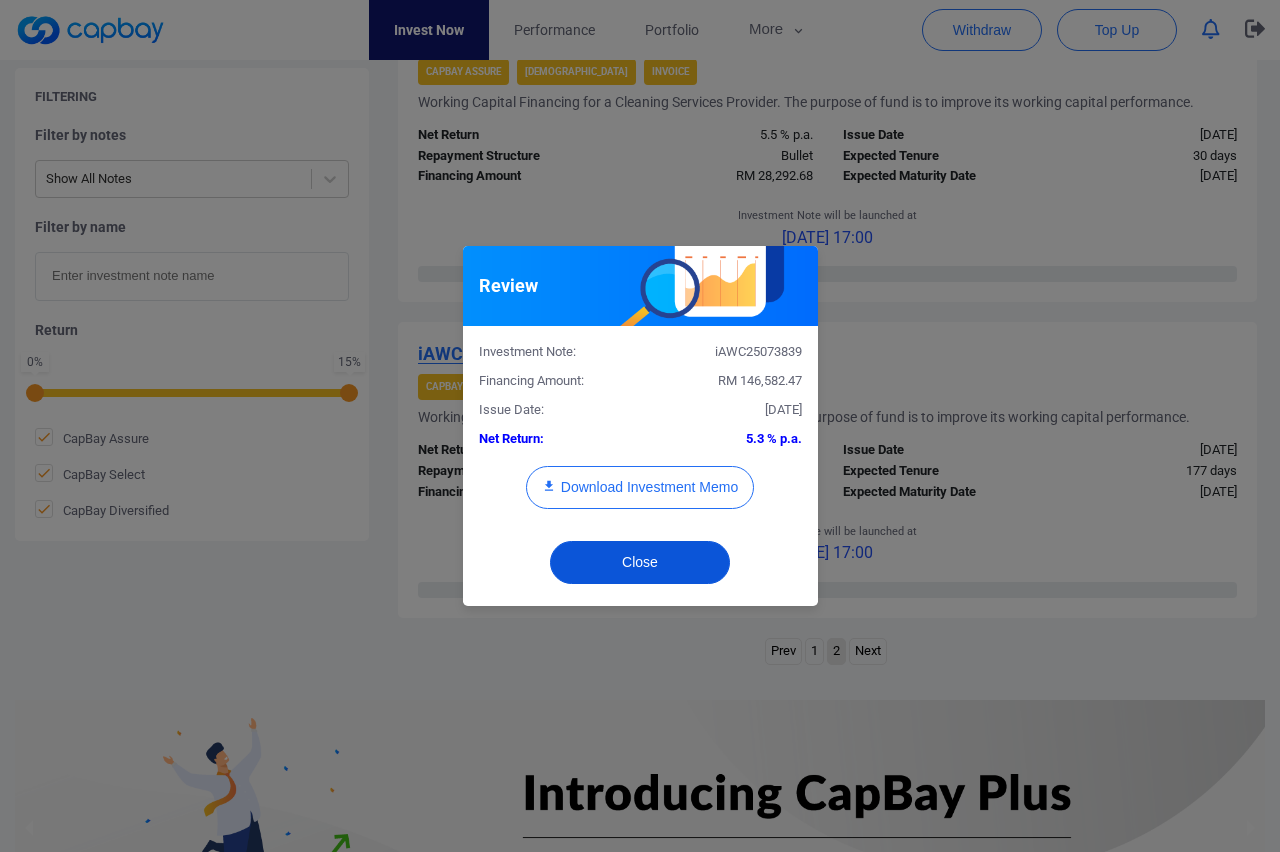 click on "Close" at bounding box center (640, 562) 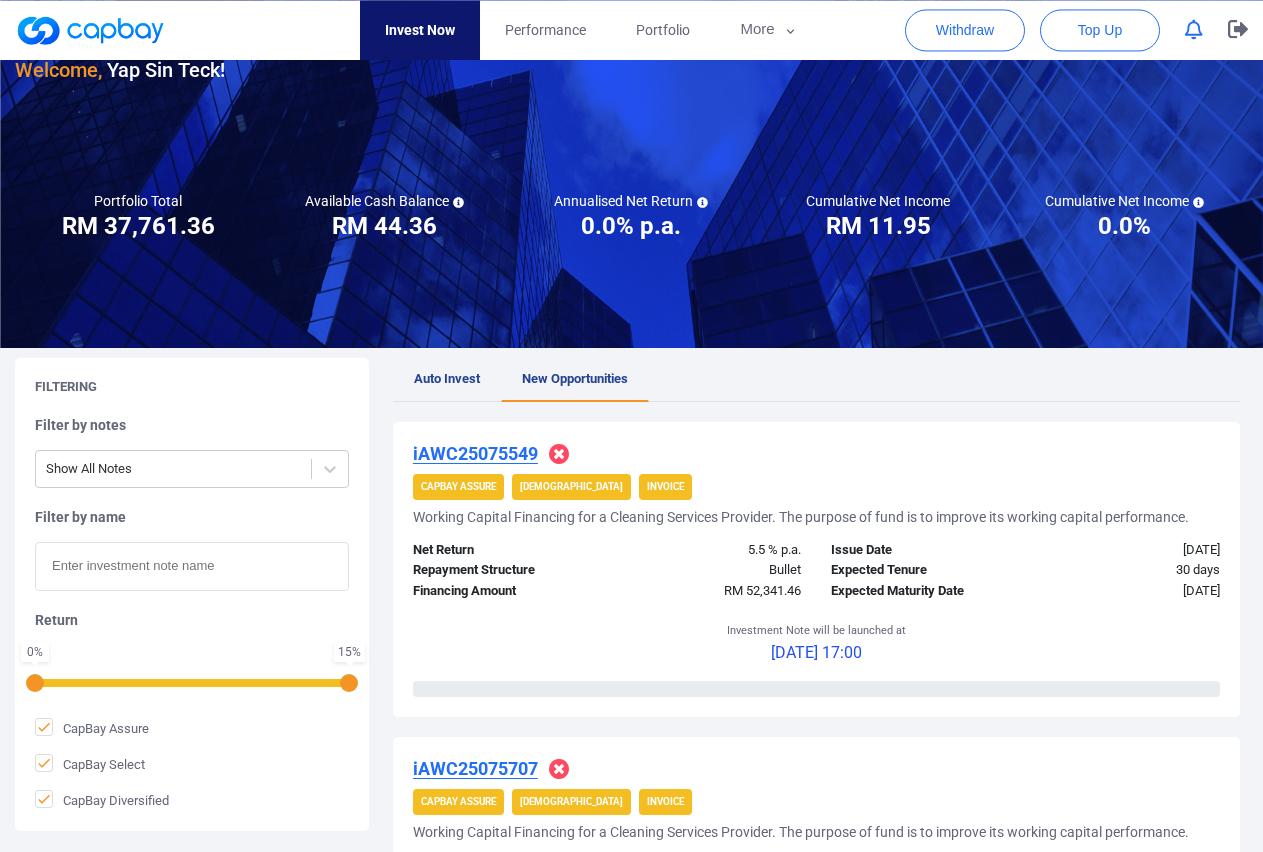 scroll, scrollTop: 0, scrollLeft: 0, axis: both 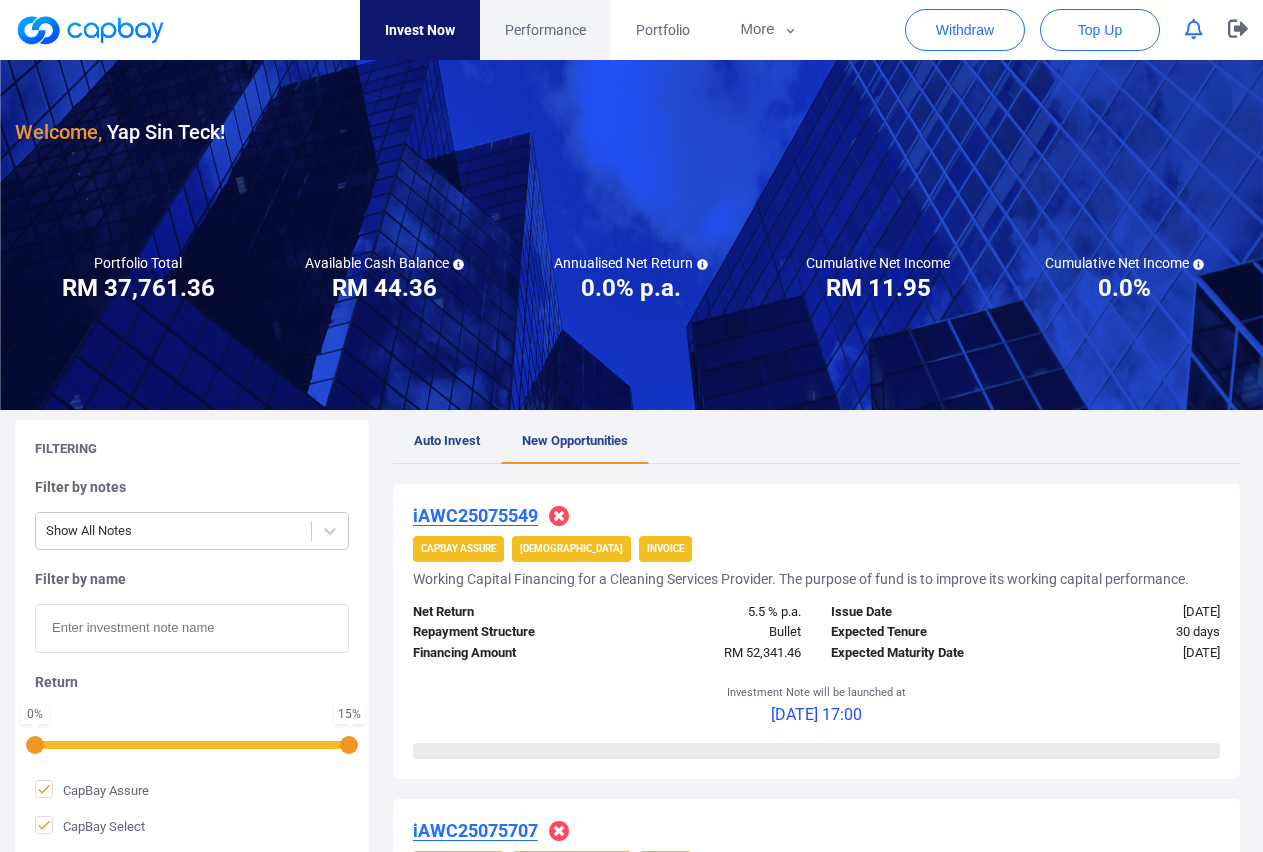 click on "Performance" at bounding box center (545, 30) 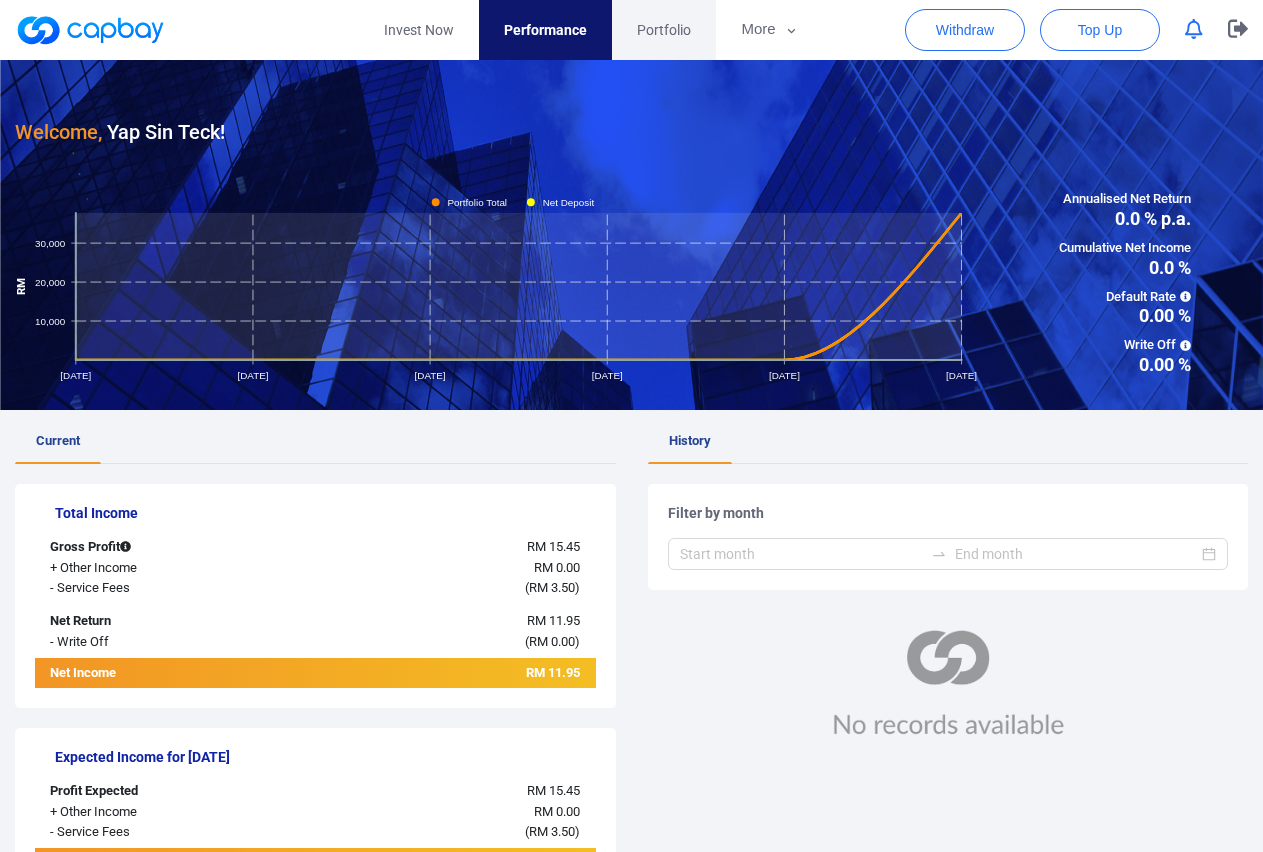 click on "Portfolio" at bounding box center [664, 30] 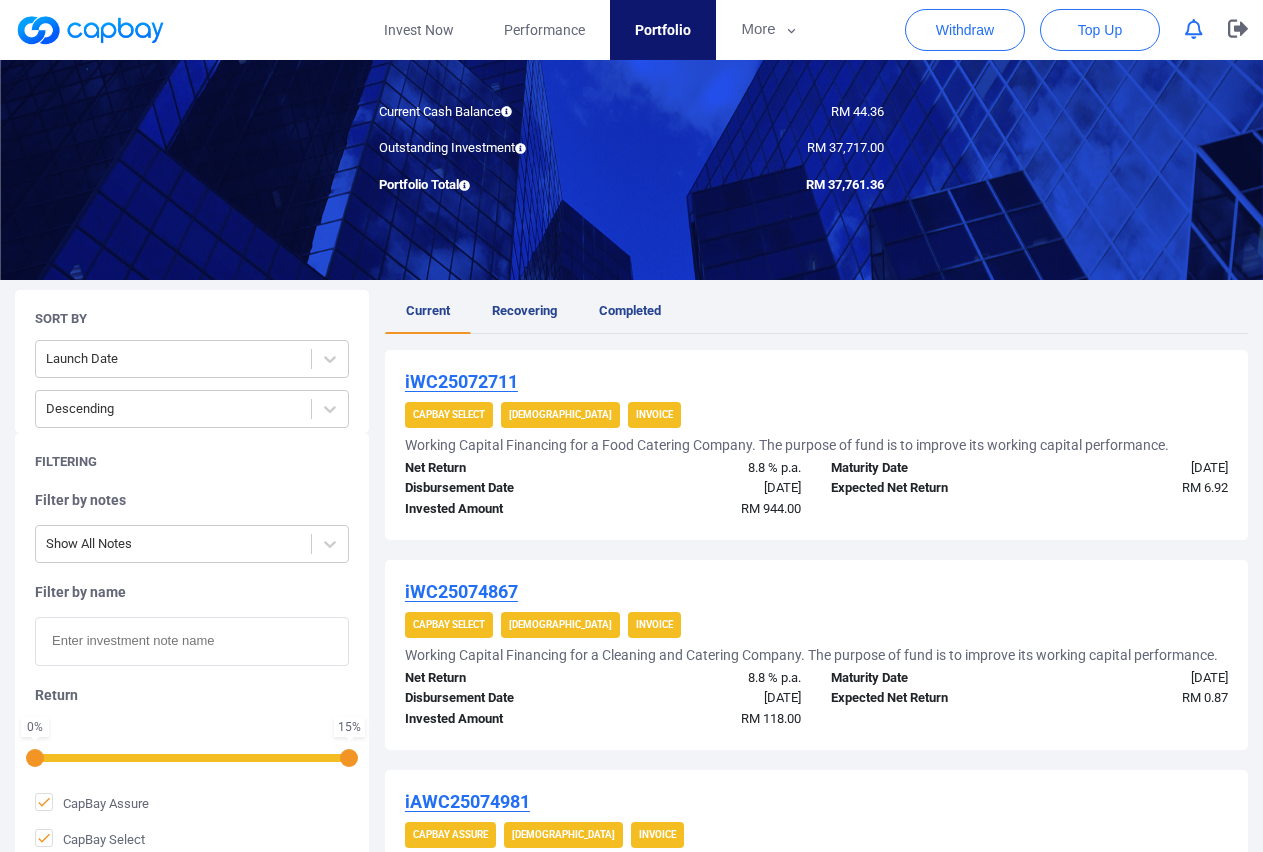scroll, scrollTop: 204, scrollLeft: 0, axis: vertical 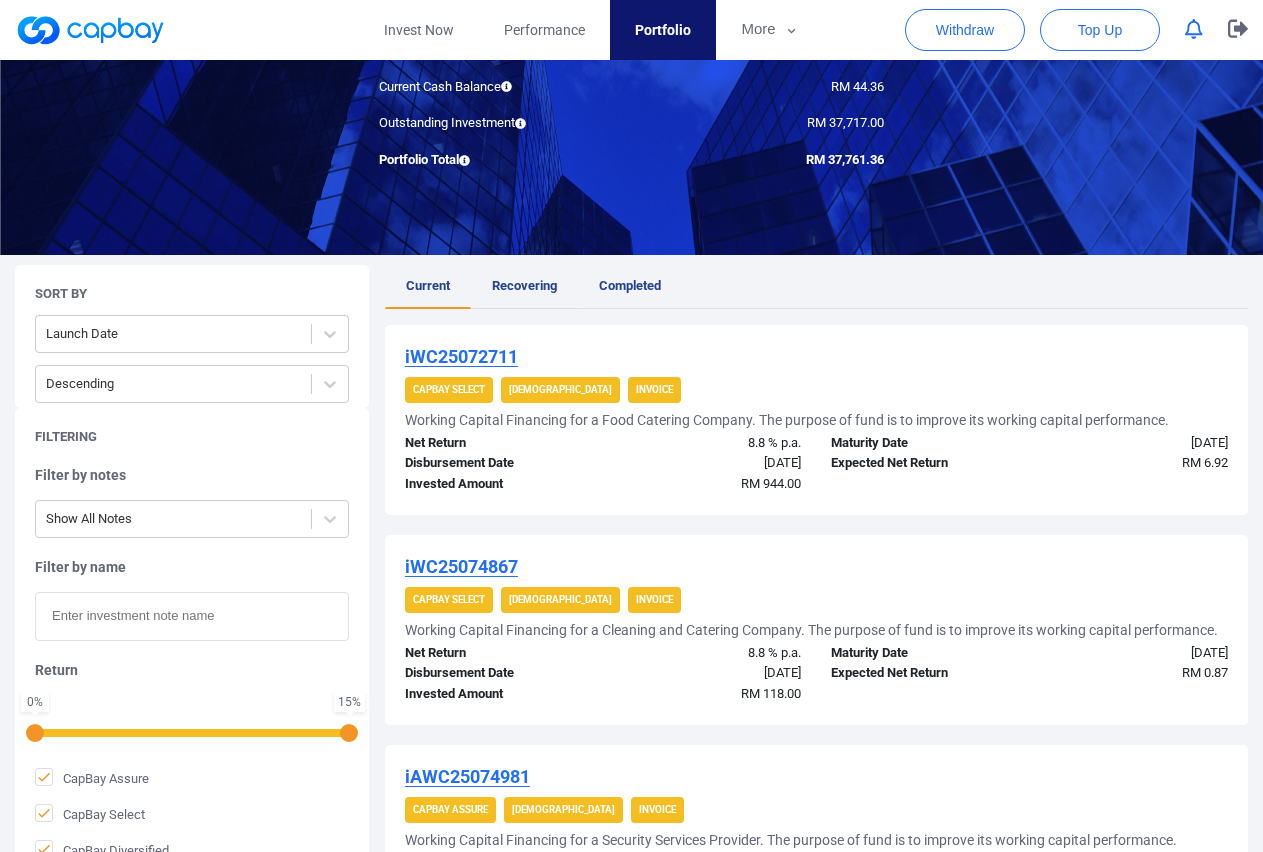 click on "Recovering" at bounding box center [524, 285] 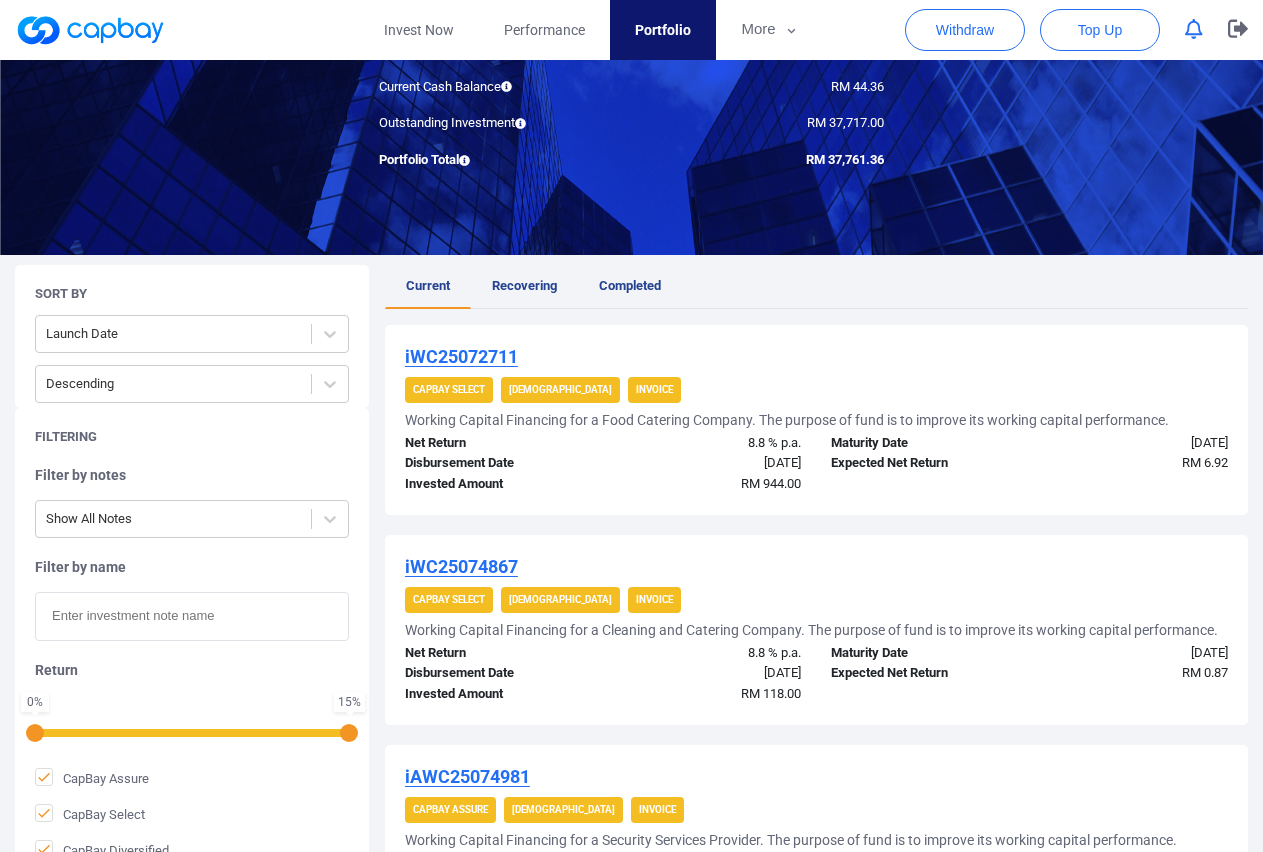 scroll, scrollTop: 0, scrollLeft: 0, axis: both 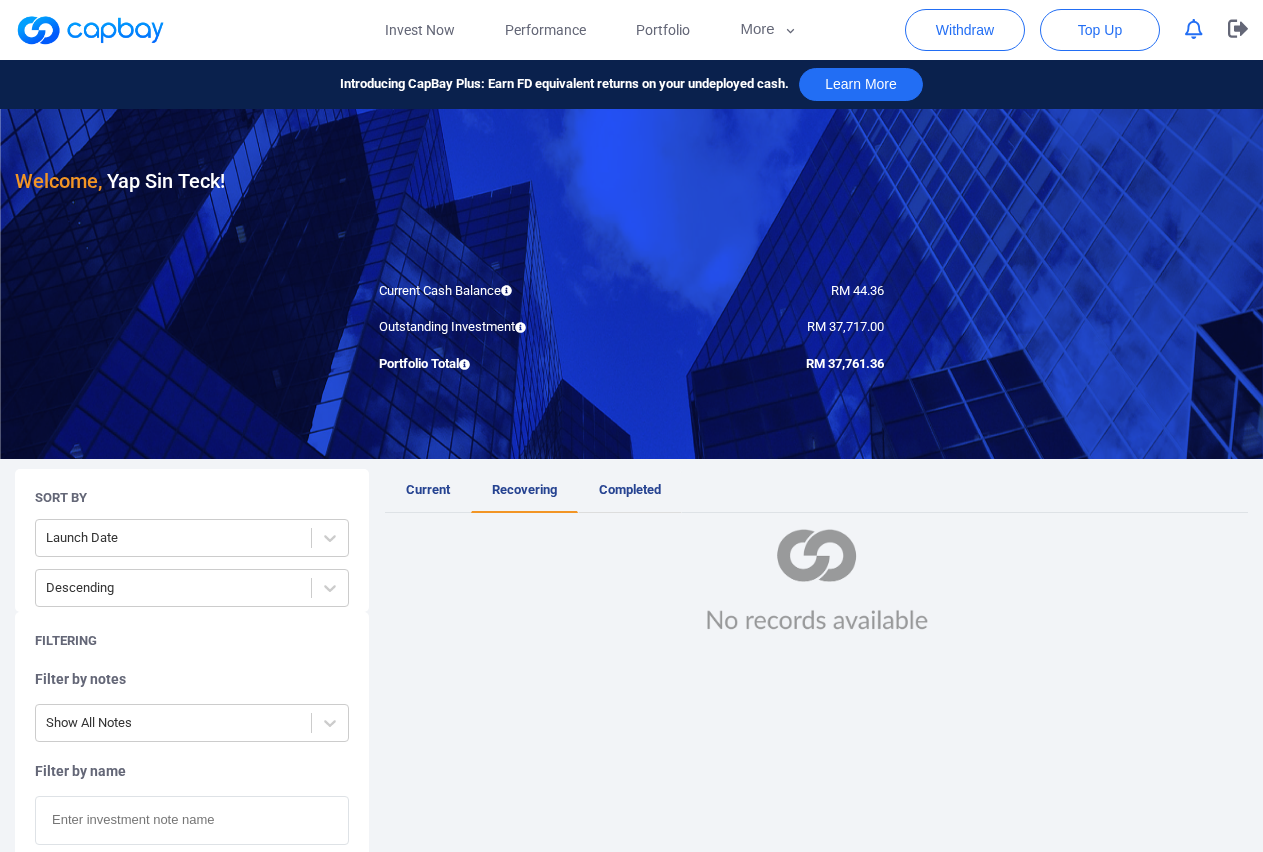 click on "Completed" at bounding box center (630, 489) 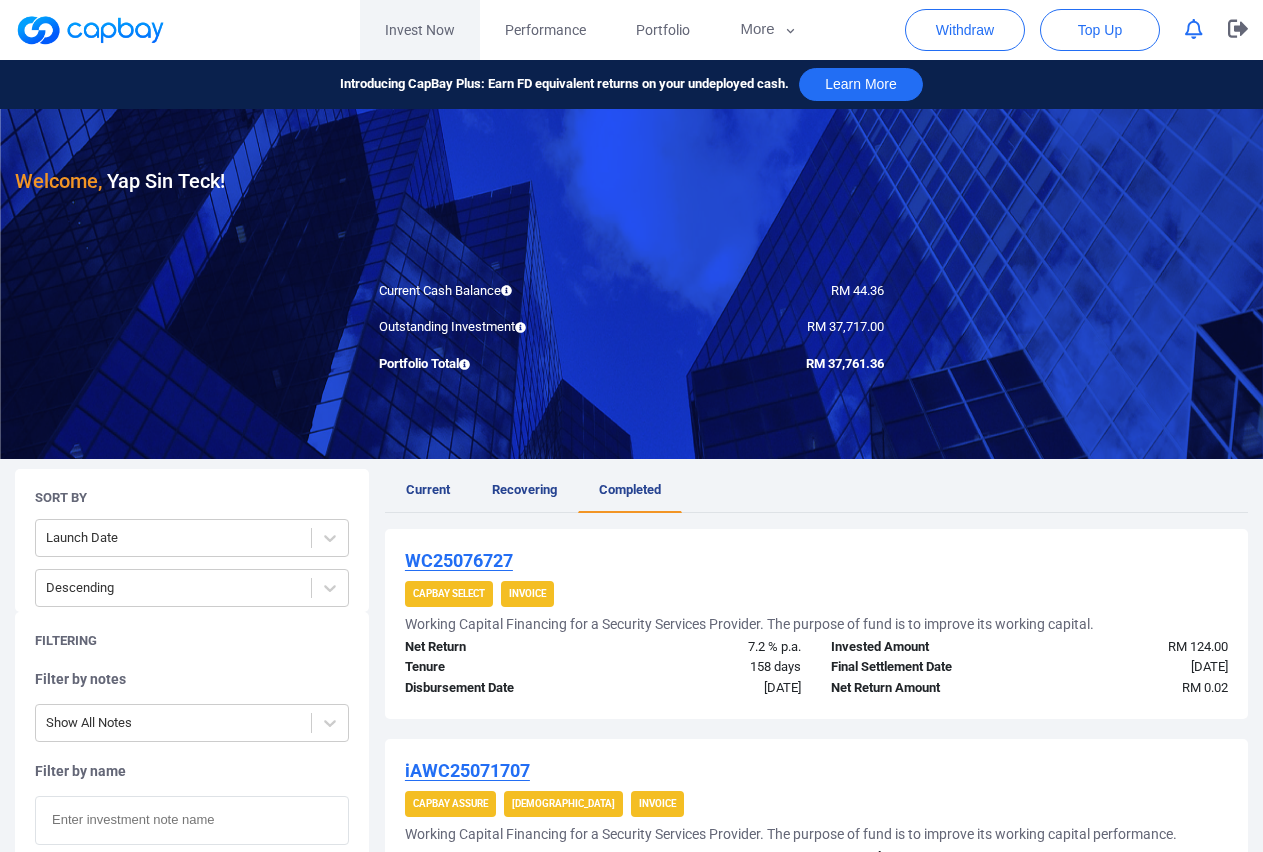click on "Invest Now" at bounding box center (420, 30) 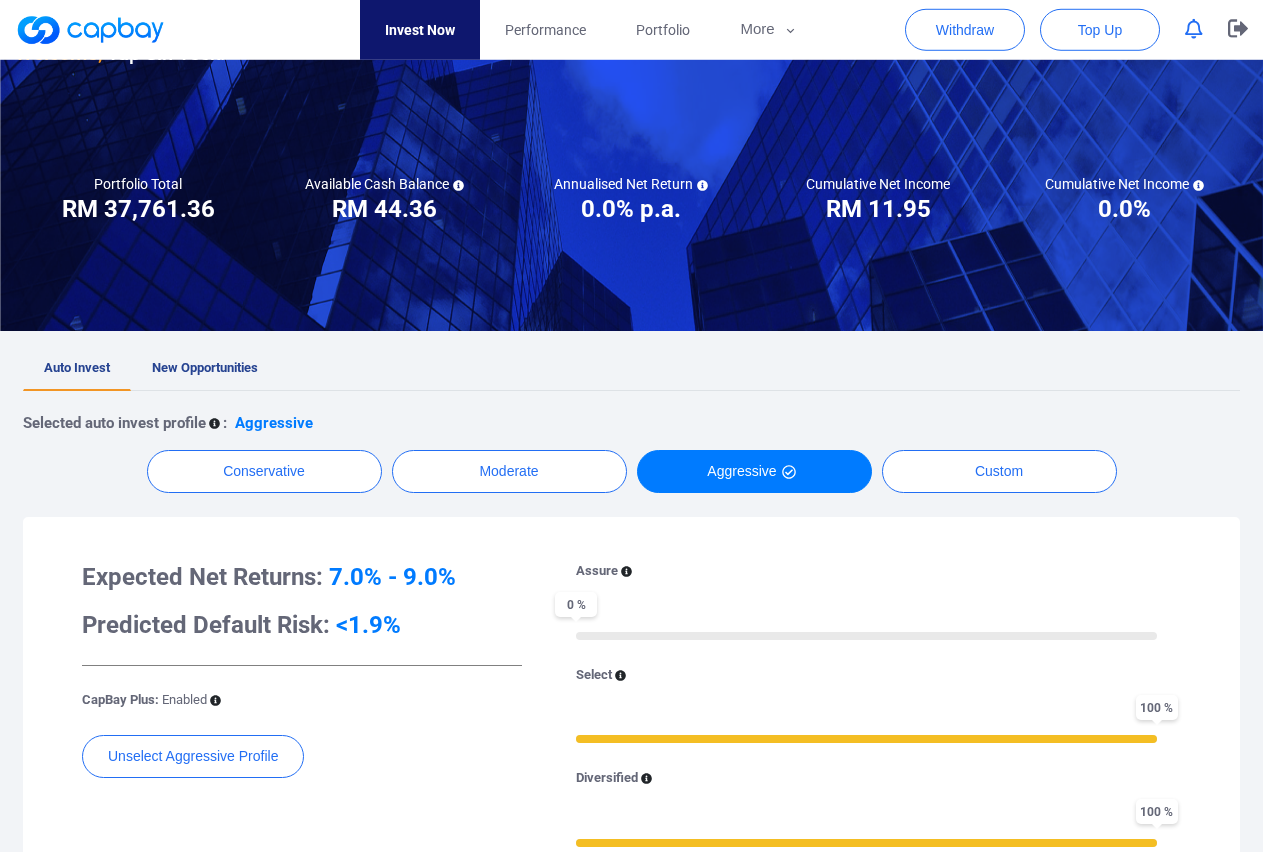 scroll, scrollTop: 0, scrollLeft: 0, axis: both 